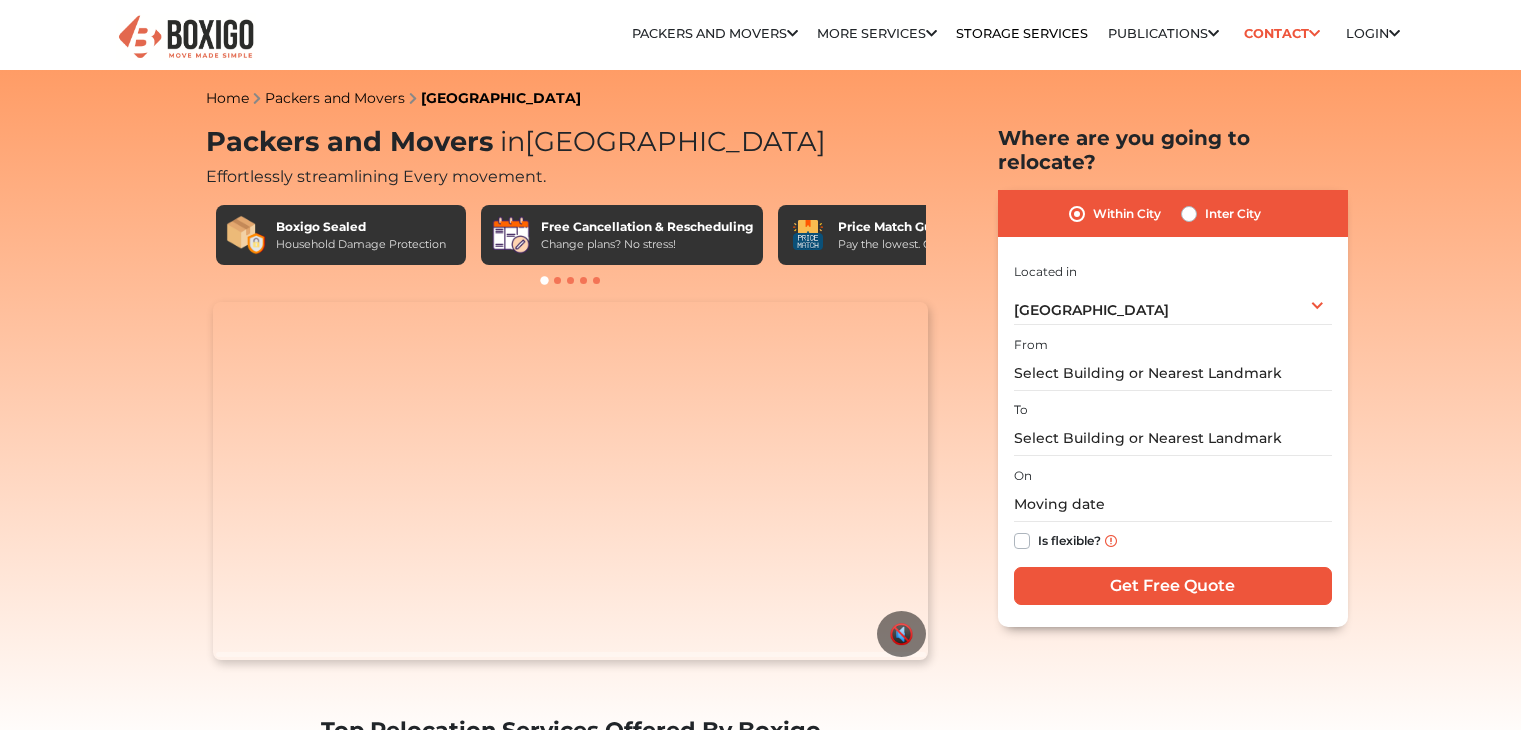 scroll, scrollTop: 0, scrollLeft: 0, axis: both 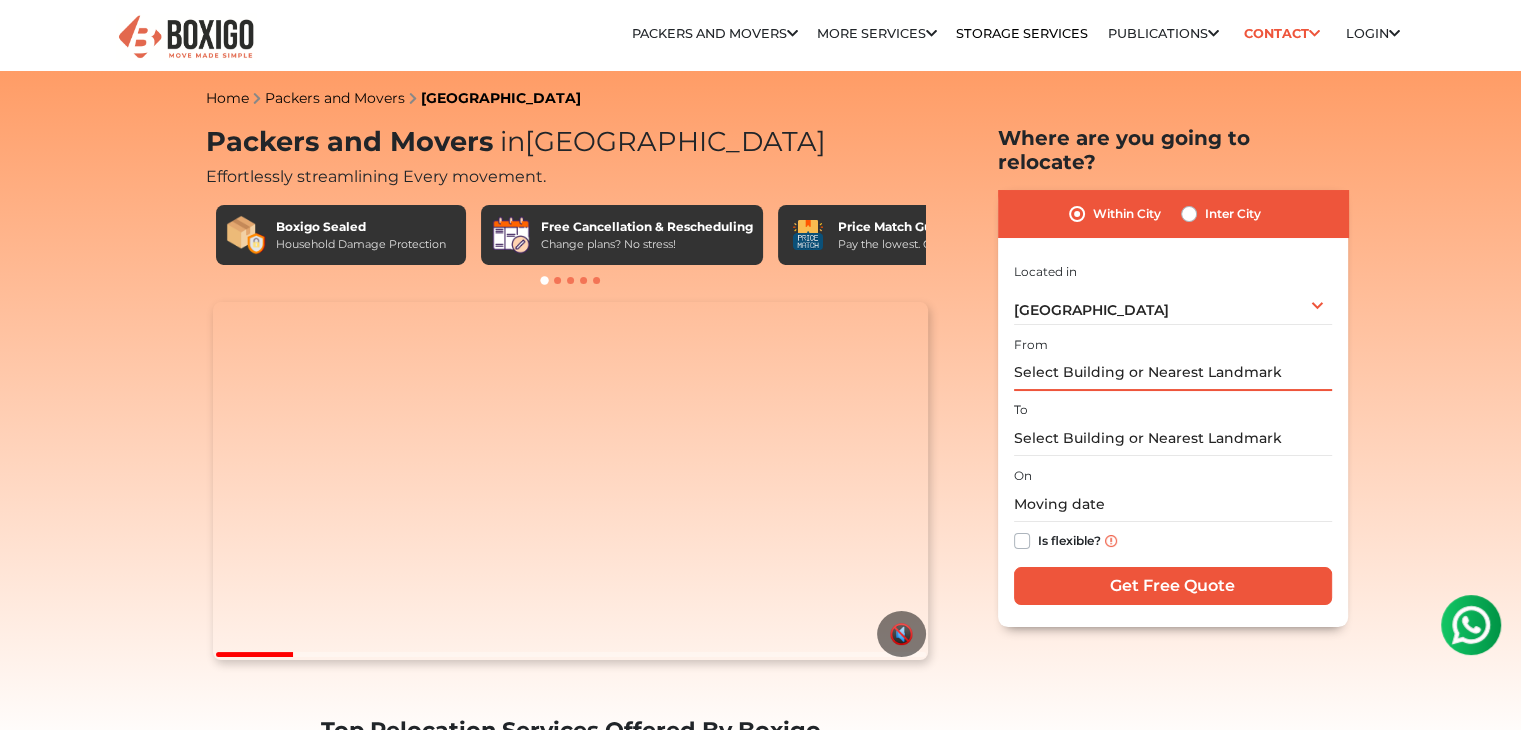 click at bounding box center (1173, 373) 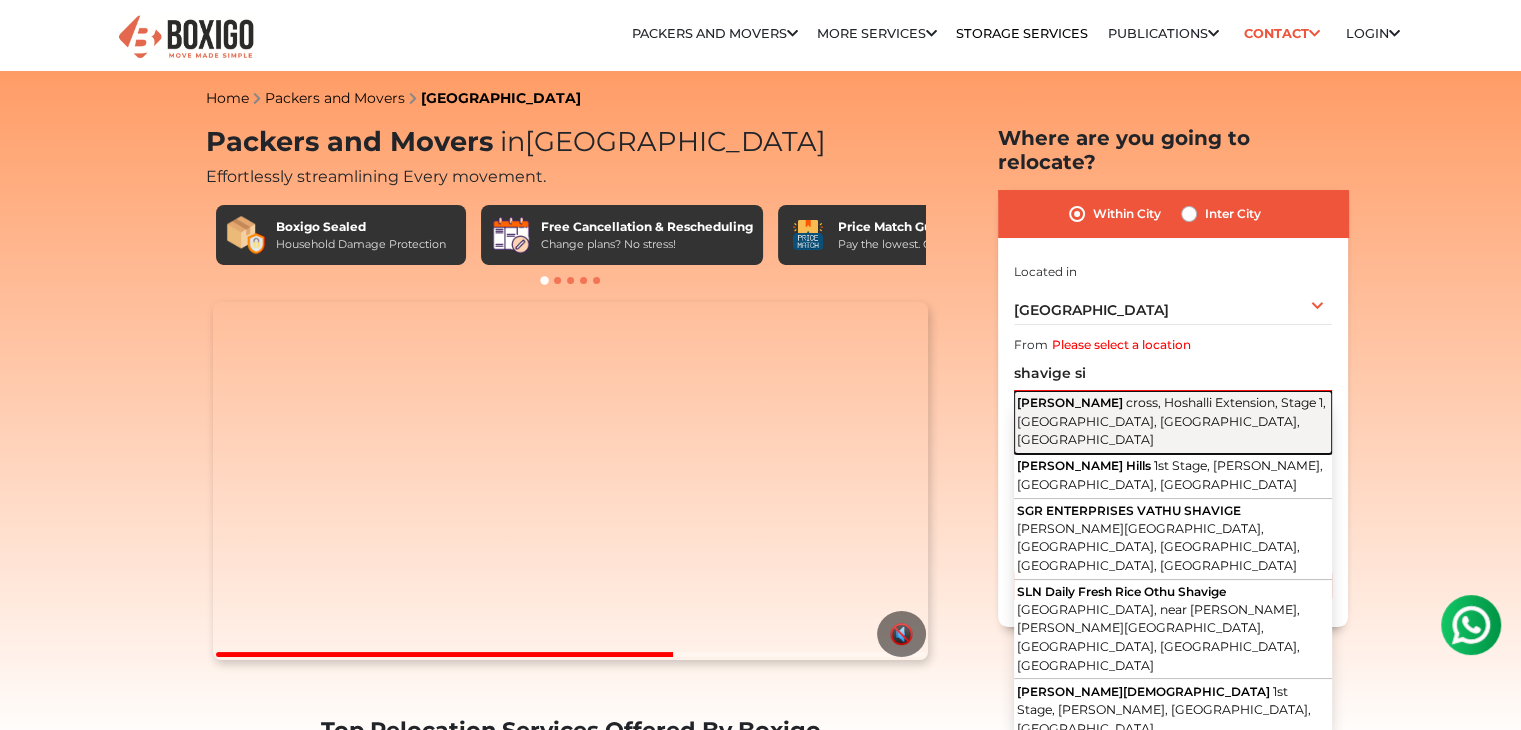 click on "Shavige Siddhappa
cross, Hoshalli Extension, Stage 1, Vijayanagar, manuvana, Karnataka" at bounding box center (1173, 422) 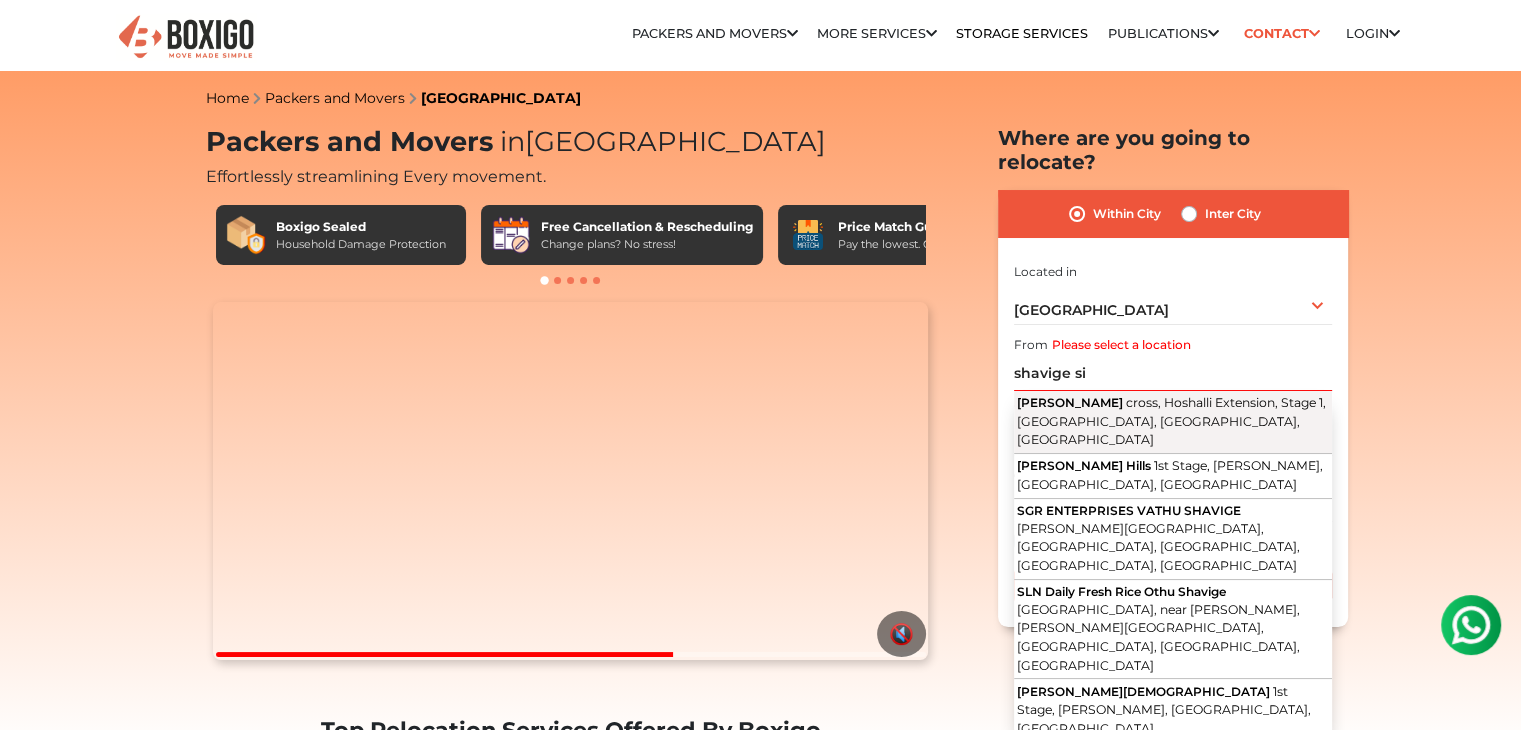 type on "Shavige Siddhappa, cross, Hoshalli Extension, Stage 1, Vijayanagar, manuvana, Karnataka" 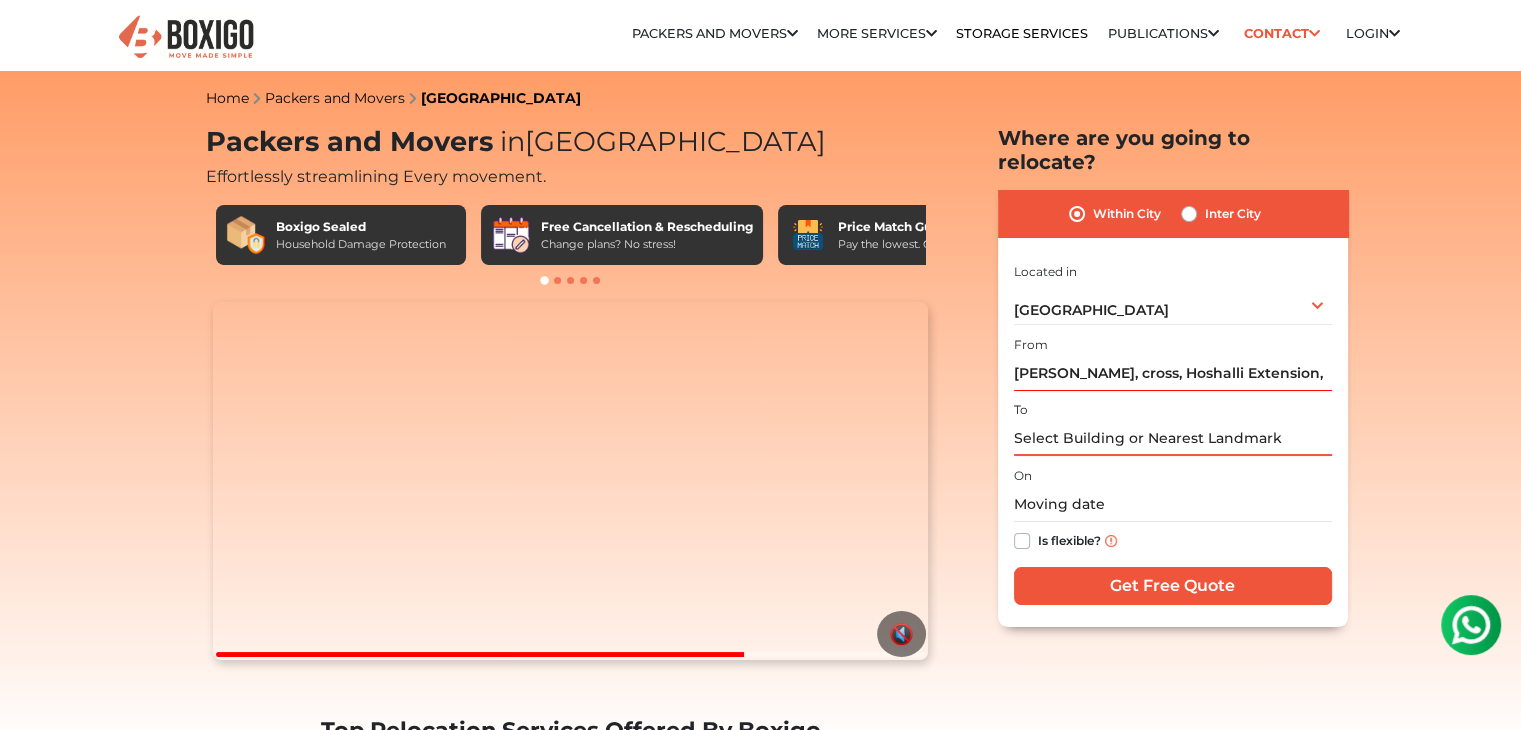 click at bounding box center (1173, 438) 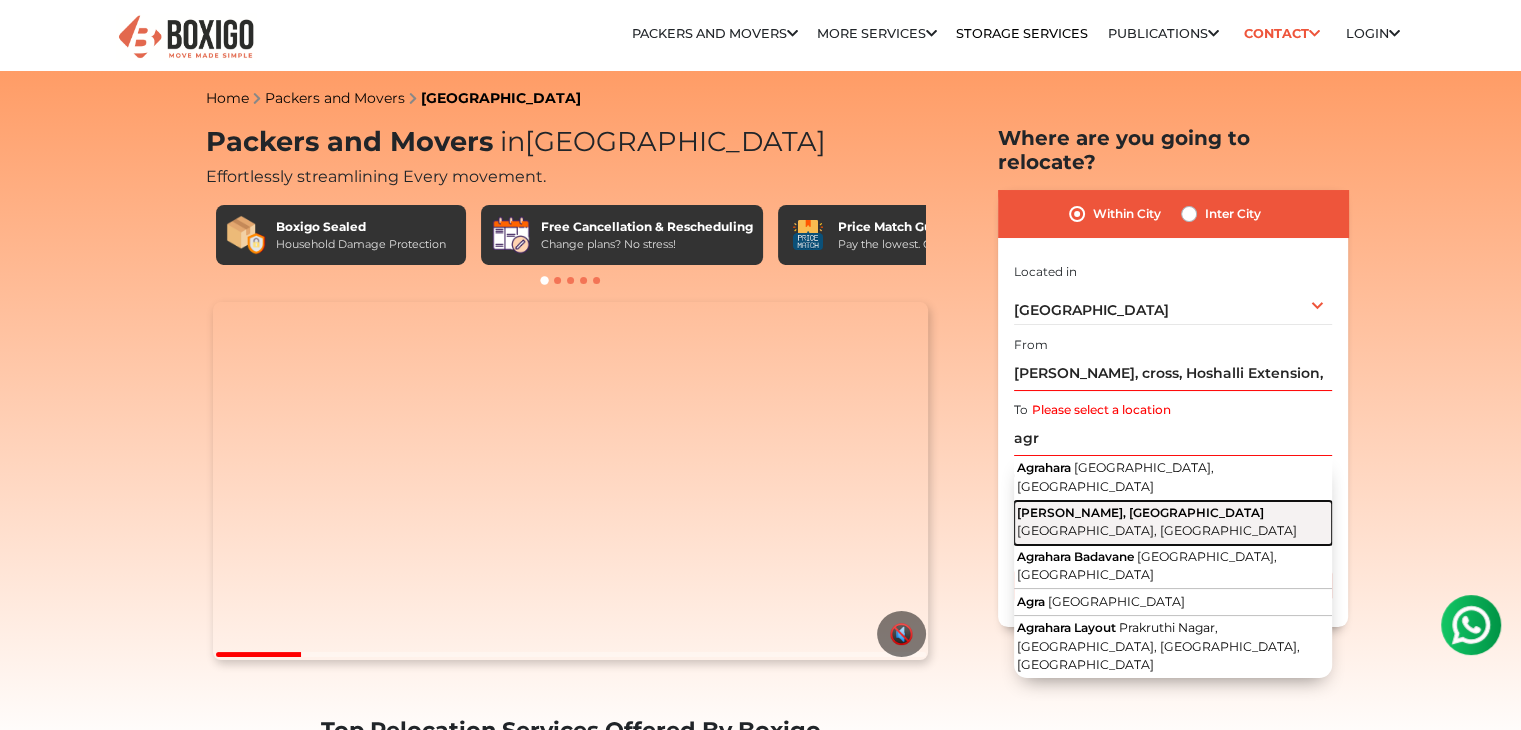 click on "Agrahara Dasarahalli, Rajajinagar" at bounding box center [1140, 512] 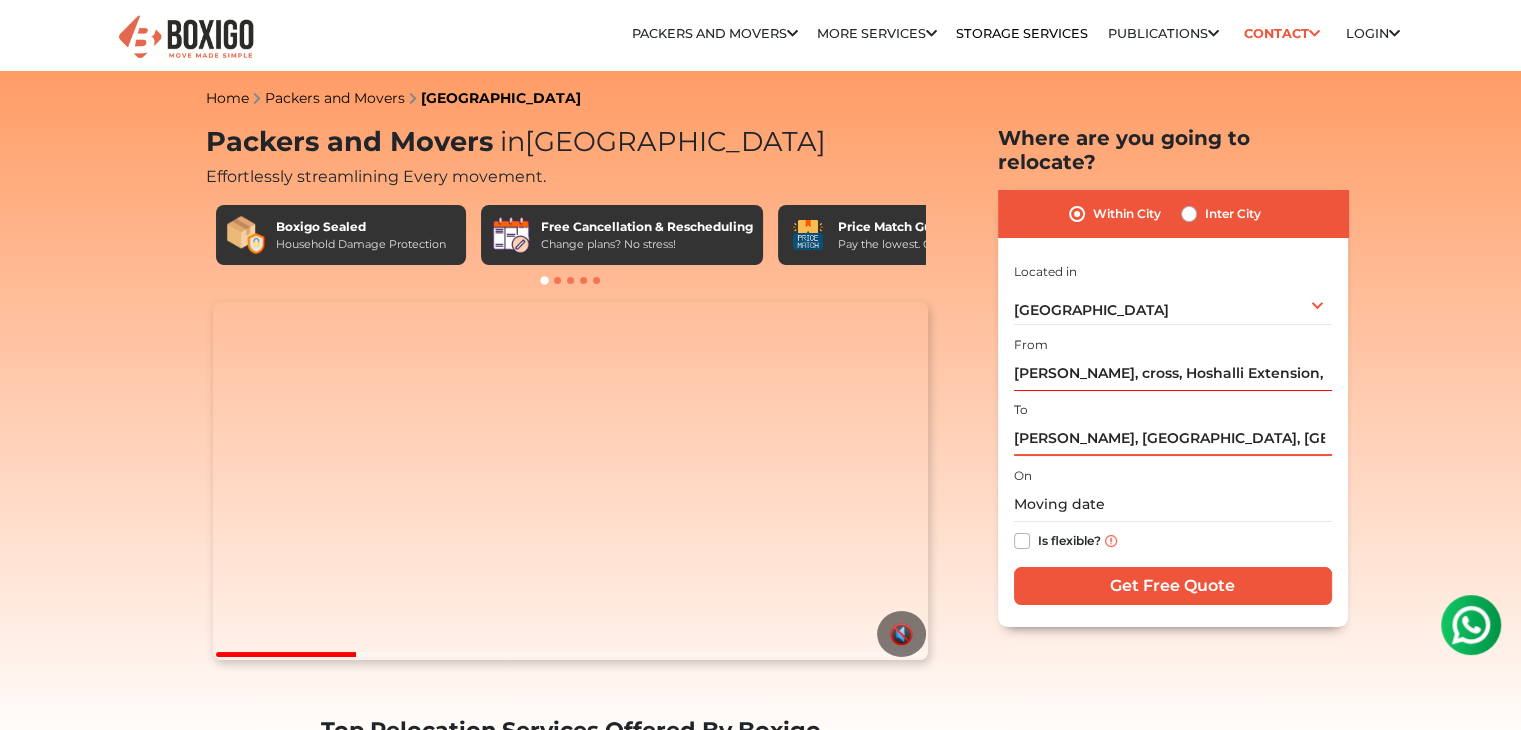 click on "Agrahara Dasarahalli, Rajajinagar, Bengaluru, Karnataka" at bounding box center (1173, 438) 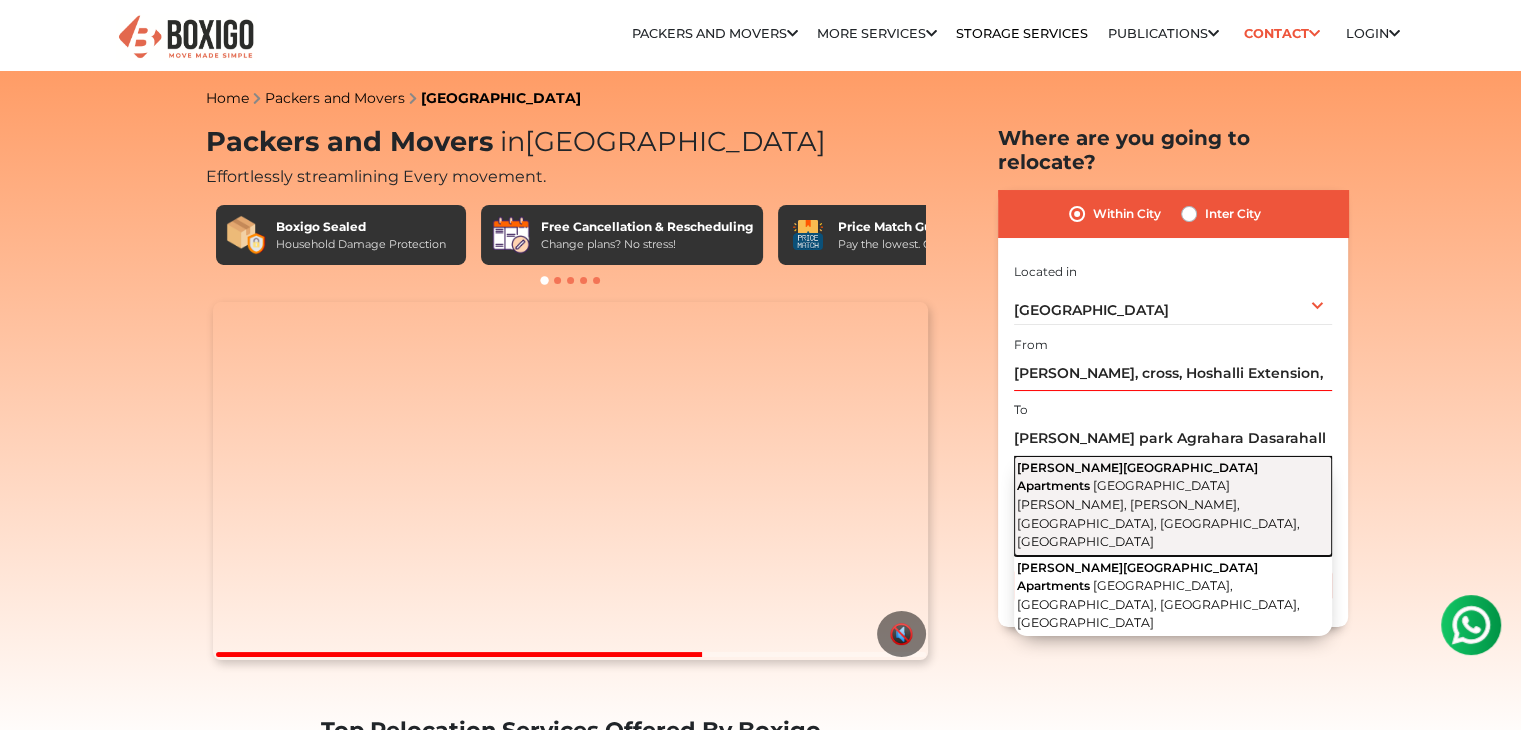click on "Magadi Main Road, Vijay nagar, Agrahara Dasarahalli, Rajajinagar, Bengaluru, Karnataka" at bounding box center [1158, 513] 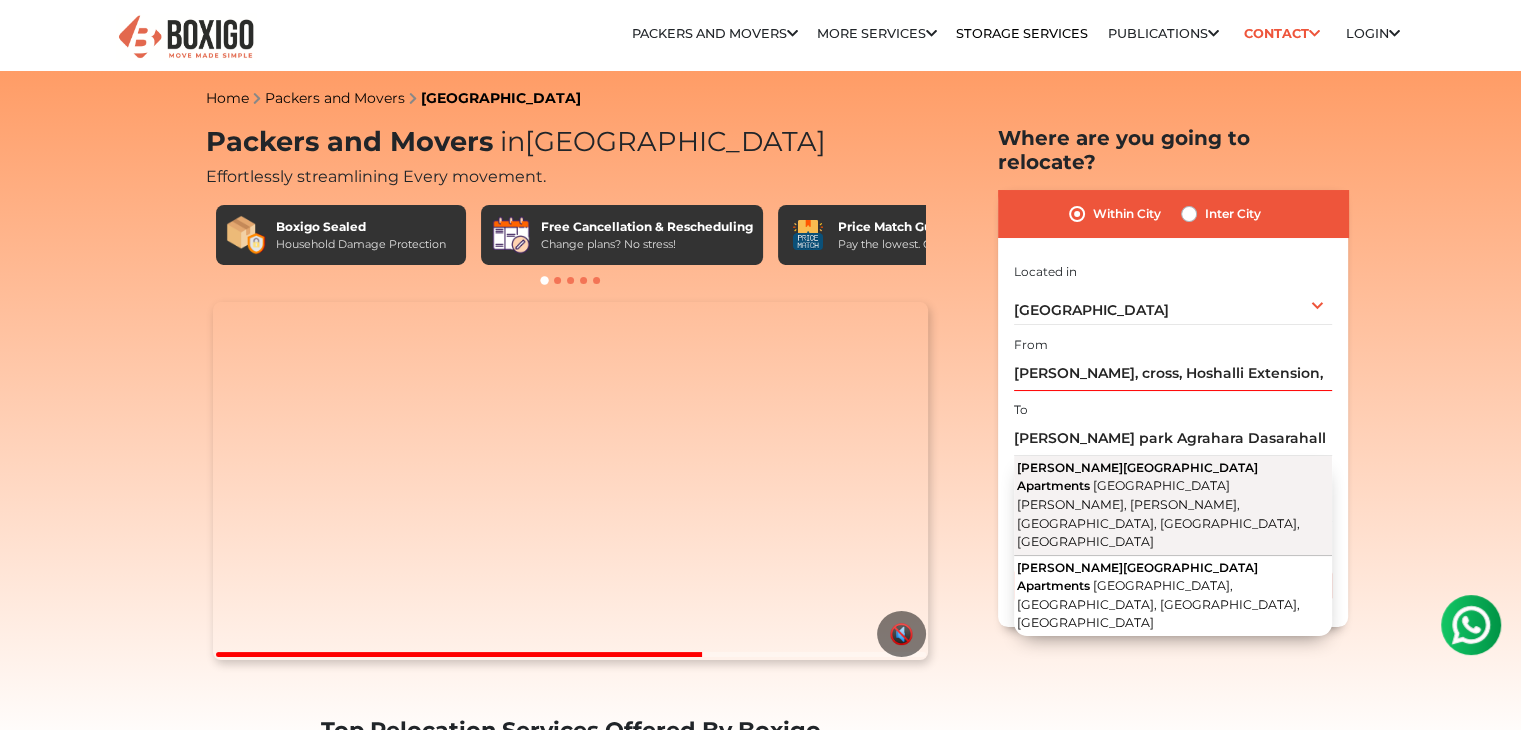 type on "Raheja Park Apartments, Magadi Main Road, Vijay nagar, Agrahara Dasarahalli, Rajajinagar, Bengaluru, Karnataka" 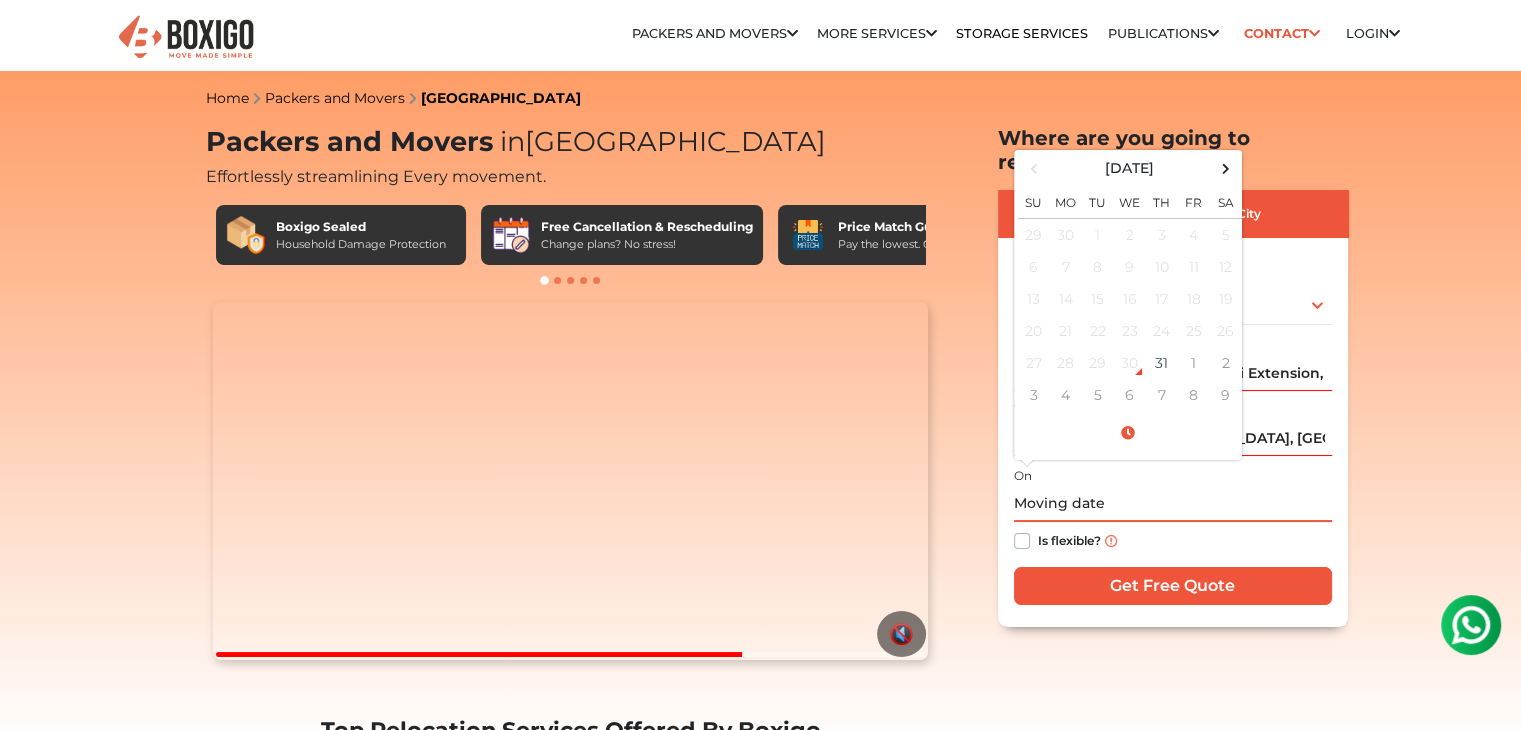 click at bounding box center (1173, 504) 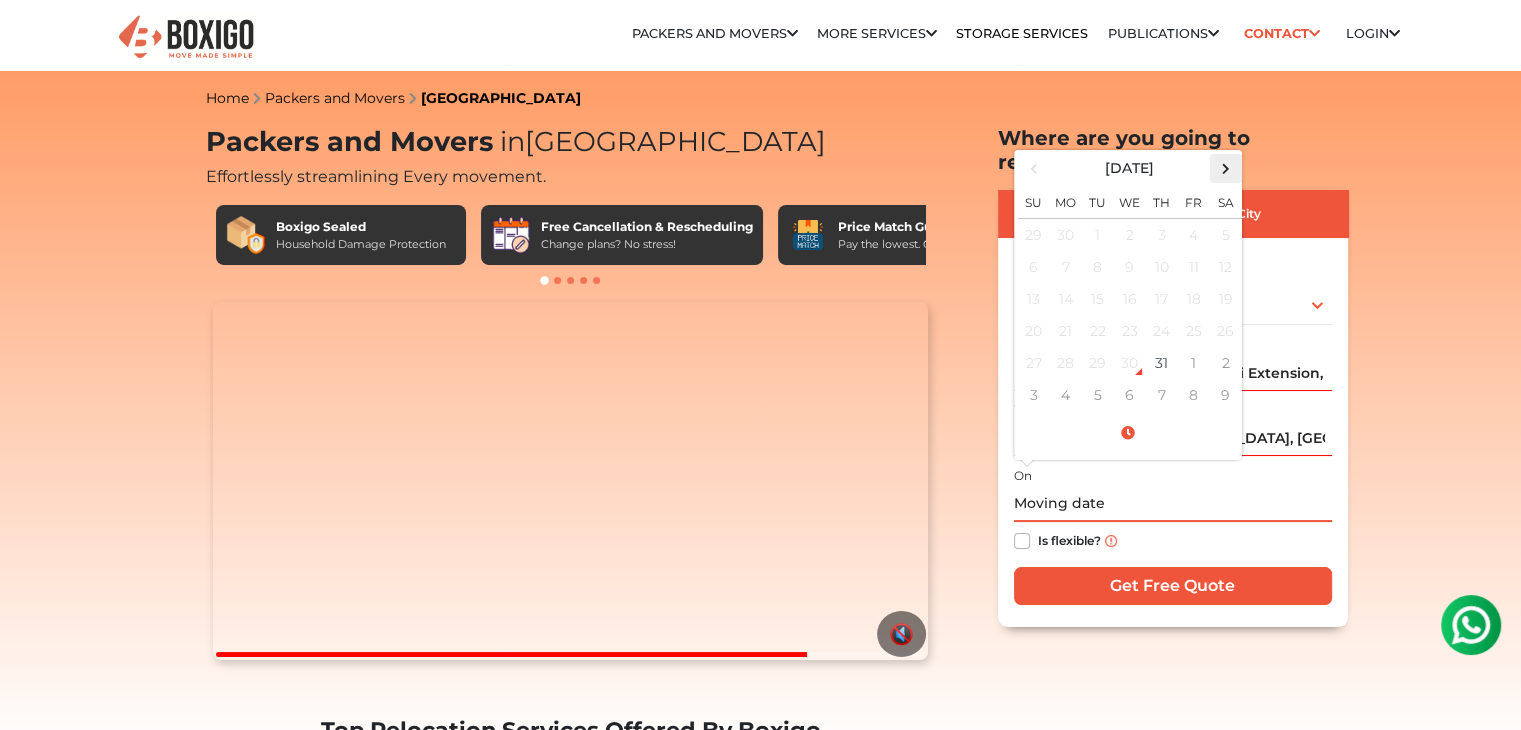 click at bounding box center (1225, 168) 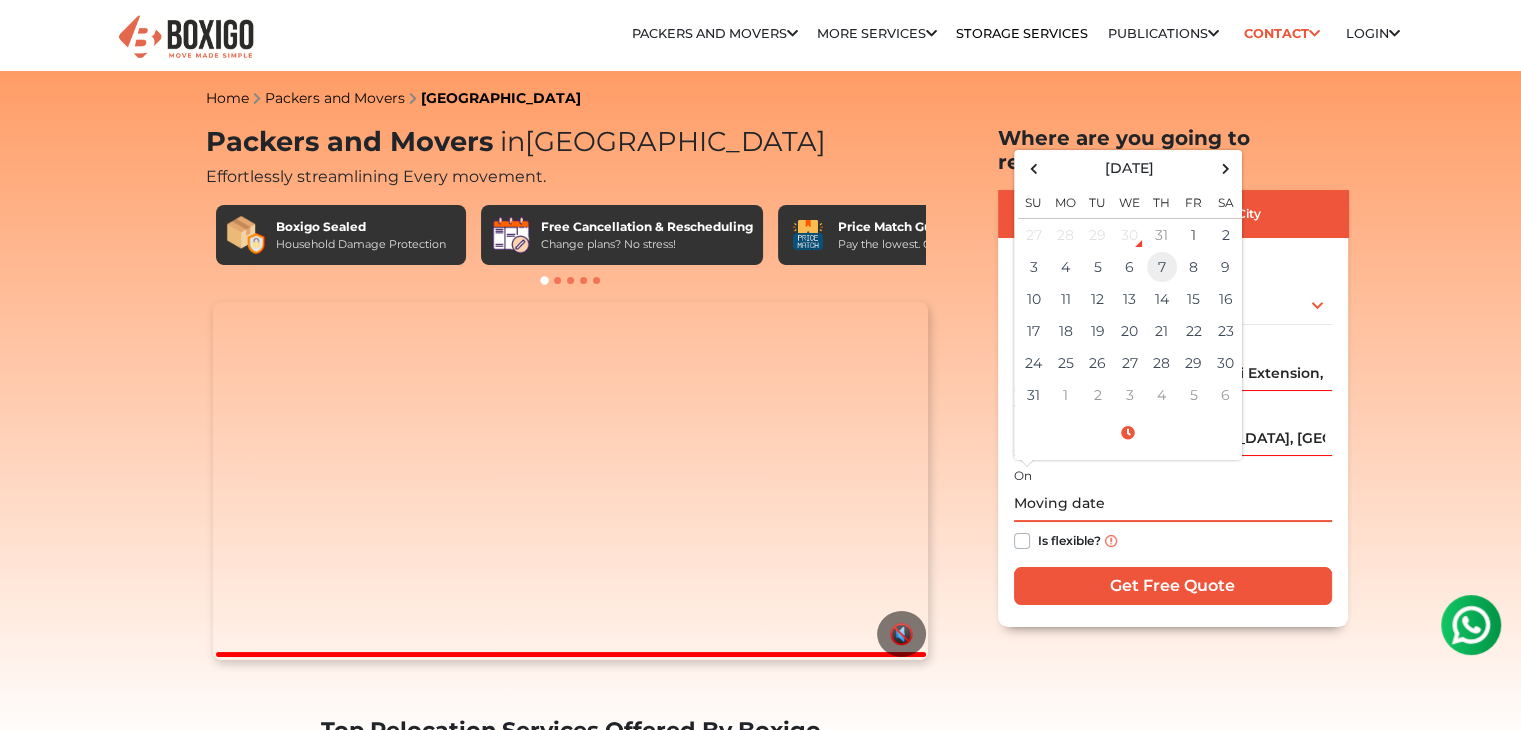 click on "7" at bounding box center (1162, 267) 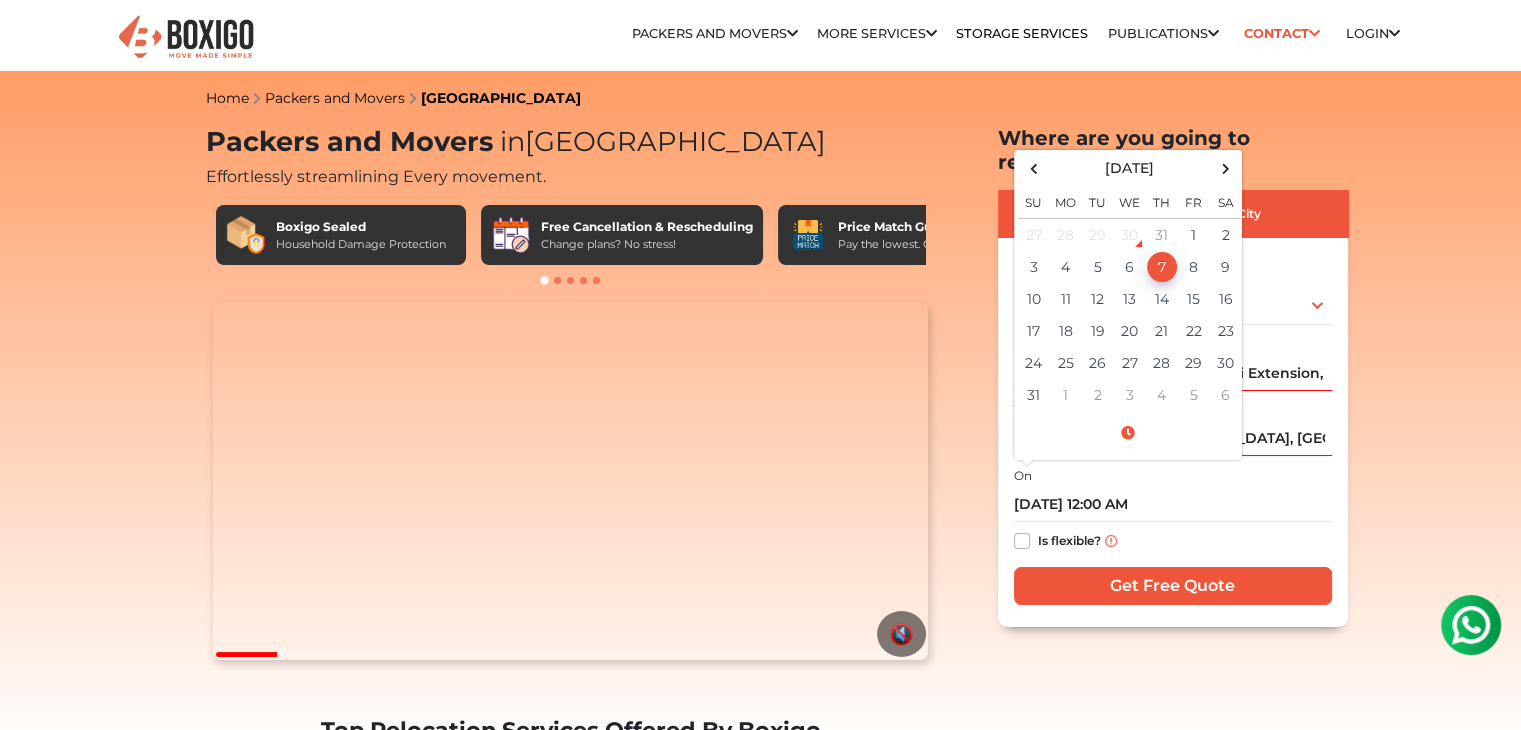 click on "Is flexible?" at bounding box center [1173, 541] 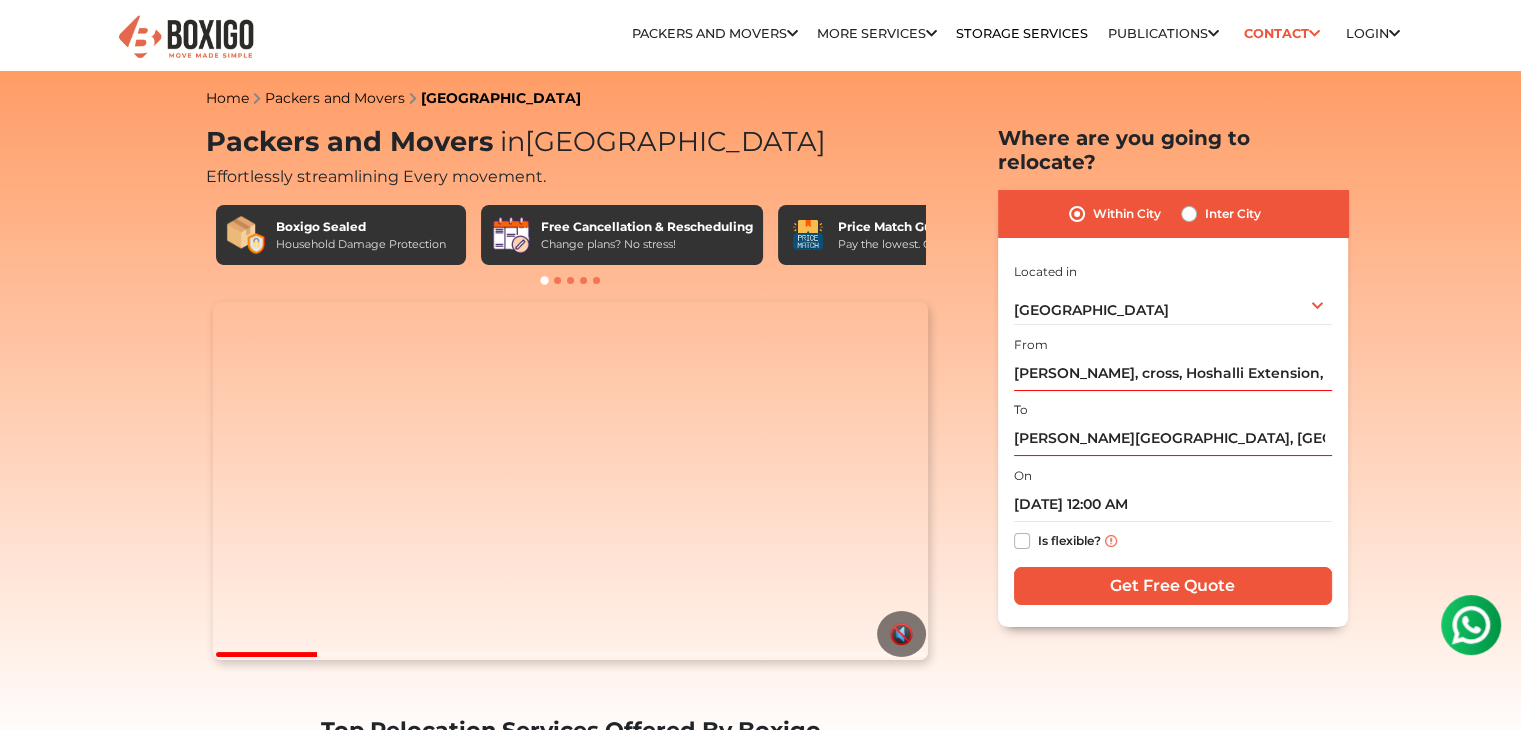 click on "Is flexible?" at bounding box center [1069, 539] 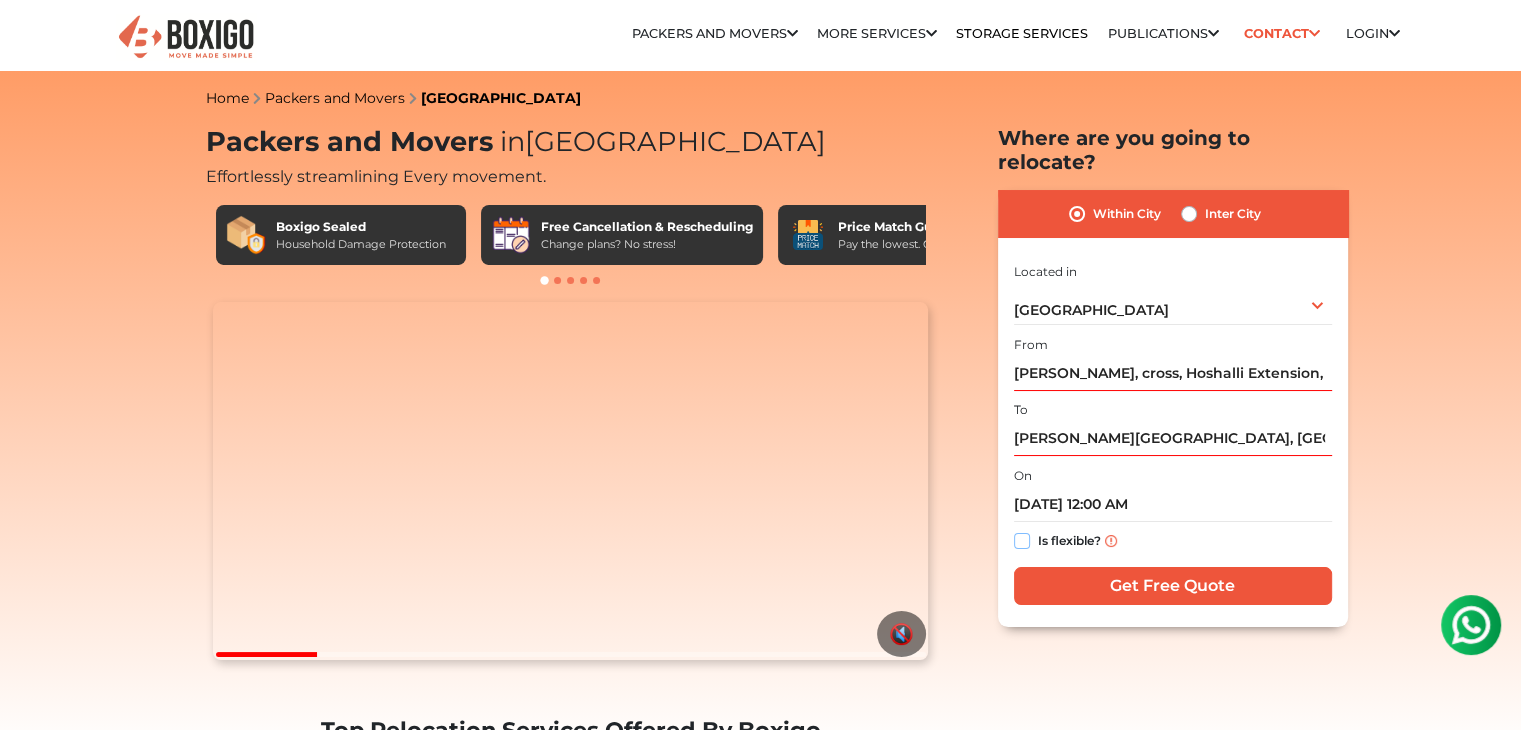 click on "Is flexible?" at bounding box center [1022, 539] 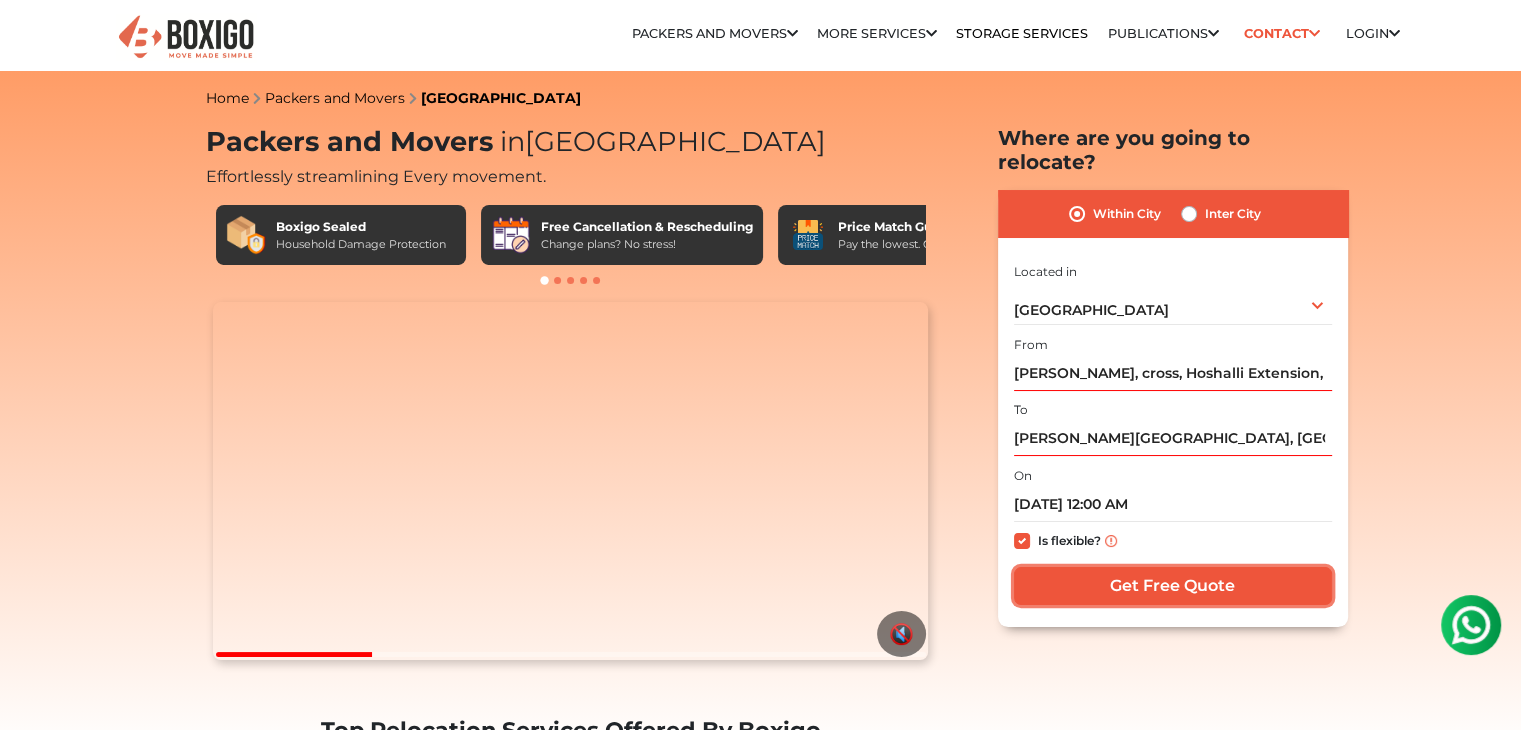 click on "Get Free Quote" at bounding box center (1173, 586) 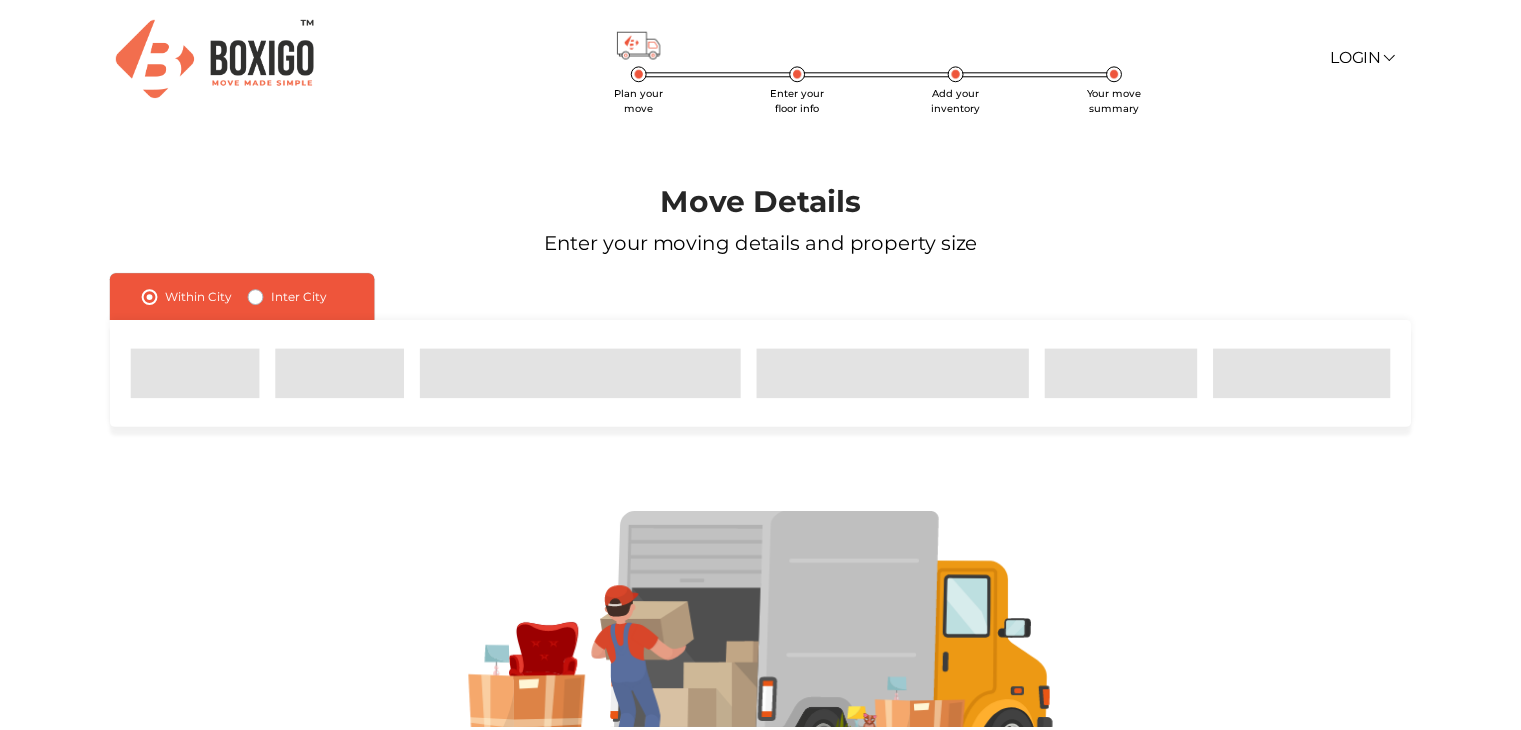 scroll, scrollTop: 0, scrollLeft: 0, axis: both 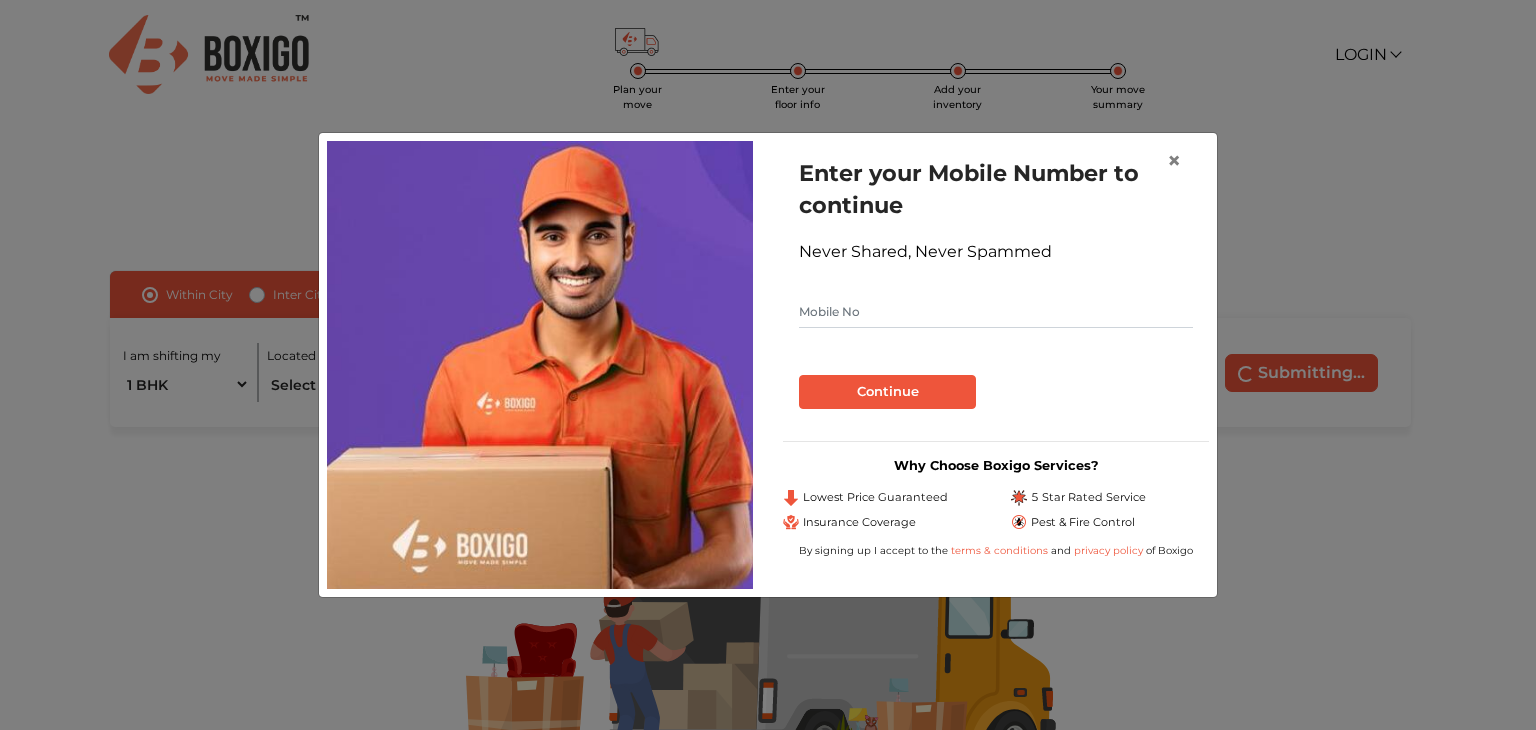 click at bounding box center (996, 312) 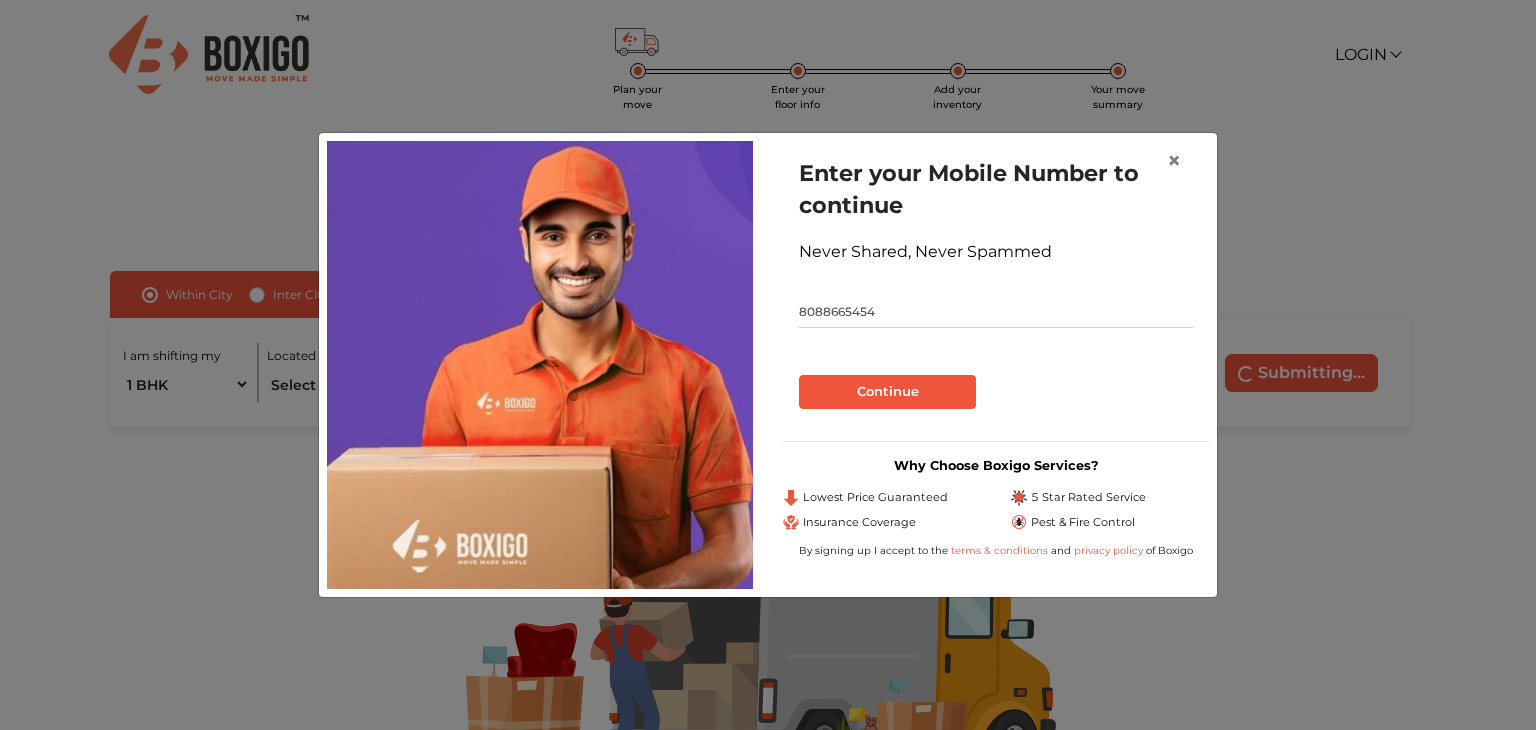 type on "8088665454" 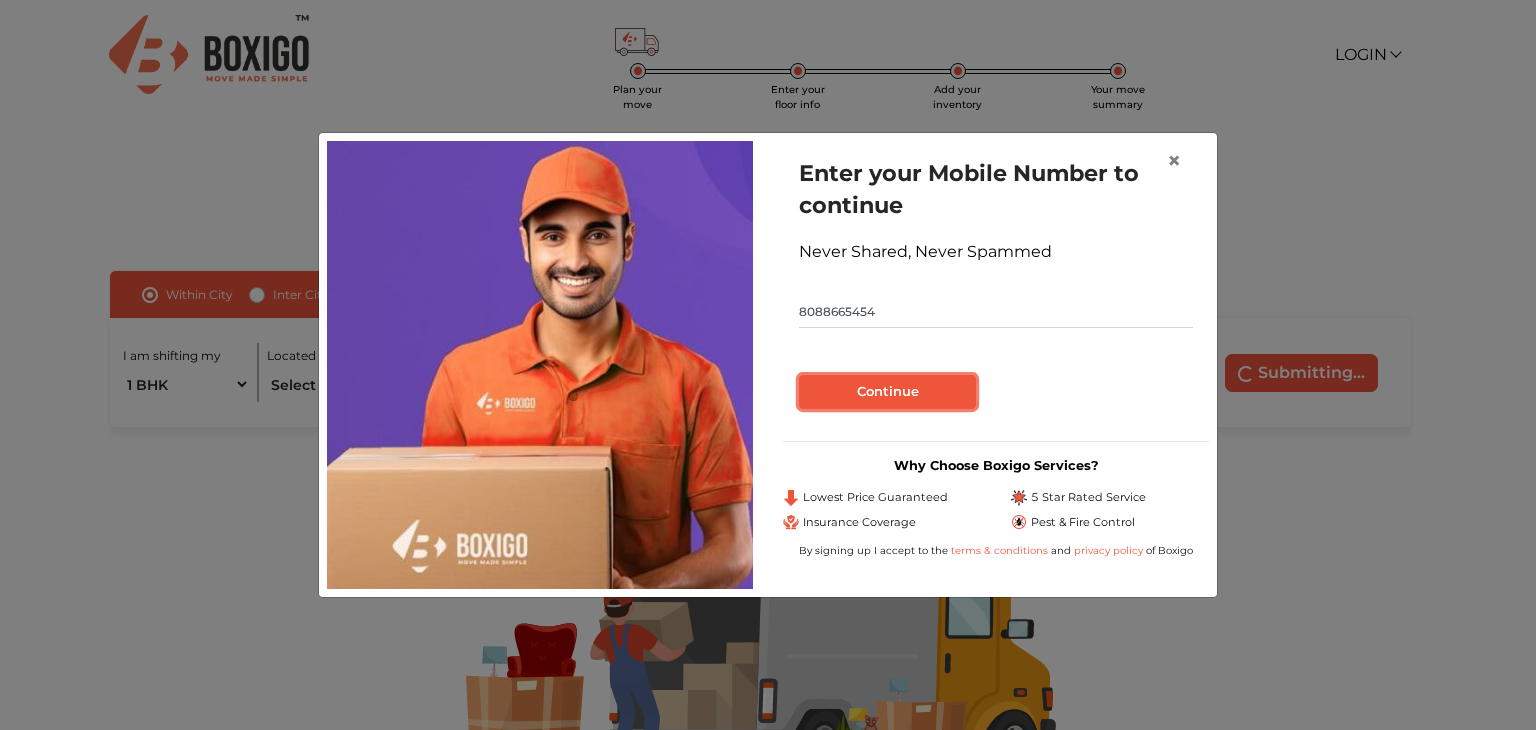 click on "Continue" at bounding box center (887, 392) 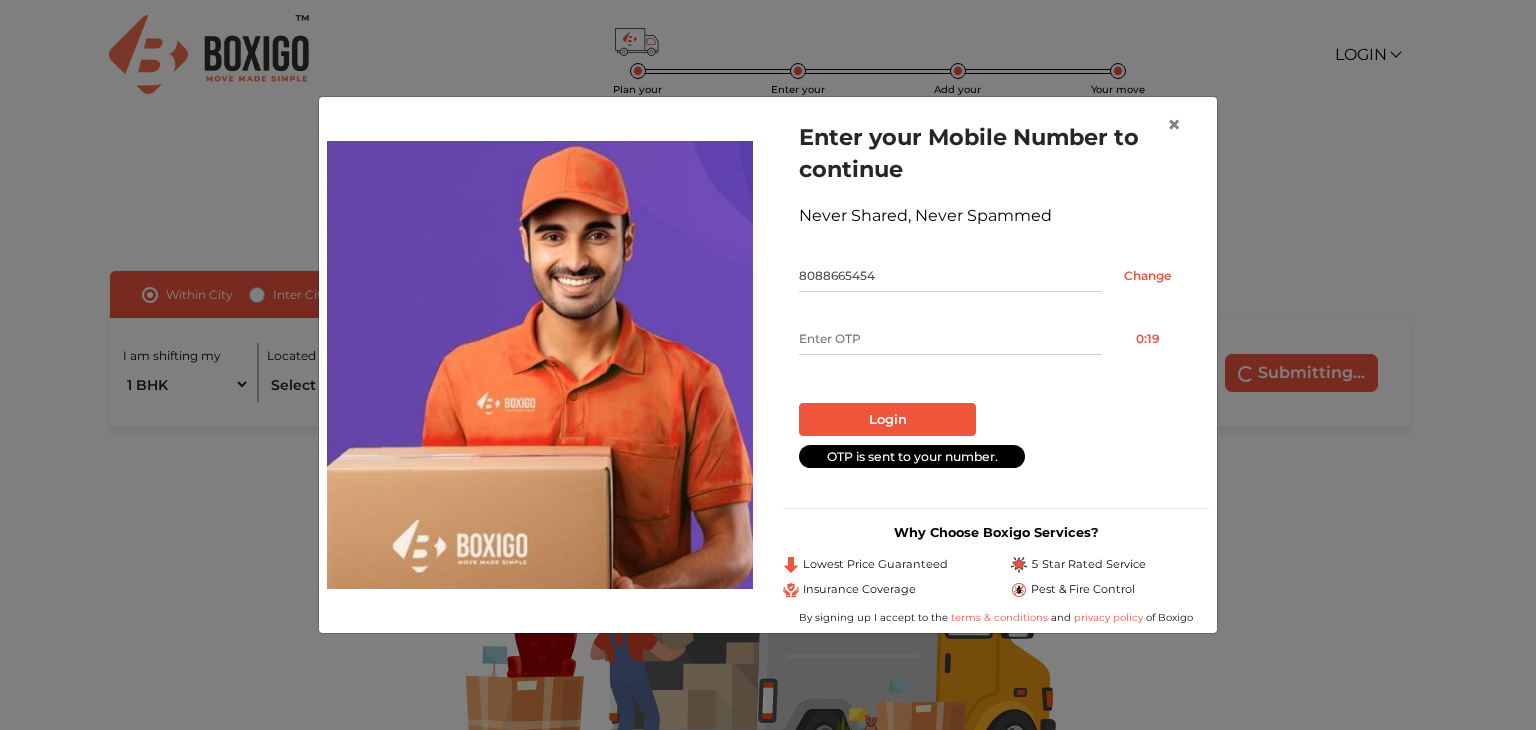 click at bounding box center (950, 339) 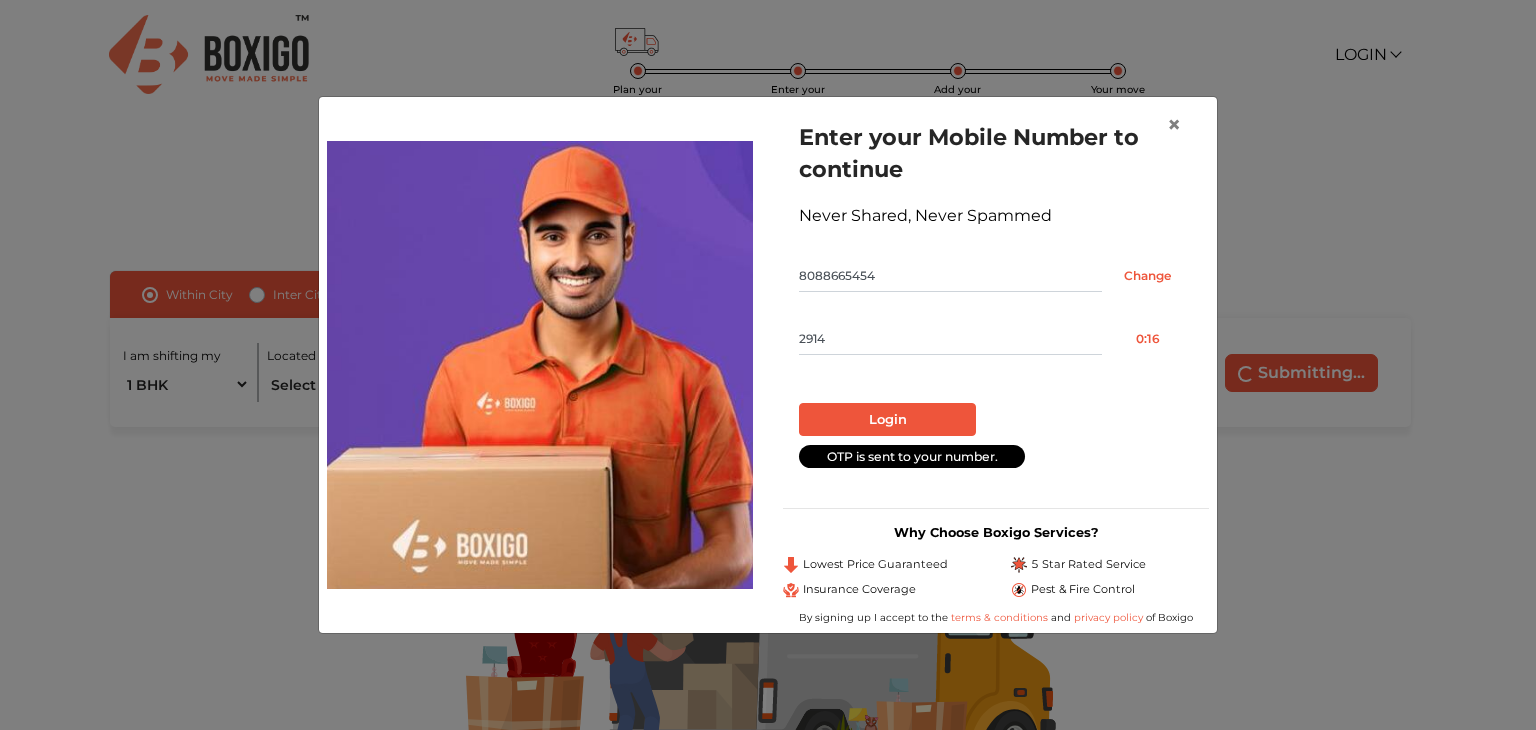 type on "2914" 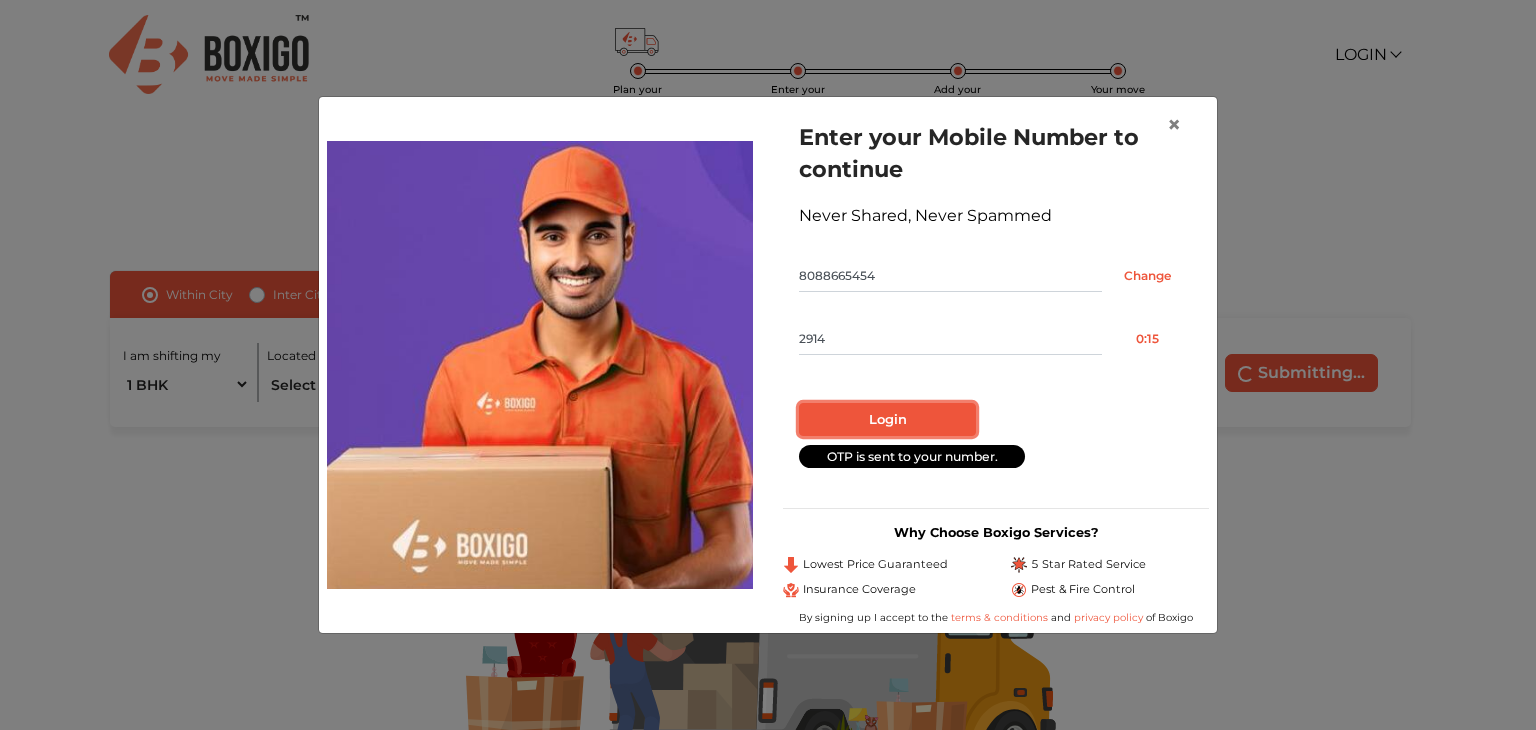 click on "Login" at bounding box center [887, 420] 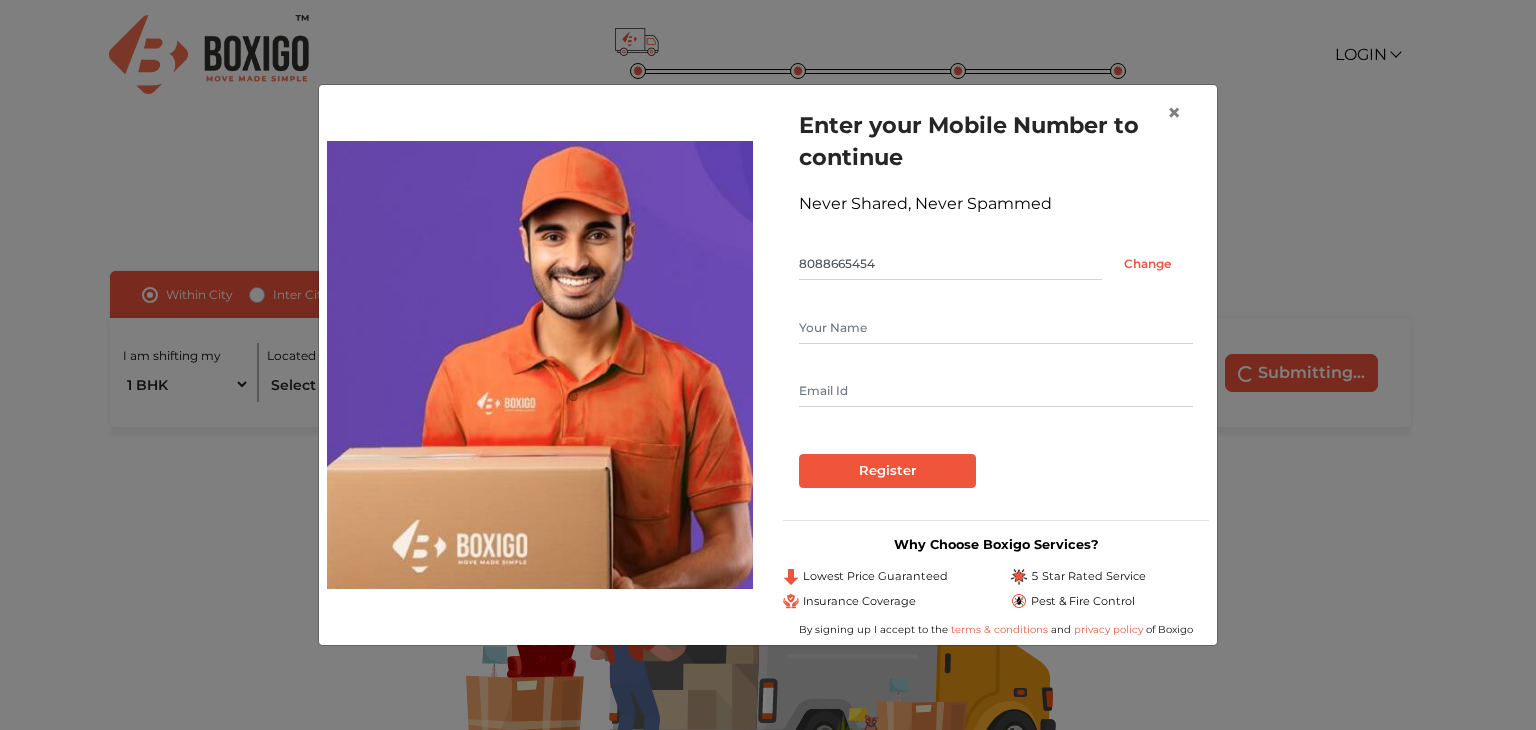 click at bounding box center (996, 328) 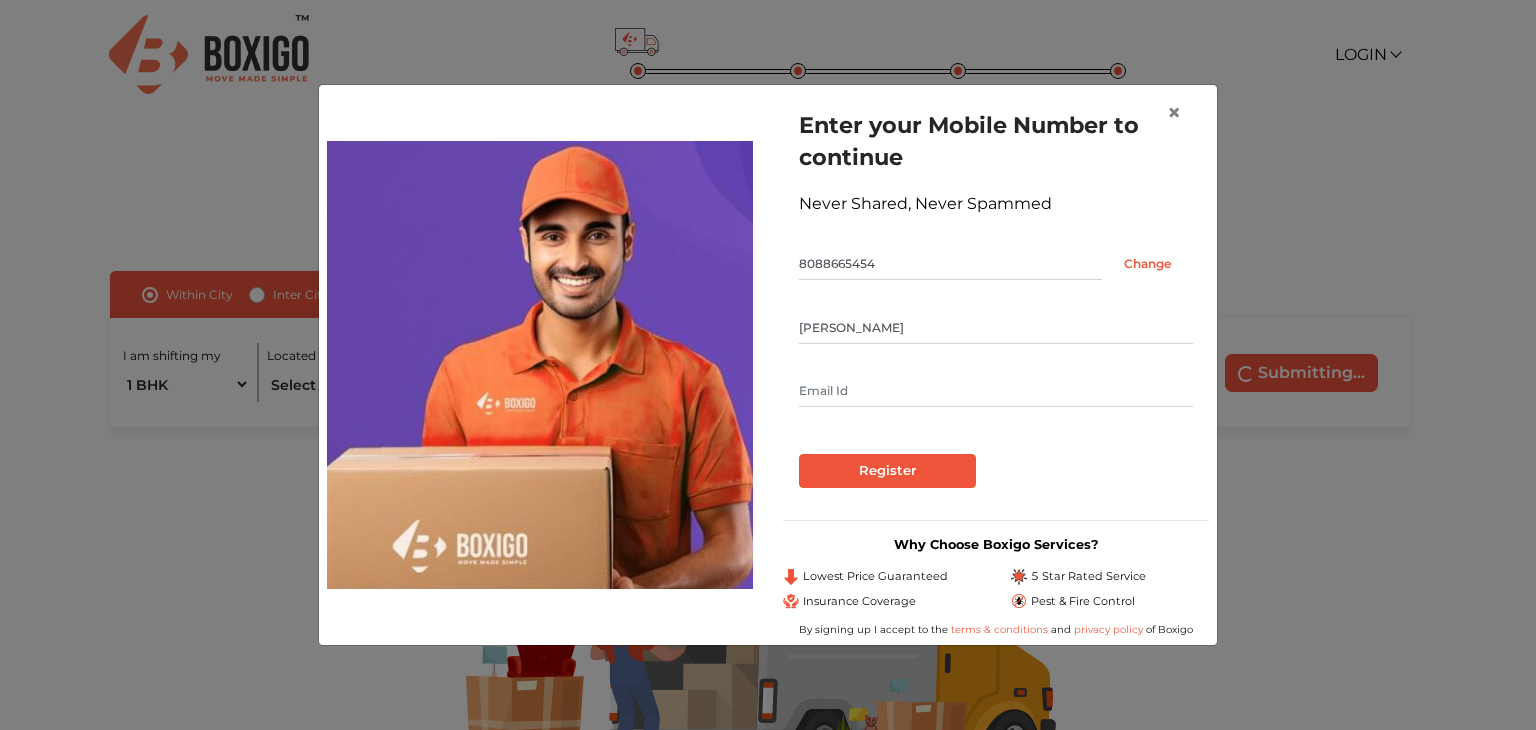 type on "[PERSON_NAME]" 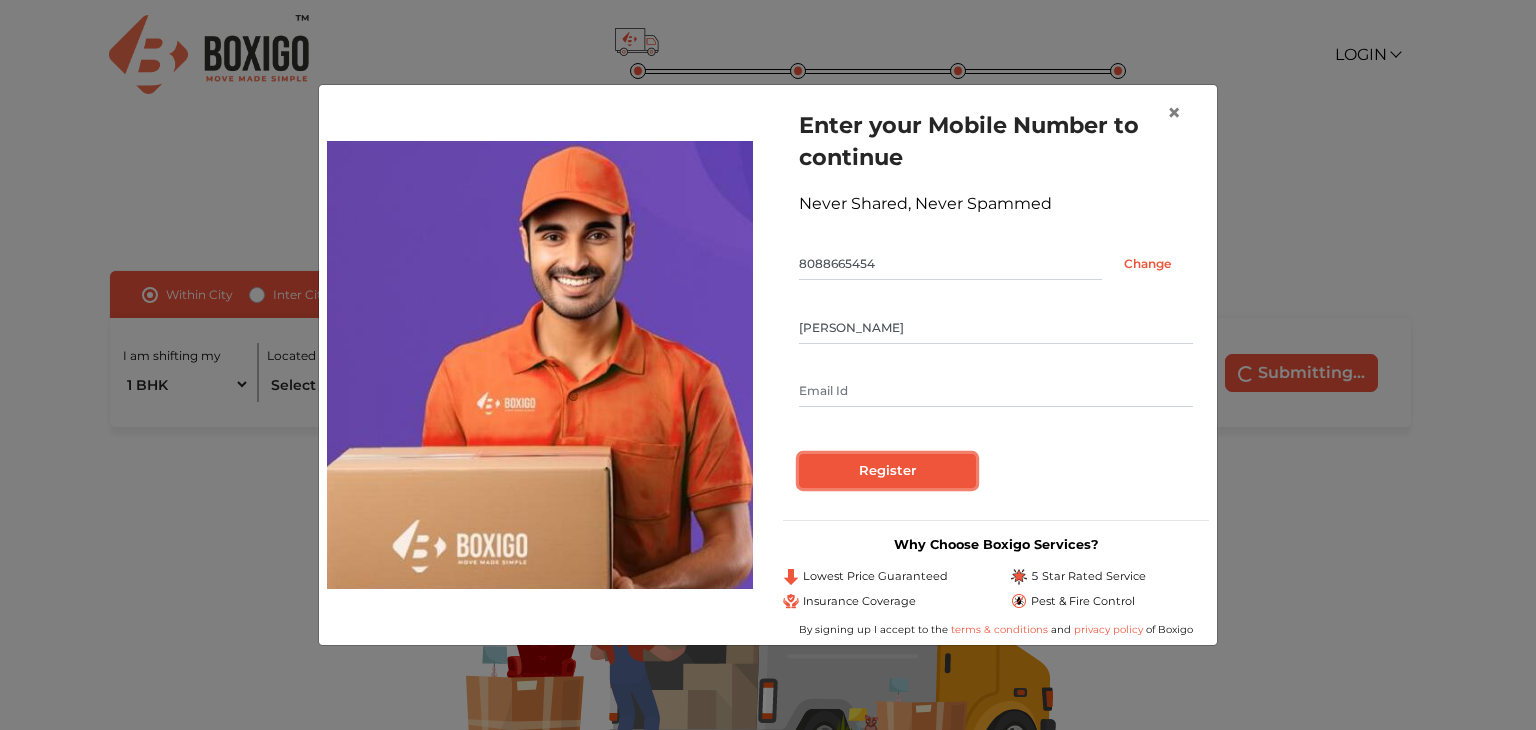 click on "Register" at bounding box center [887, 471] 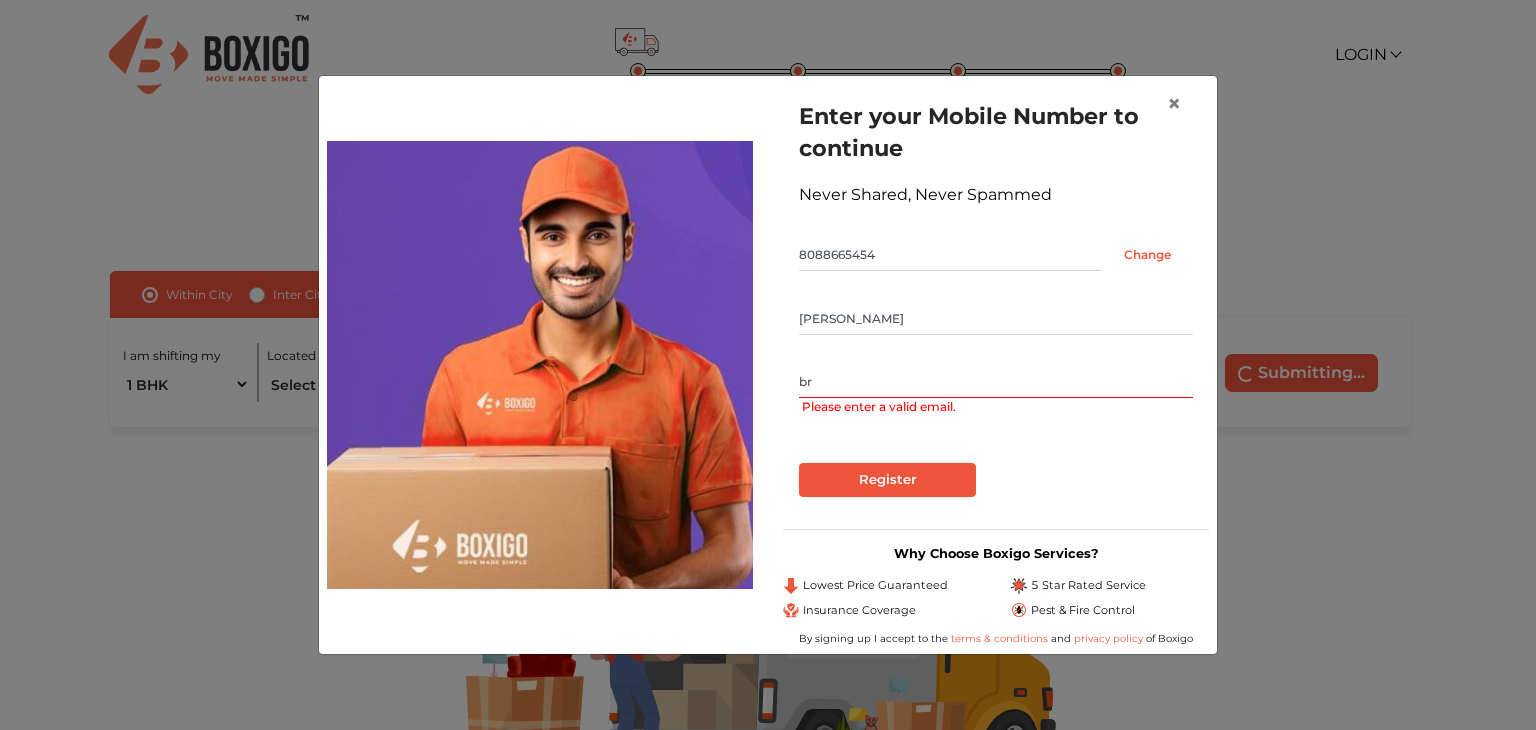 type on "b" 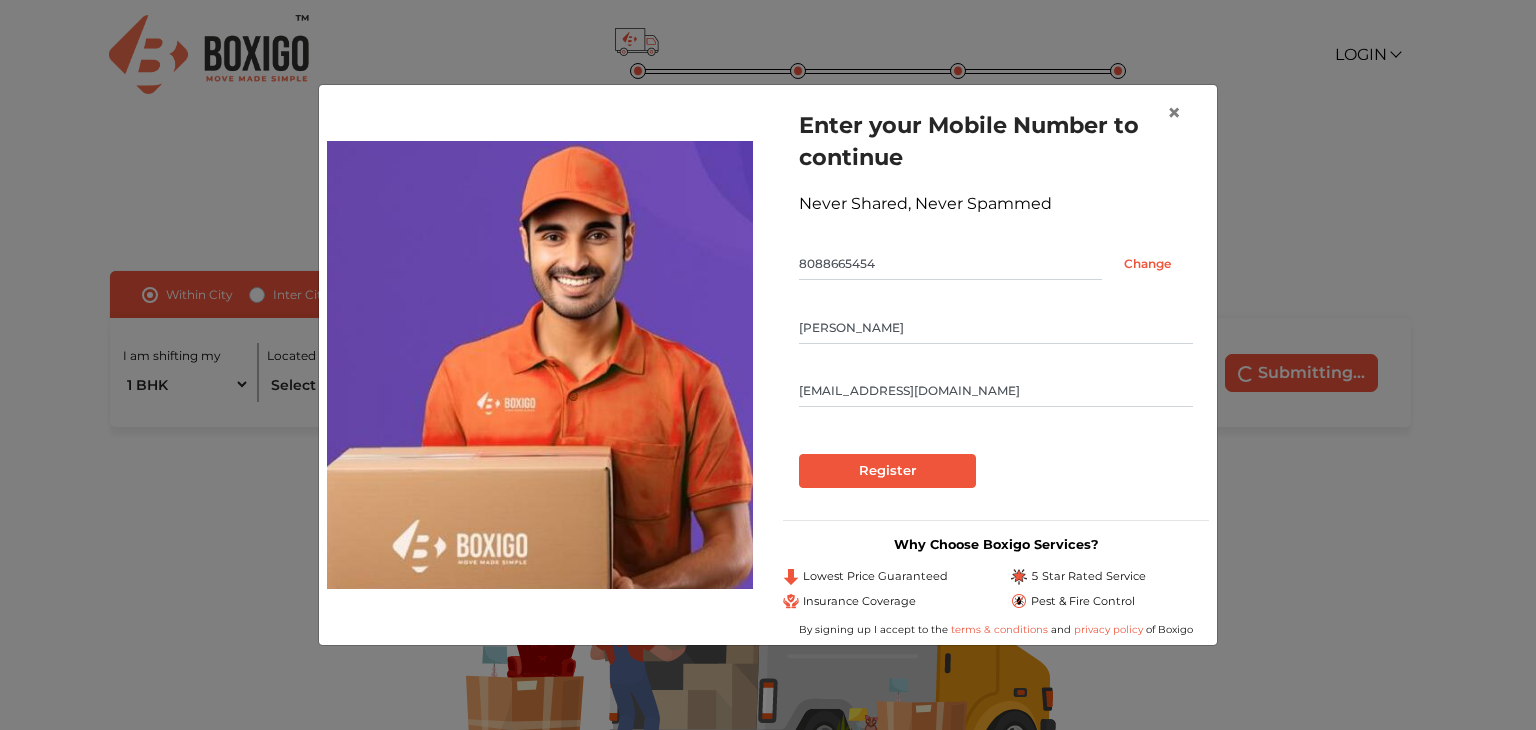 type on "[EMAIL_ADDRESS][DOMAIN_NAME]" 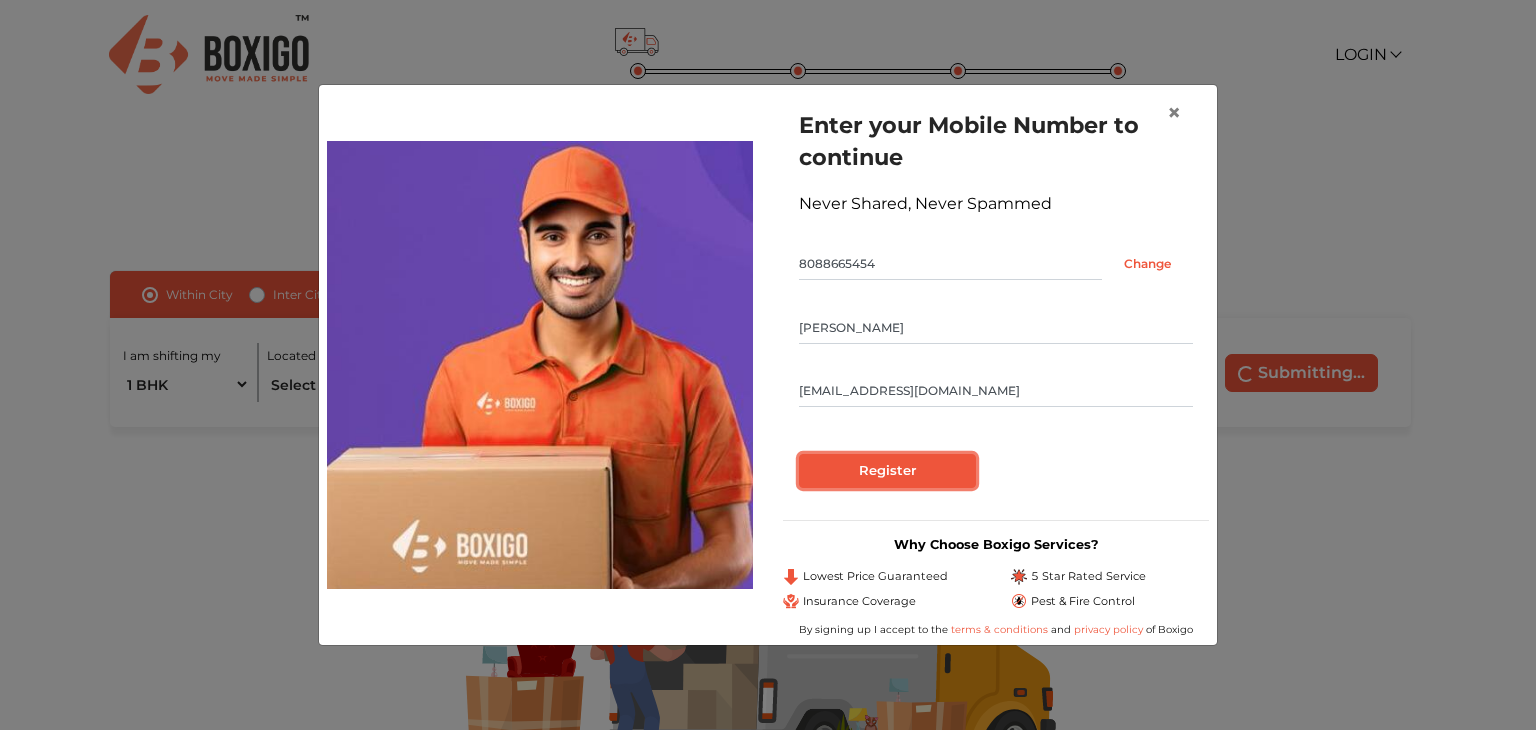 click on "Register" at bounding box center [887, 471] 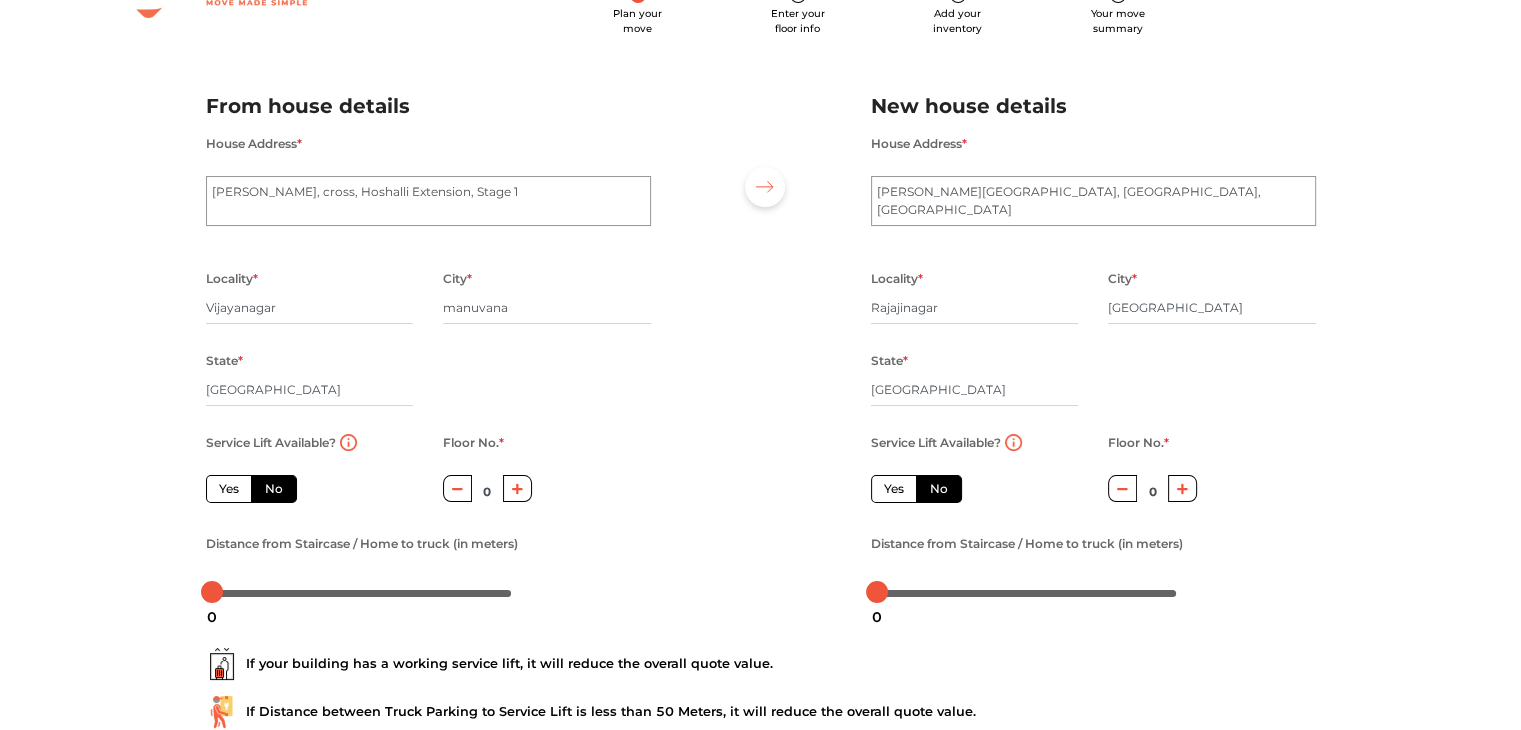 scroll, scrollTop: 128, scrollLeft: 0, axis: vertical 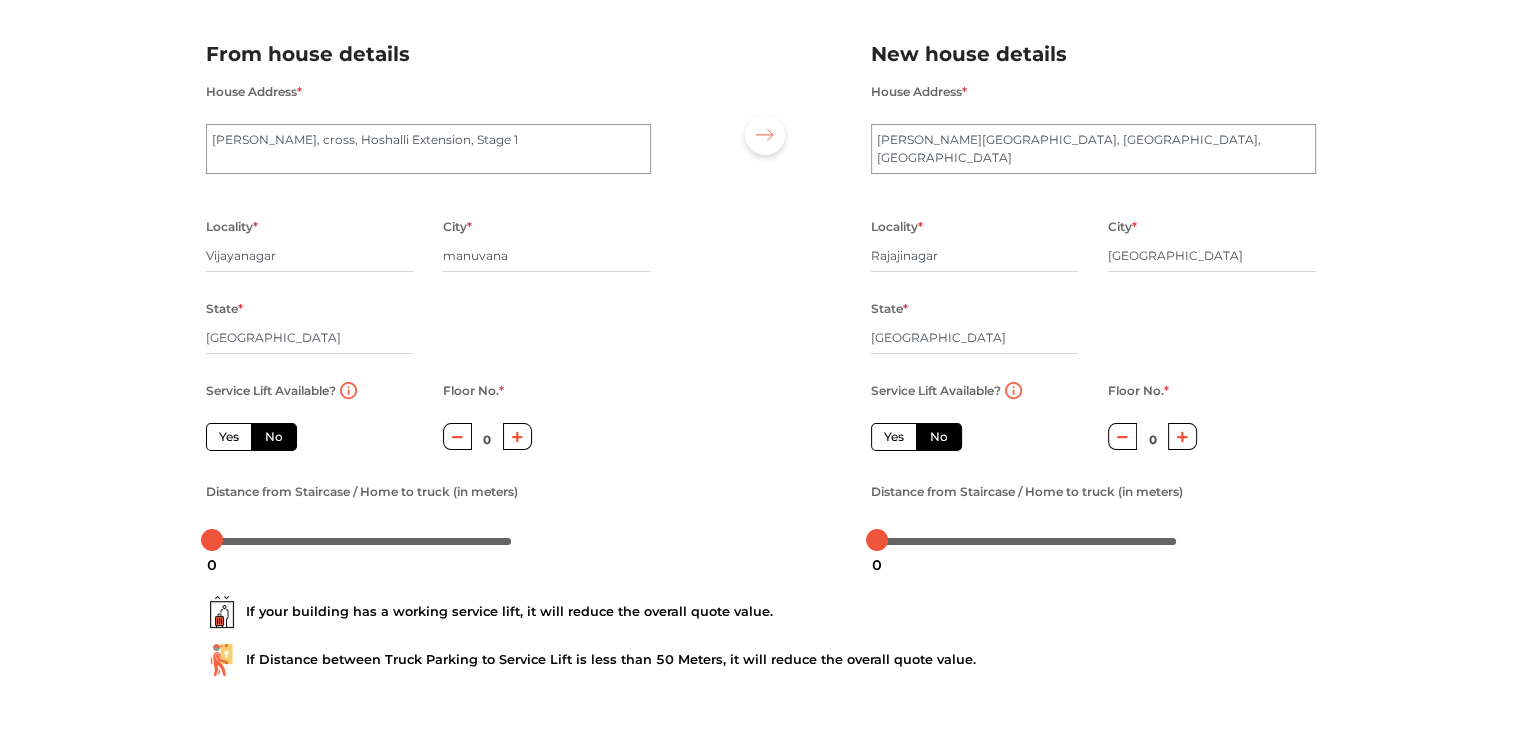 click at bounding box center (517, 436) 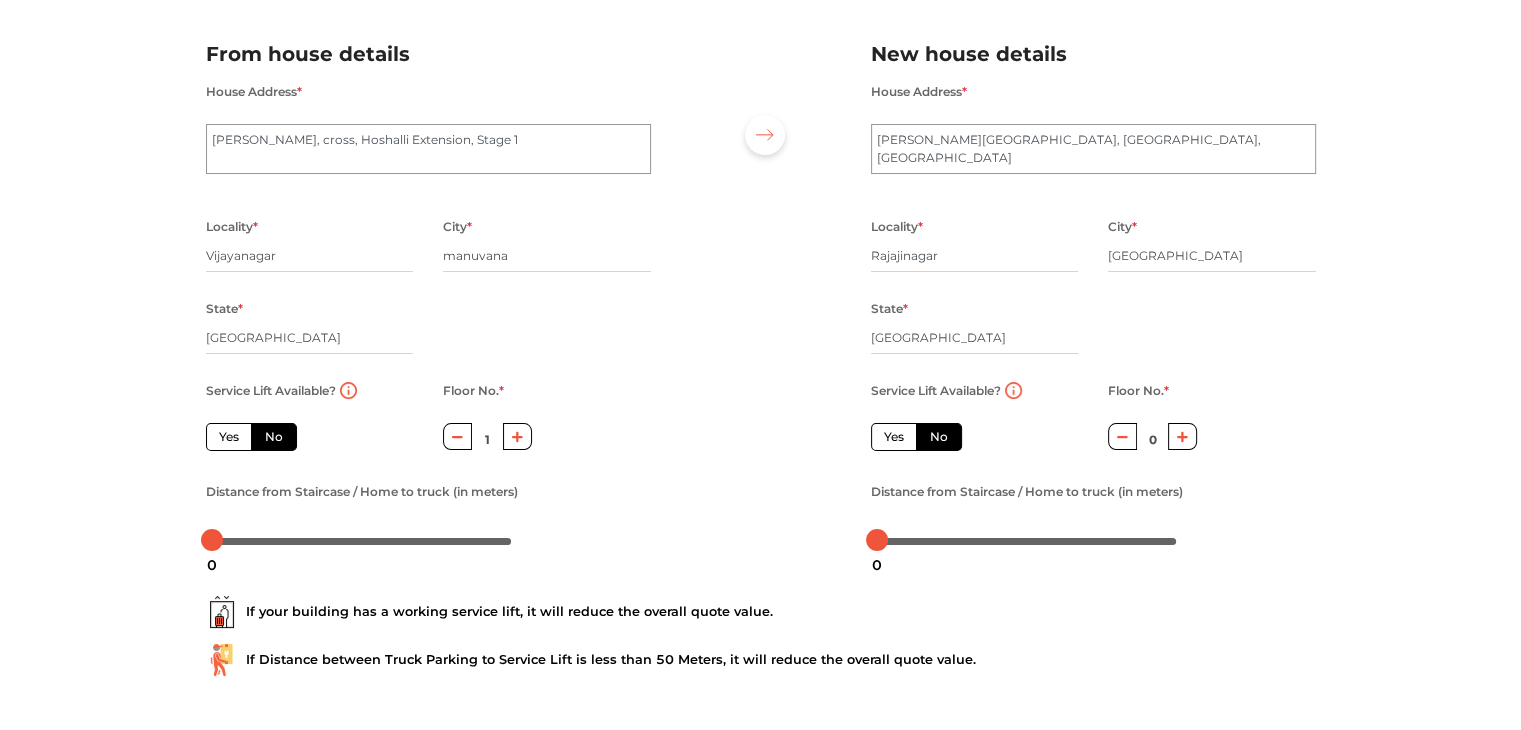click at bounding box center [517, 436] 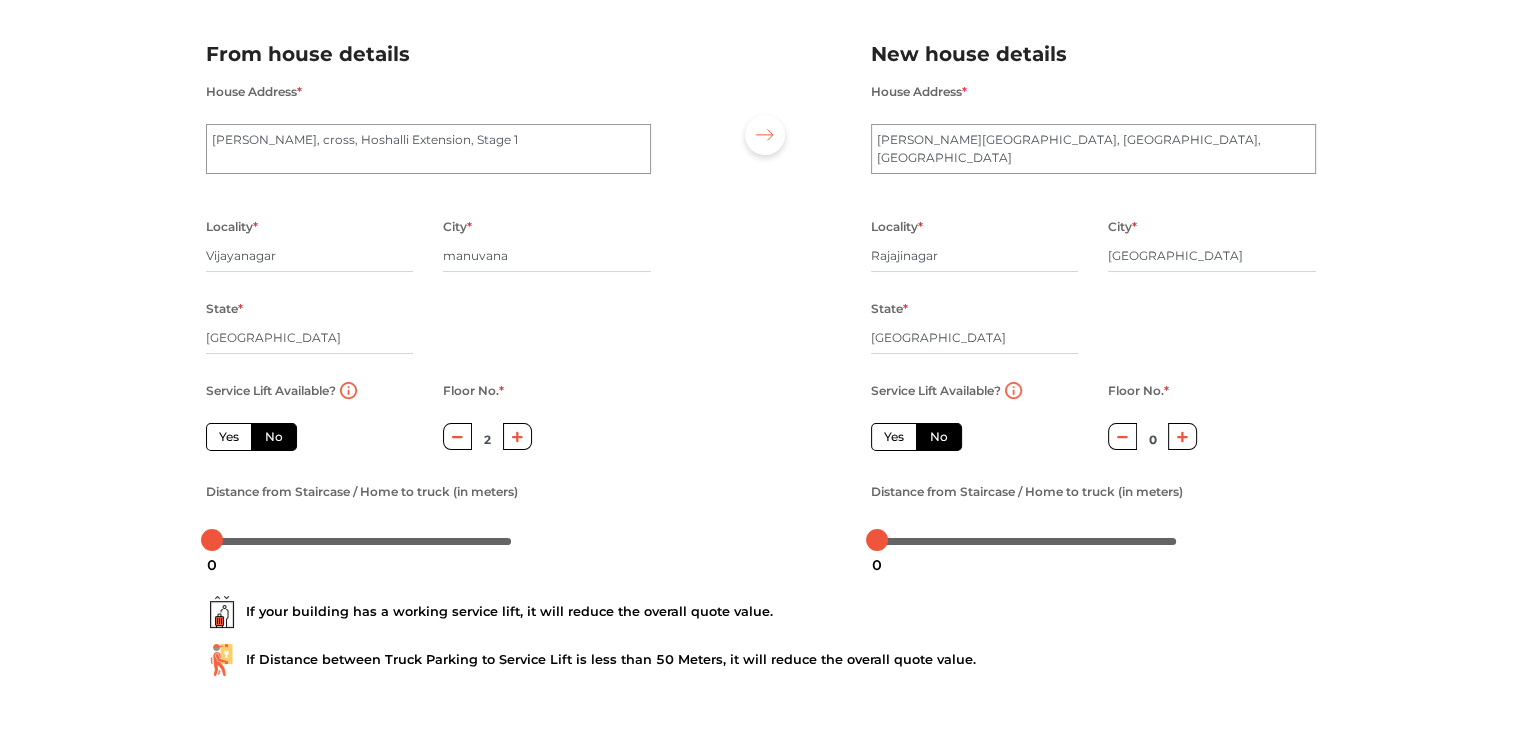 click at bounding box center (517, 436) 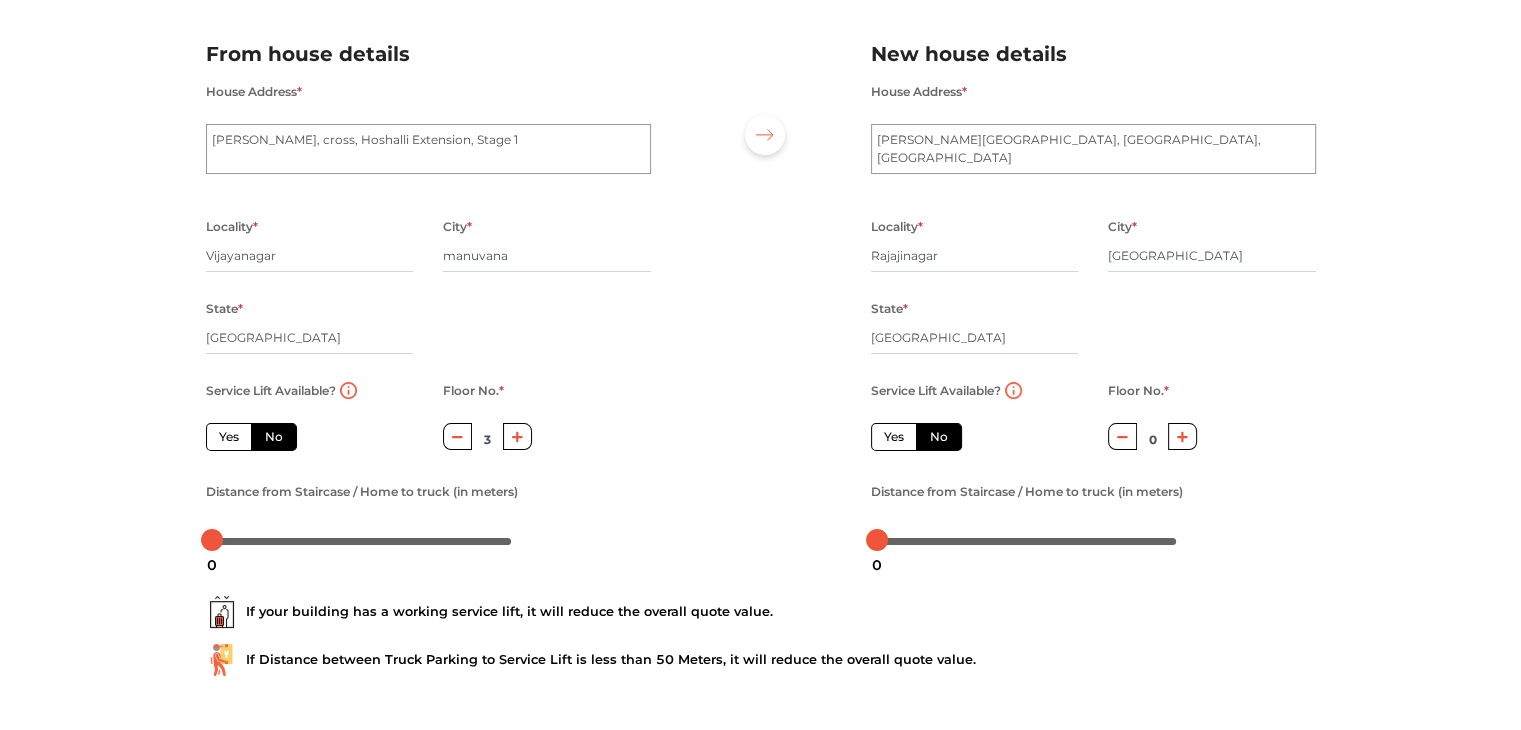 click on "No" at bounding box center (274, 437) 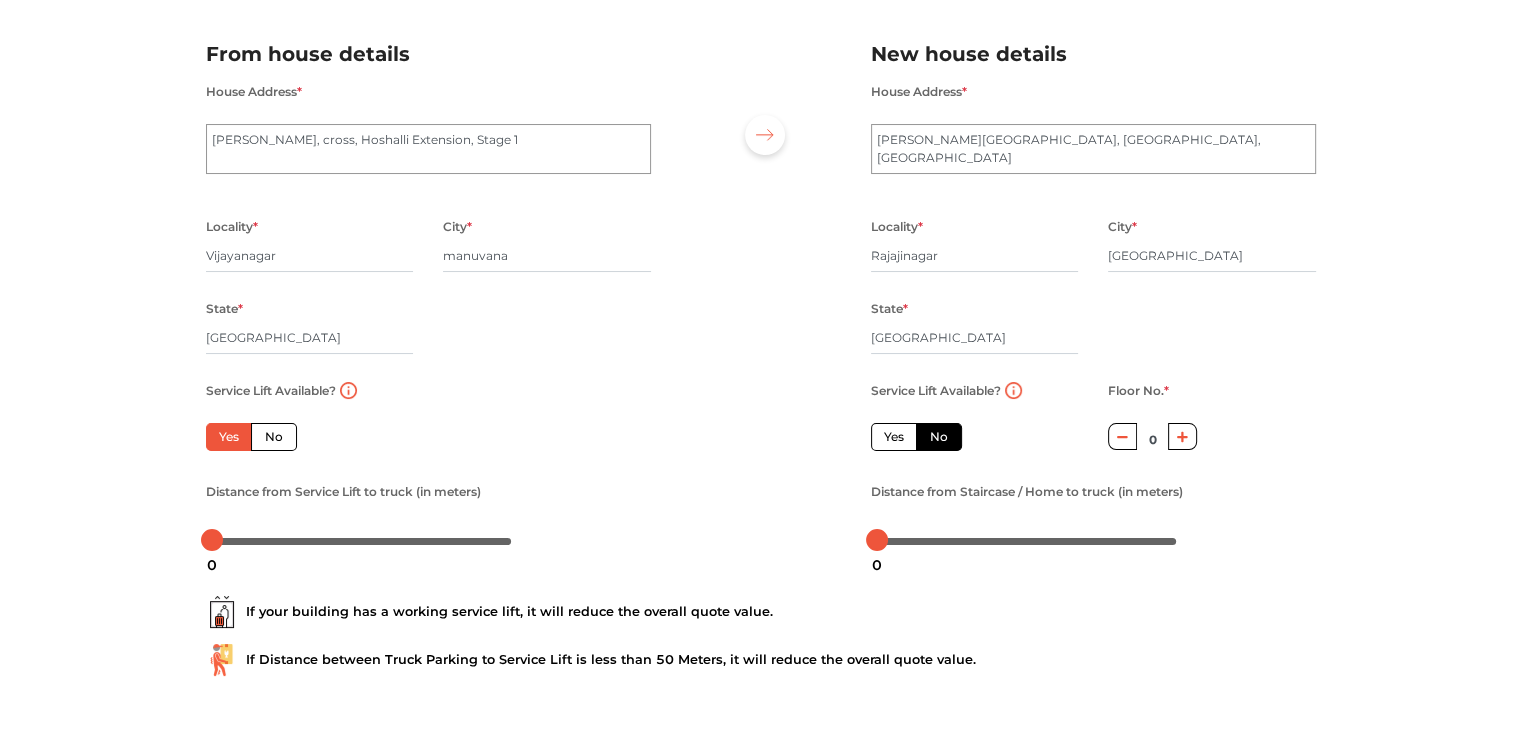 click on "No" at bounding box center [274, 437] 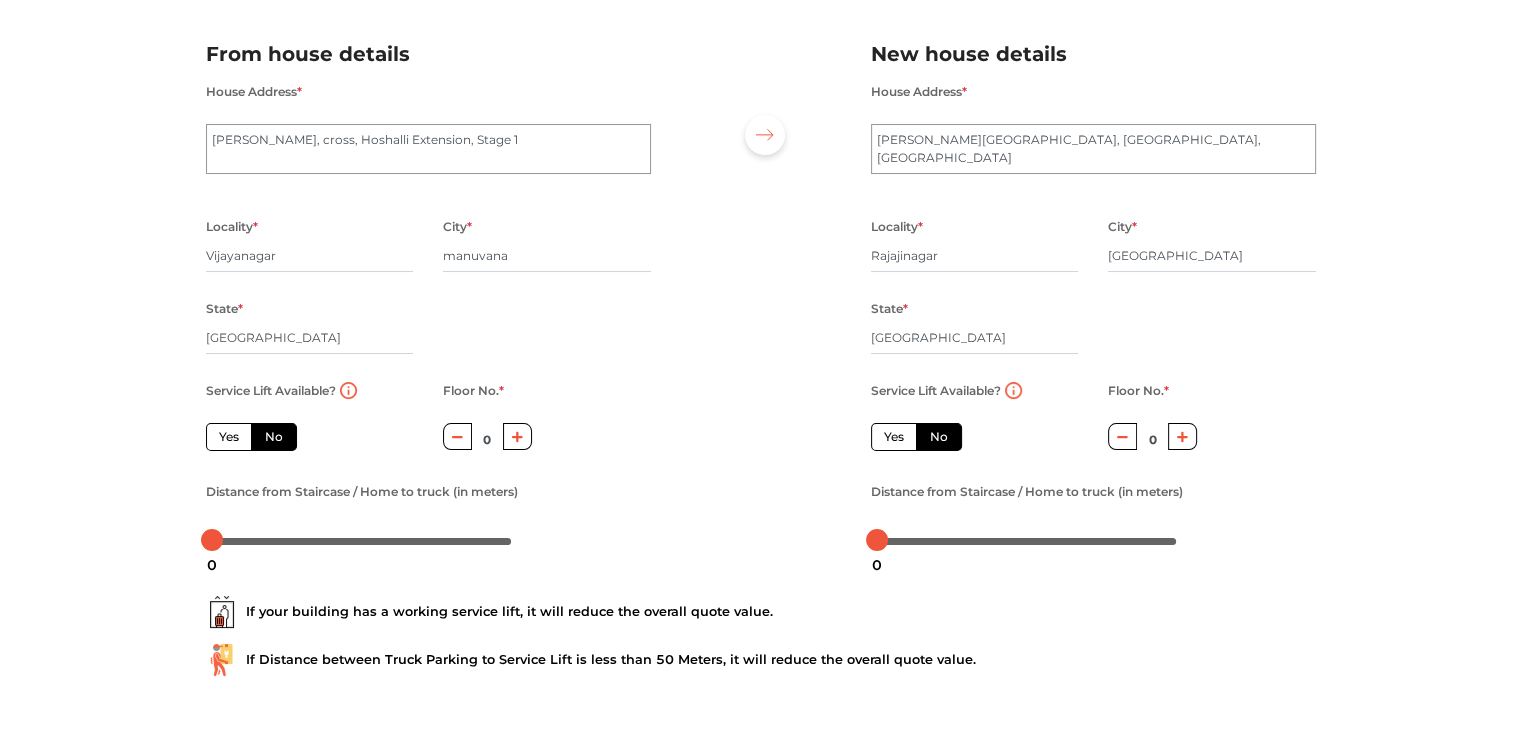 click at bounding box center [517, 436] 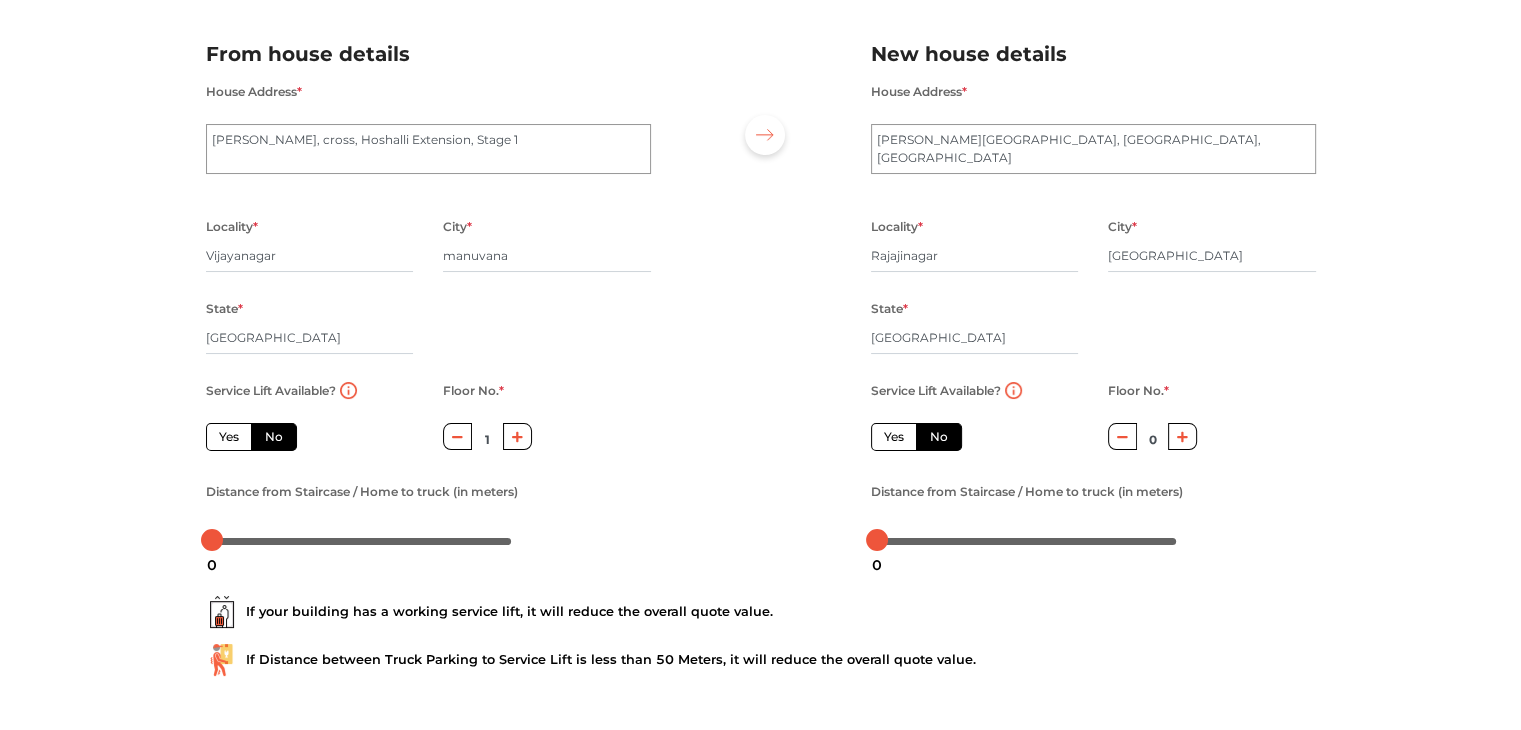 click at bounding box center (517, 436) 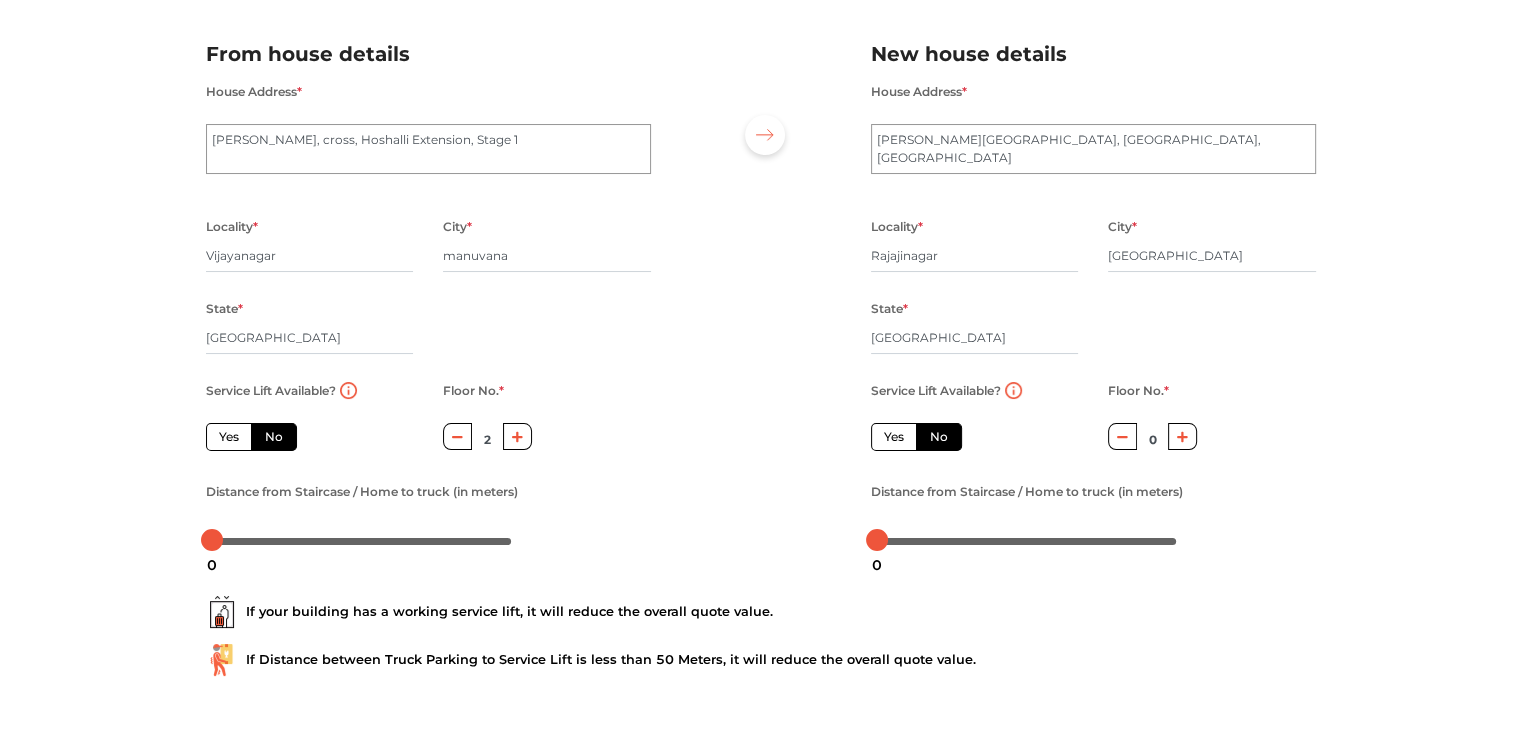click at bounding box center [517, 436] 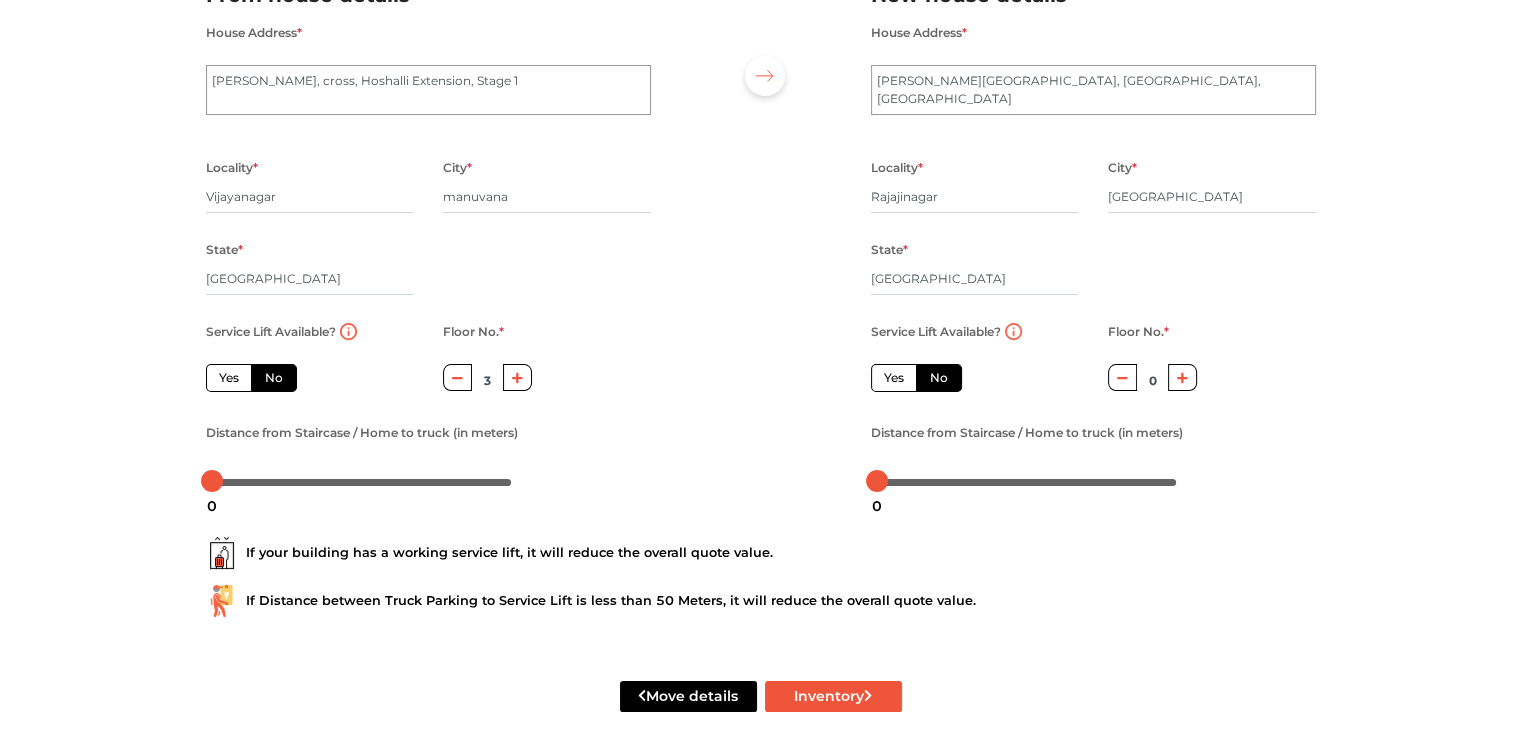 scroll, scrollTop: 192, scrollLeft: 0, axis: vertical 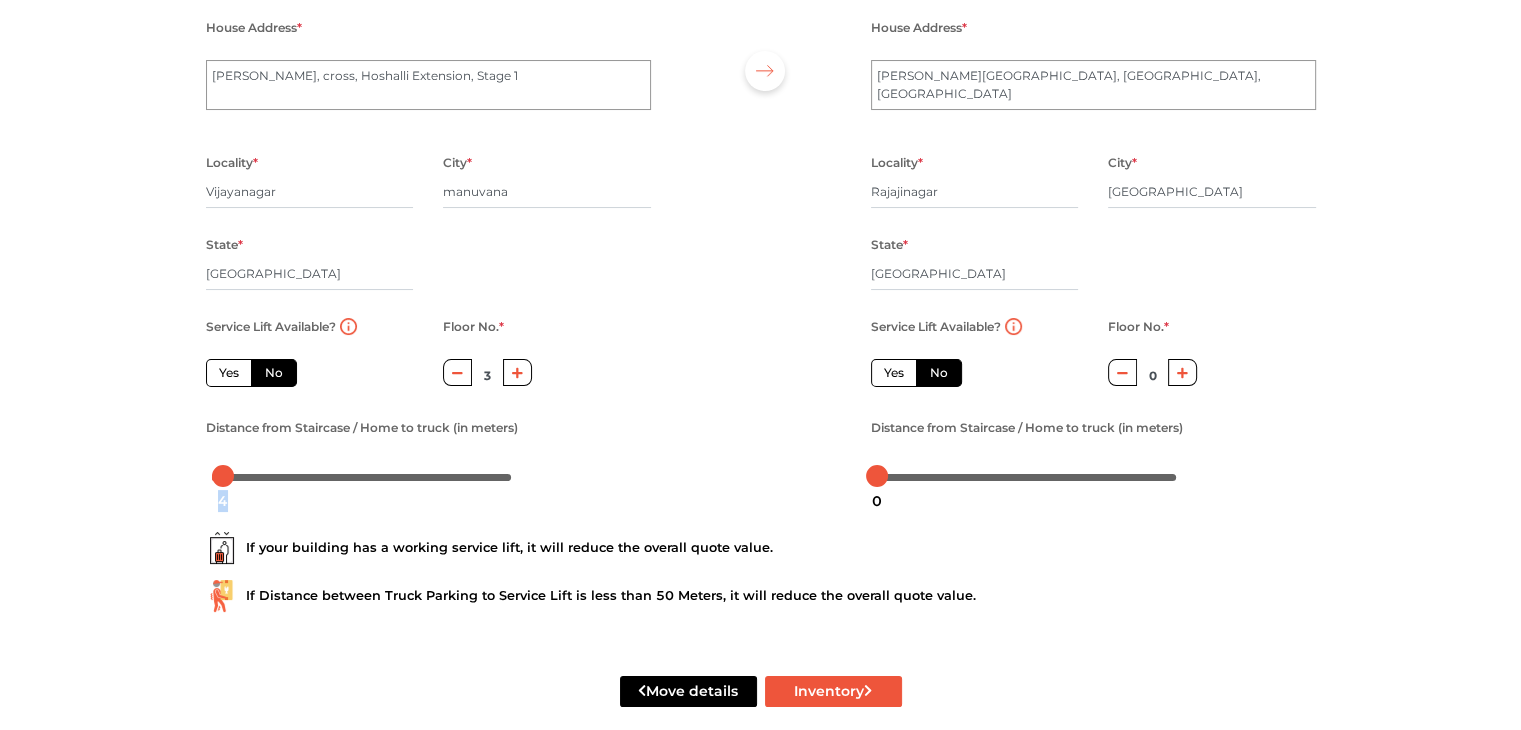 drag, startPoint x: 211, startPoint y: 484, endPoint x: 224, endPoint y: 499, distance: 19.849434 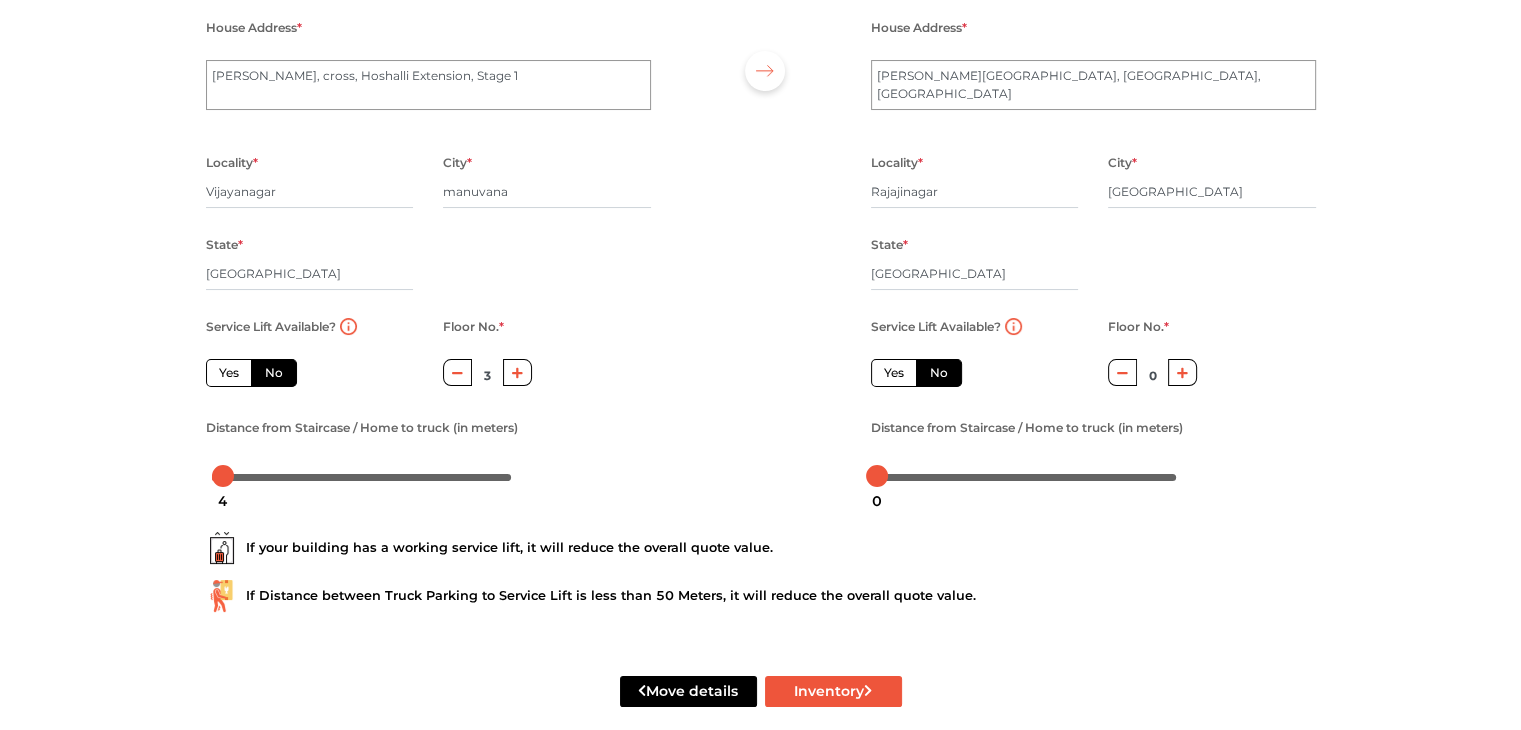 click on "If your building has a working service lift, it will reduce the overall quote value. If Distance between Truck Parking to Service Lift is less than 50 Meters, it will reduce the overall quote value." at bounding box center [761, 564] 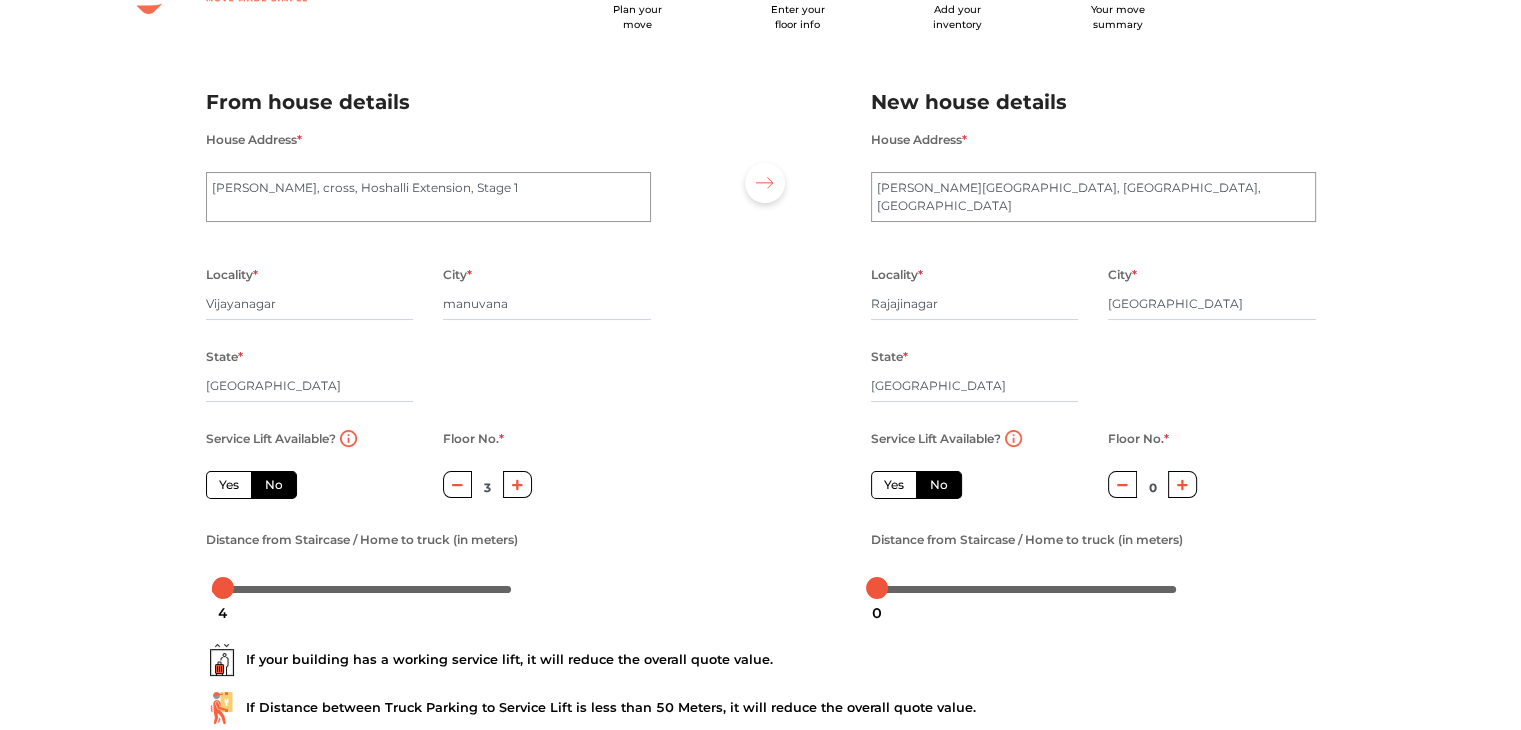 scroll, scrollTop: 96, scrollLeft: 0, axis: vertical 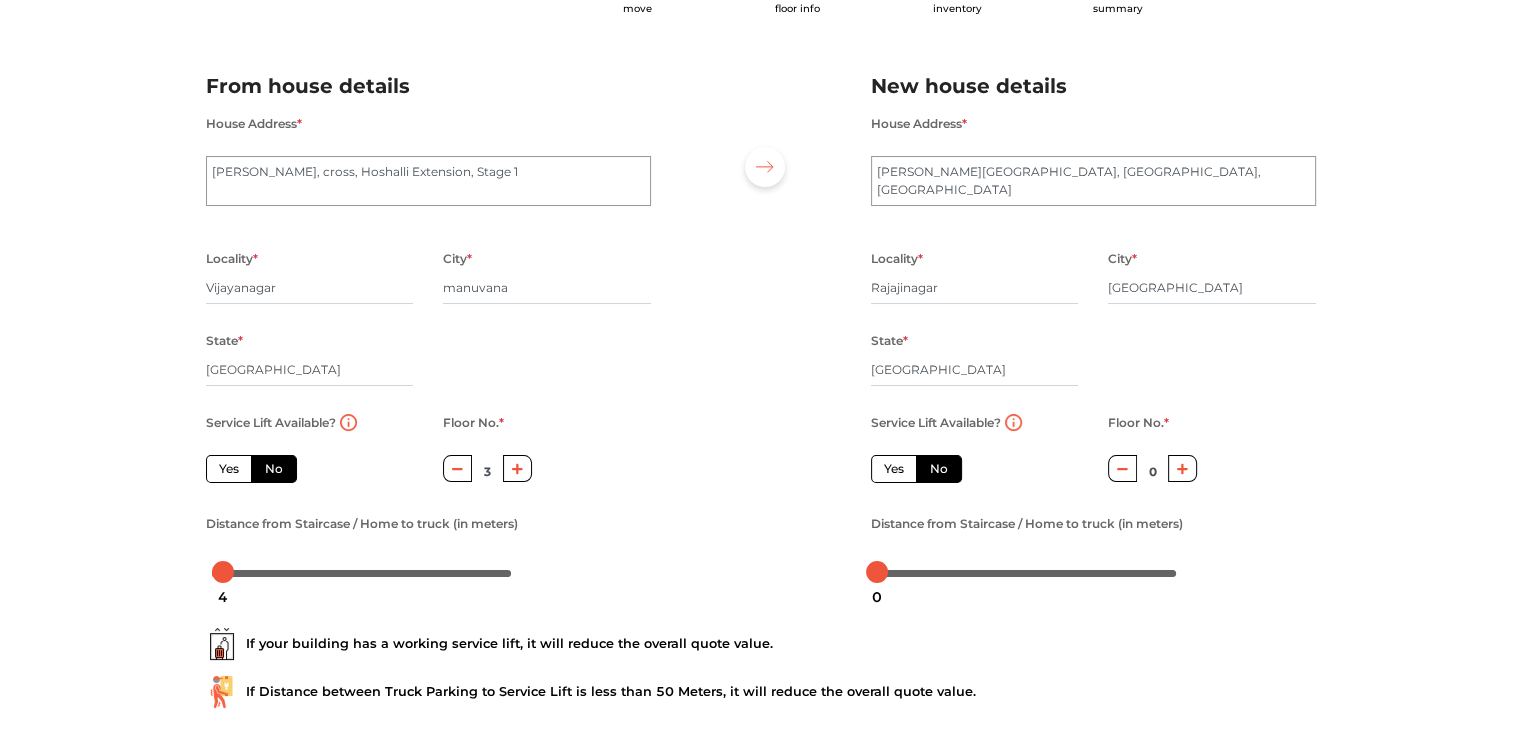 click at bounding box center (1182, 468) 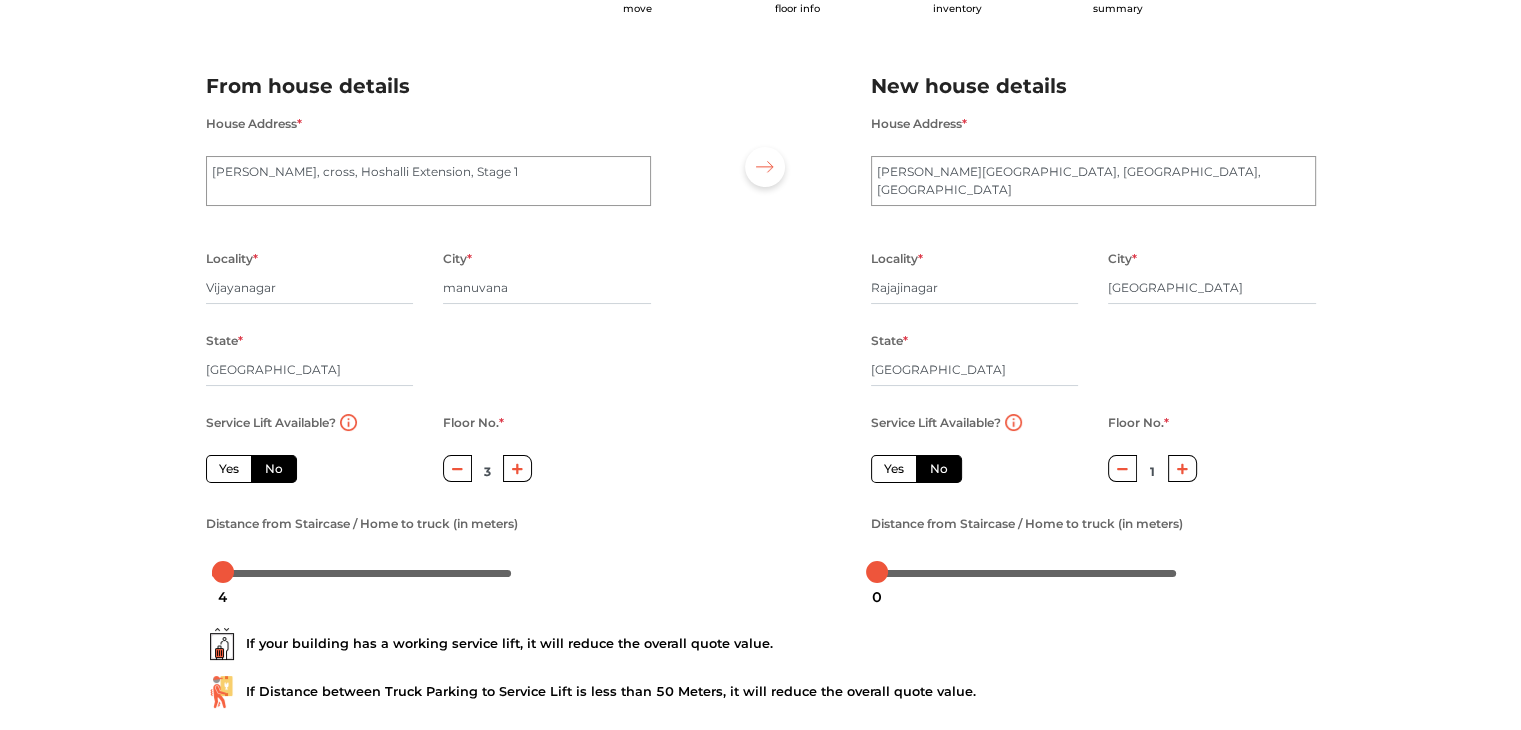 click at bounding box center [1182, 468] 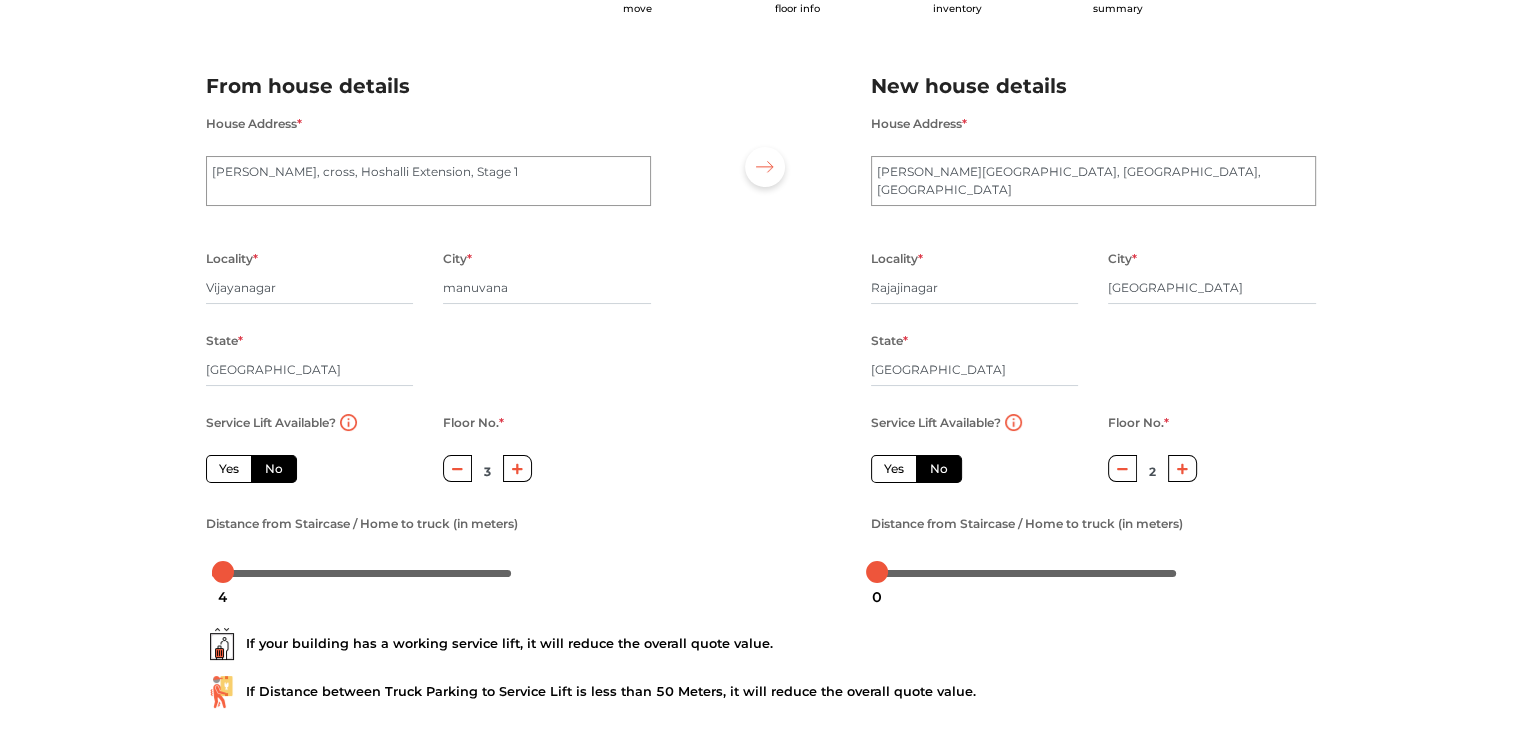 click at bounding box center (1182, 468) 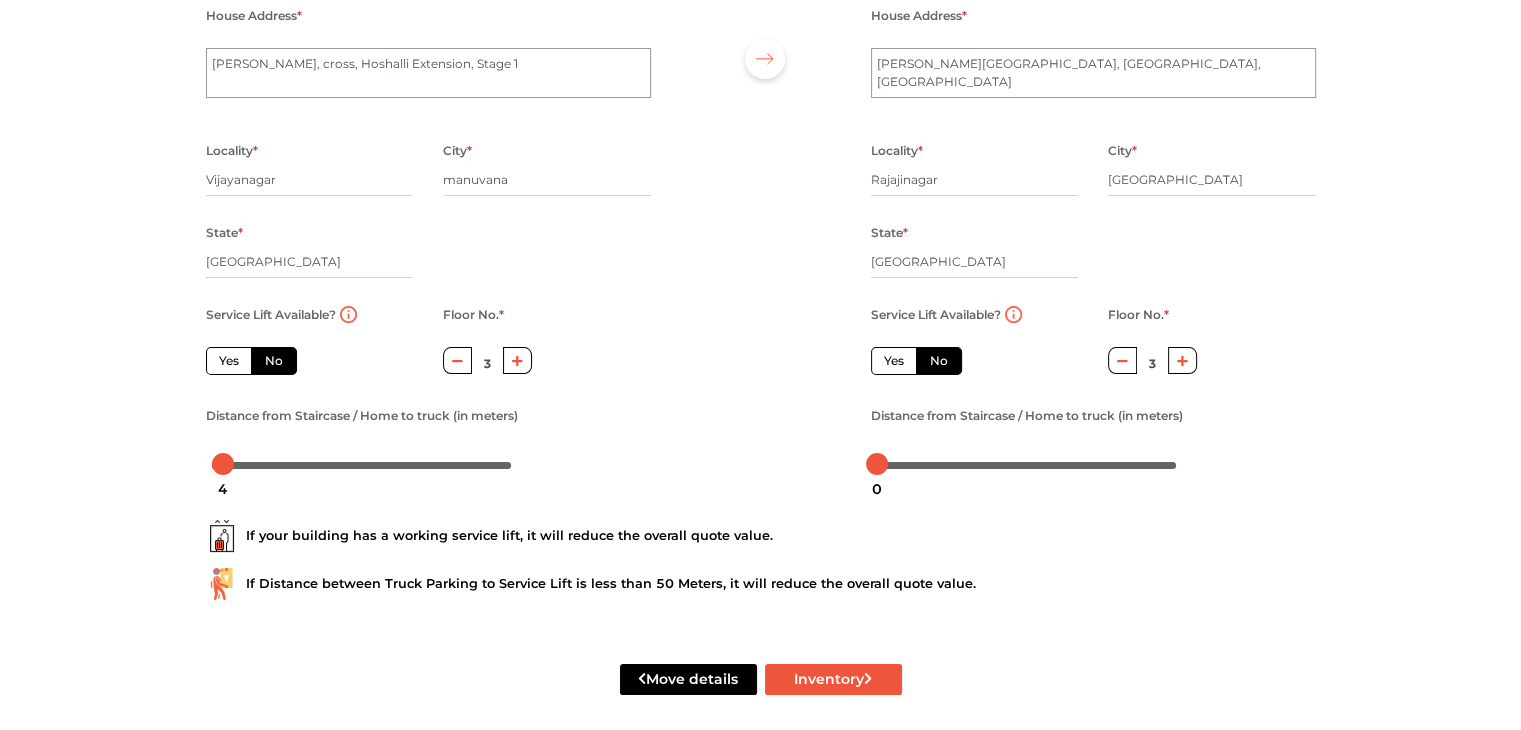 scroll, scrollTop: 220, scrollLeft: 0, axis: vertical 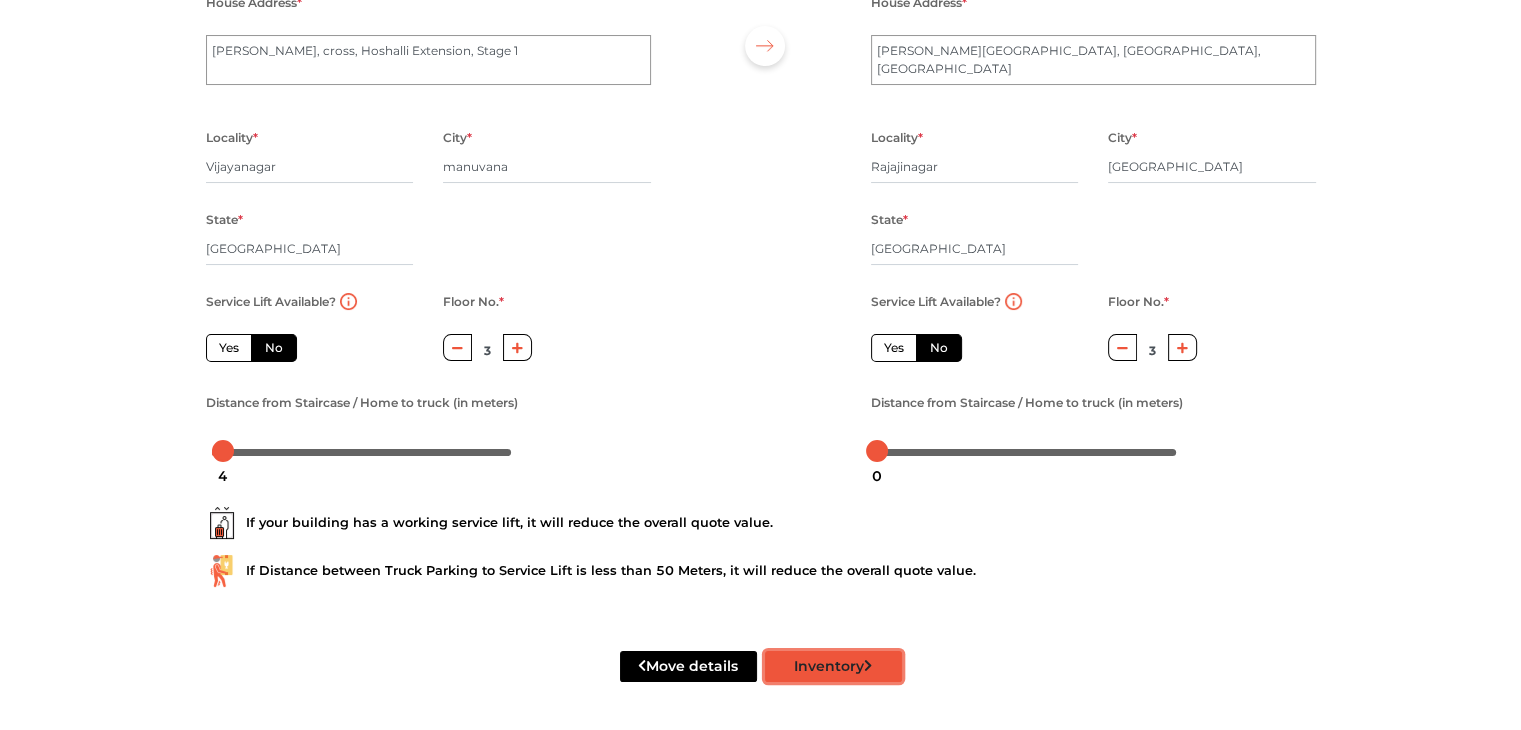 click on "Inventory" at bounding box center (833, 666) 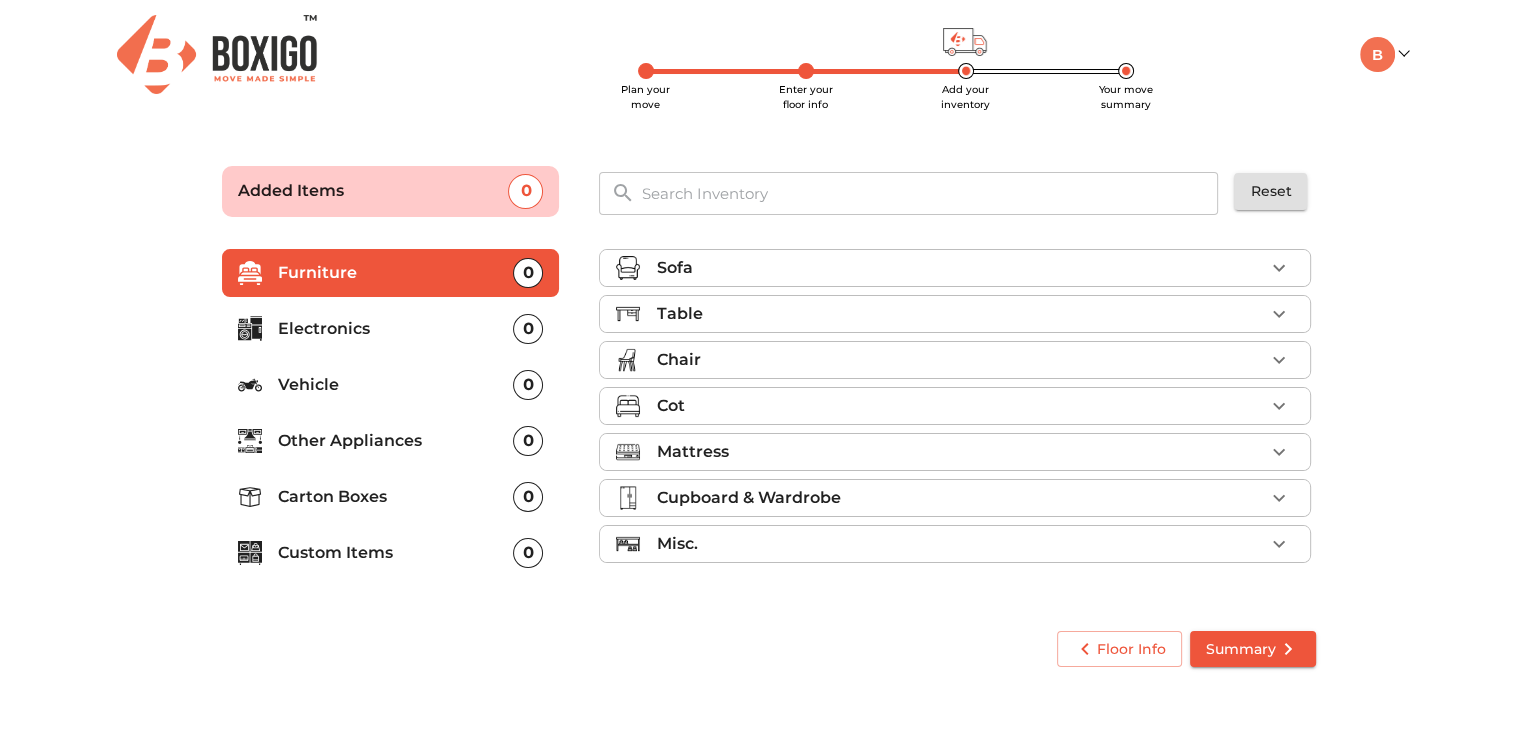 scroll, scrollTop: 0, scrollLeft: 0, axis: both 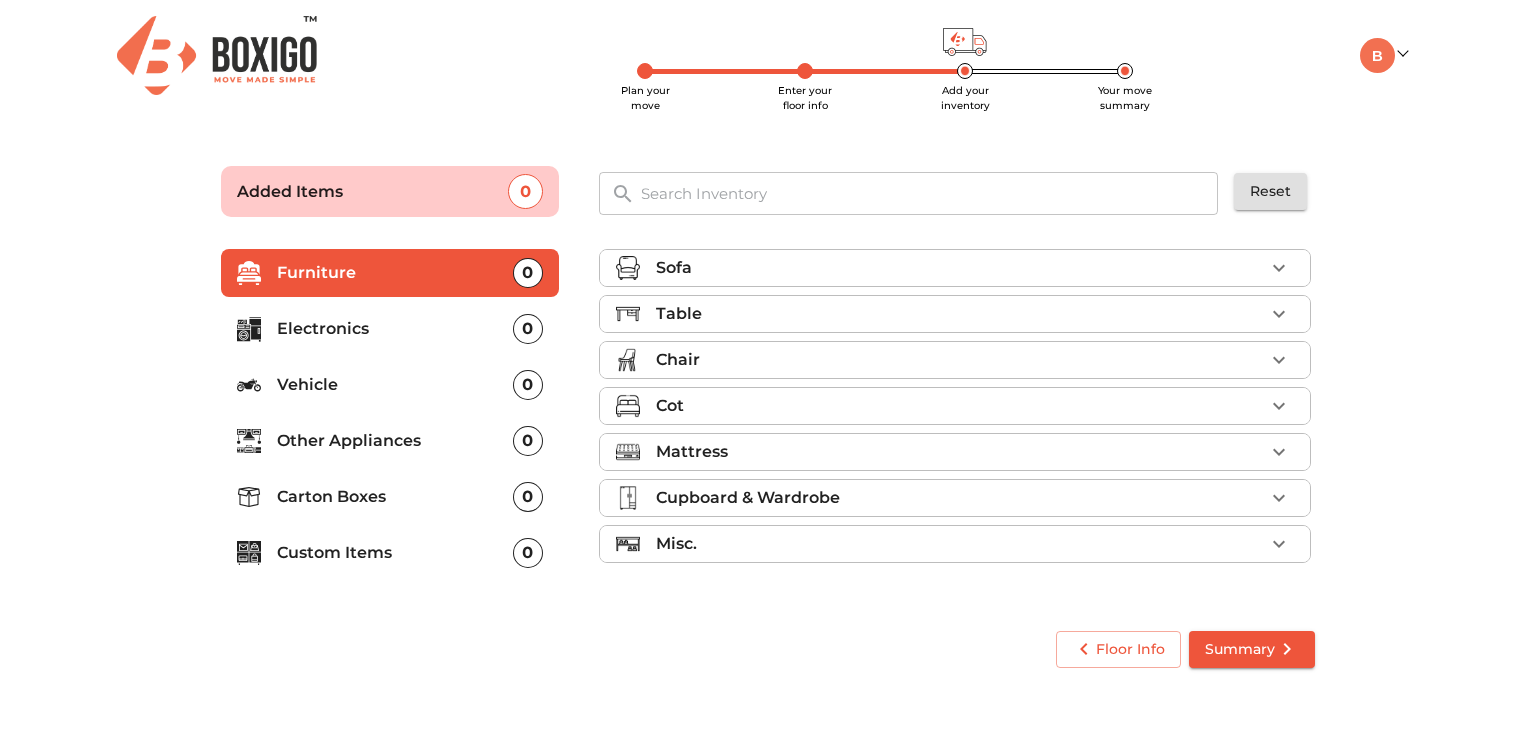 click on "Cot" at bounding box center (960, 406) 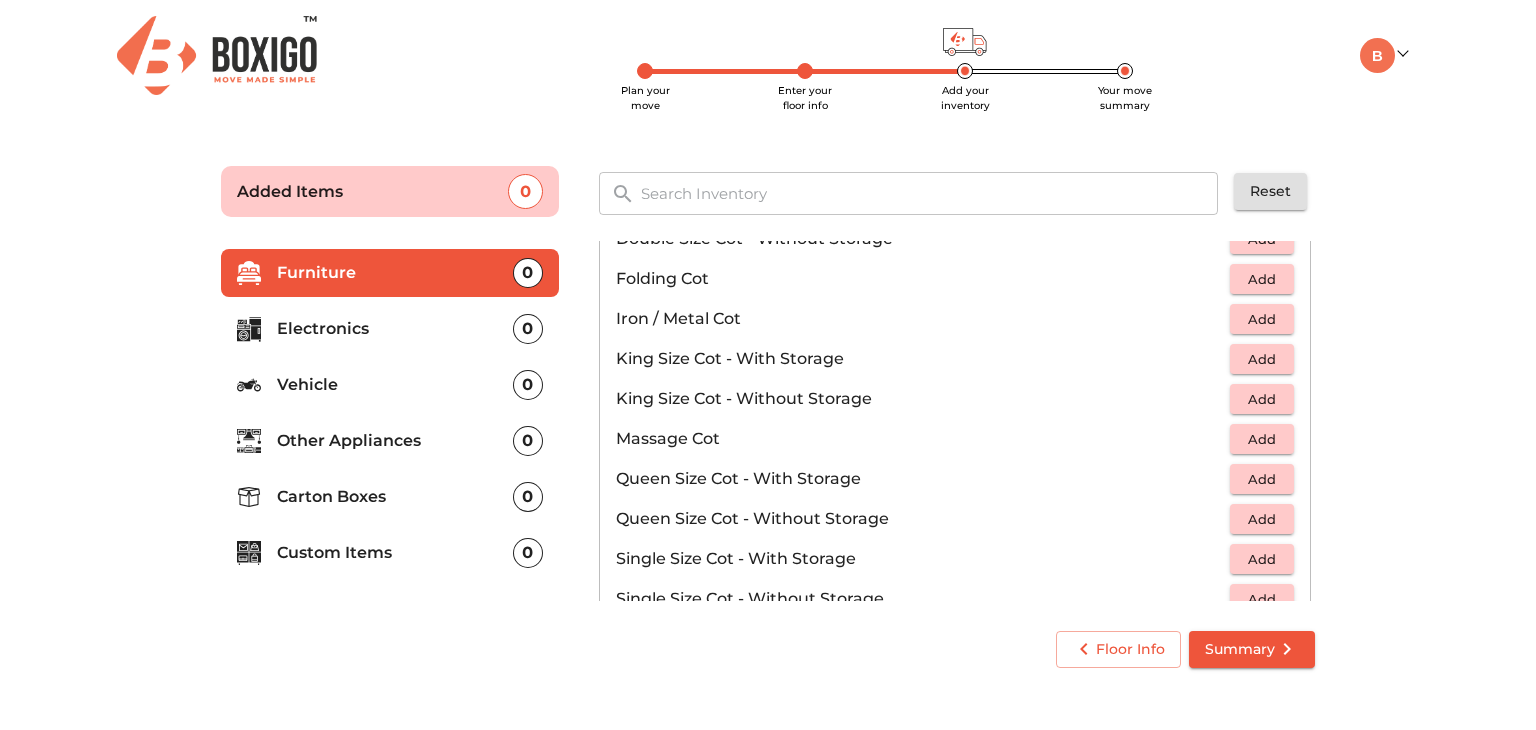 scroll, scrollTop: 455, scrollLeft: 0, axis: vertical 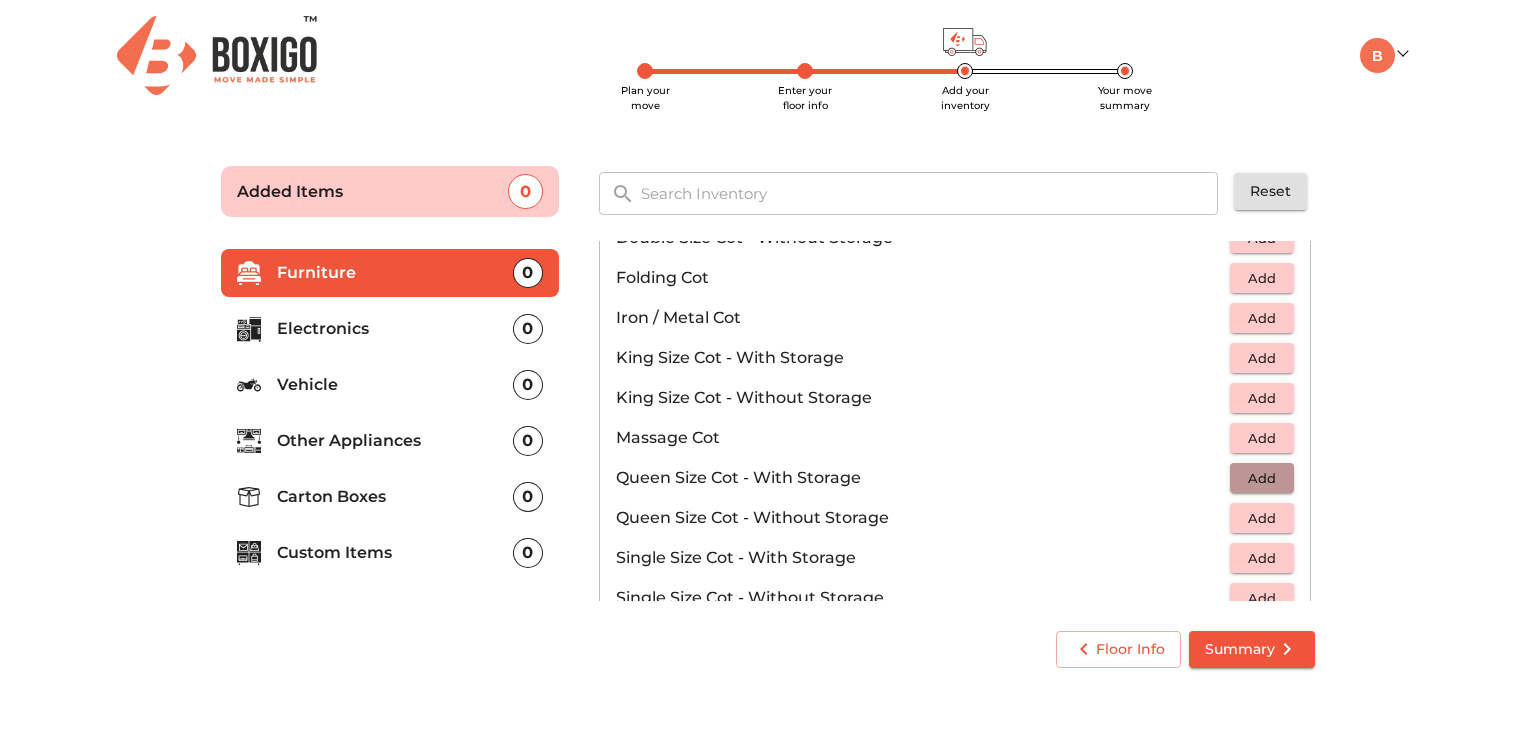 click on "Add" at bounding box center (1262, 478) 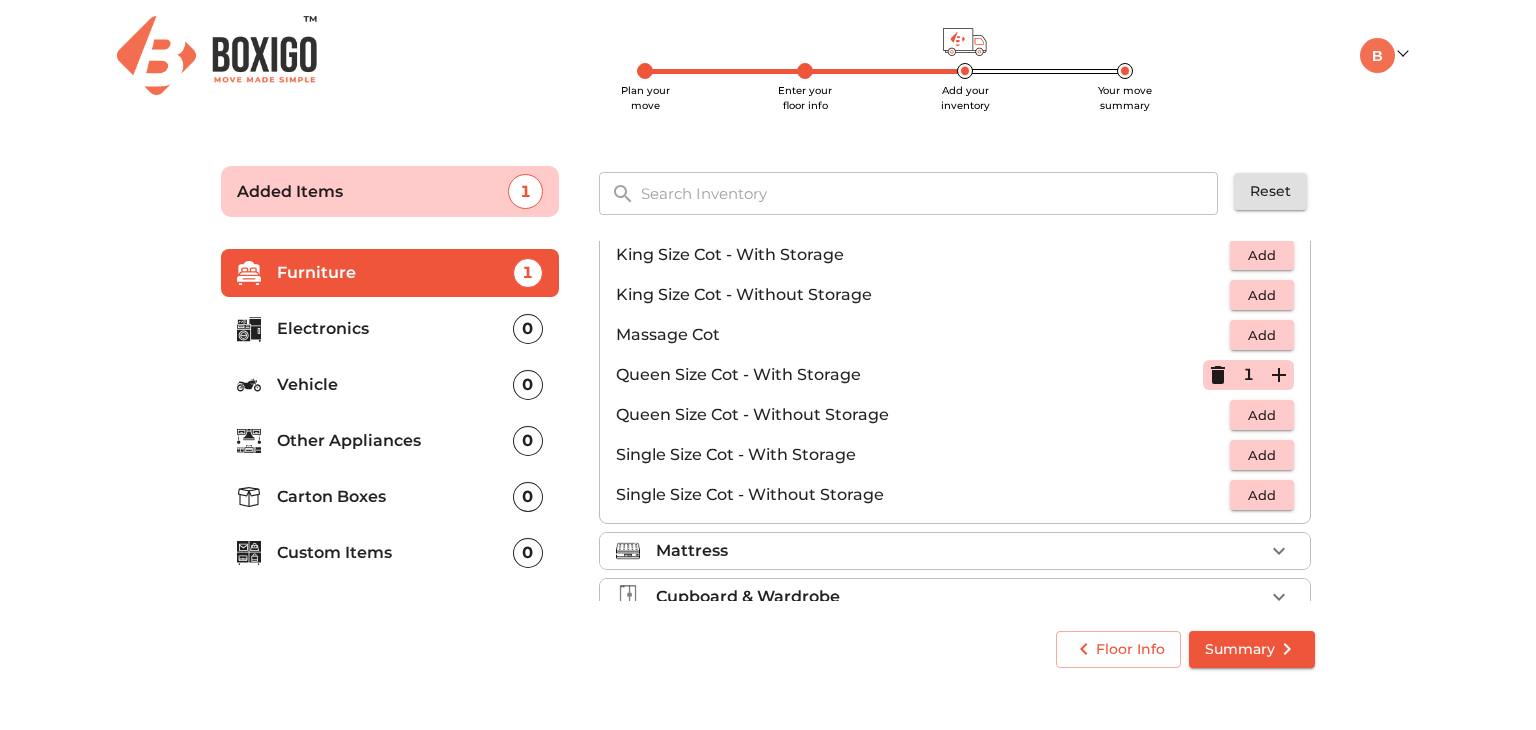 scroll, scrollTop: 559, scrollLeft: 0, axis: vertical 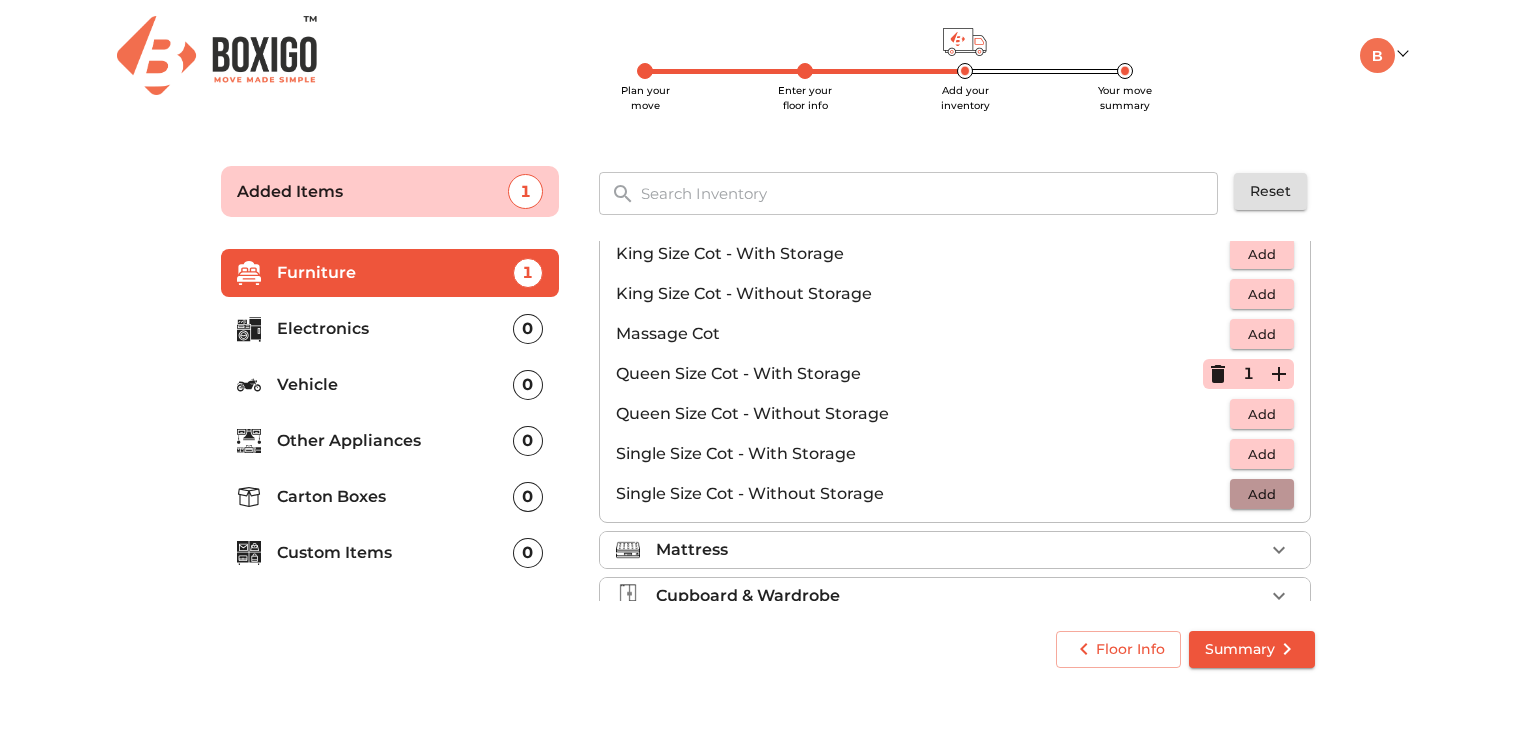 click on "Add" at bounding box center (1262, 494) 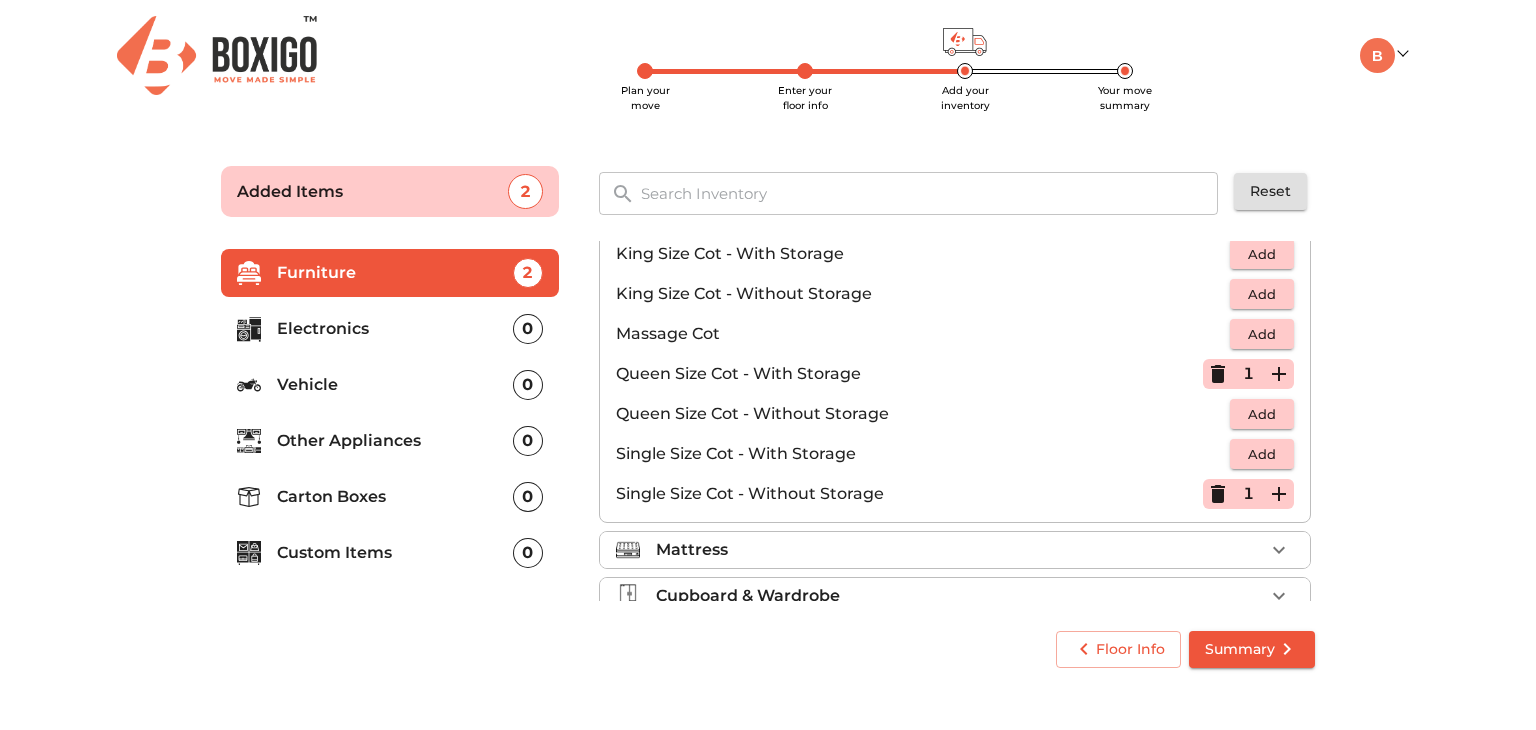 scroll, scrollTop: 632, scrollLeft: 0, axis: vertical 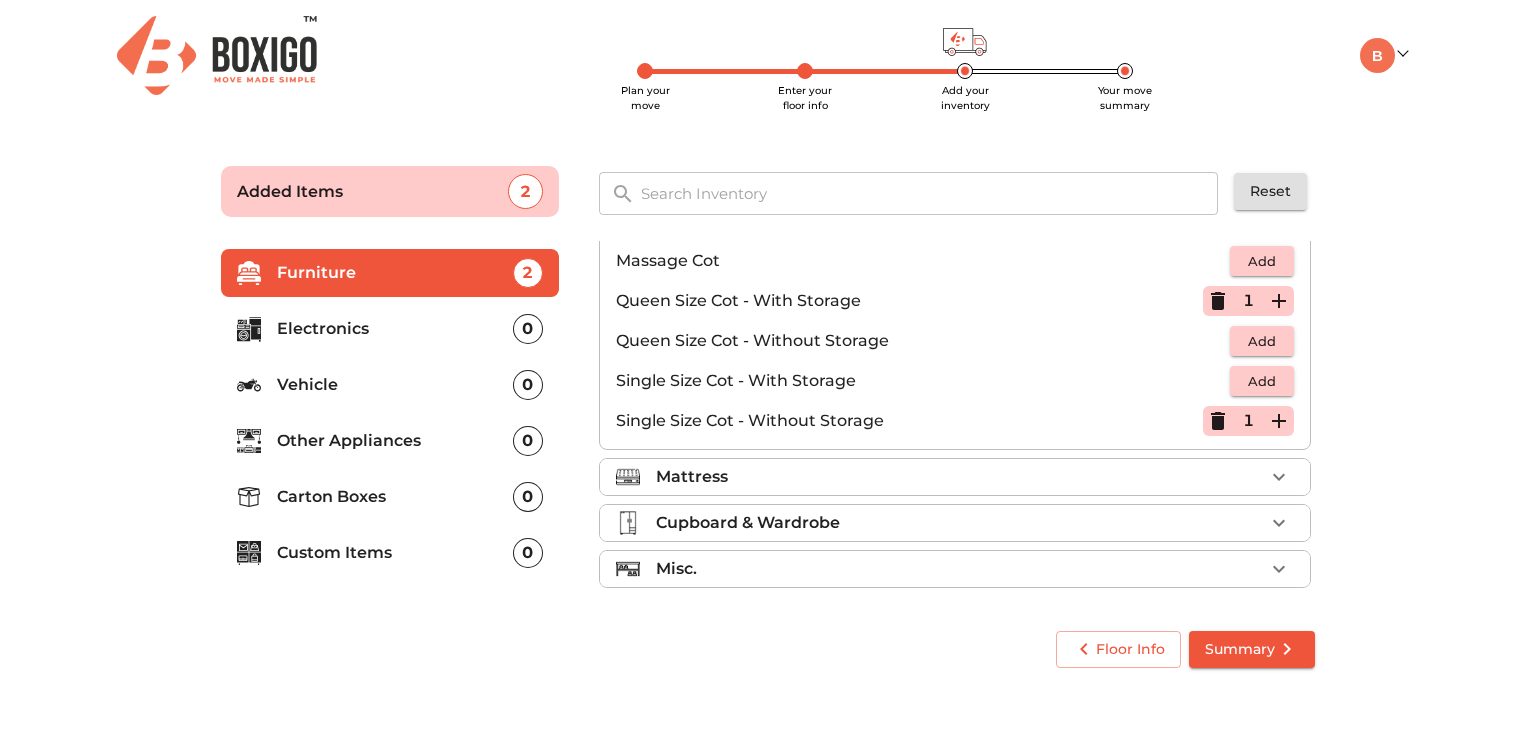click on "Misc." at bounding box center (960, 569) 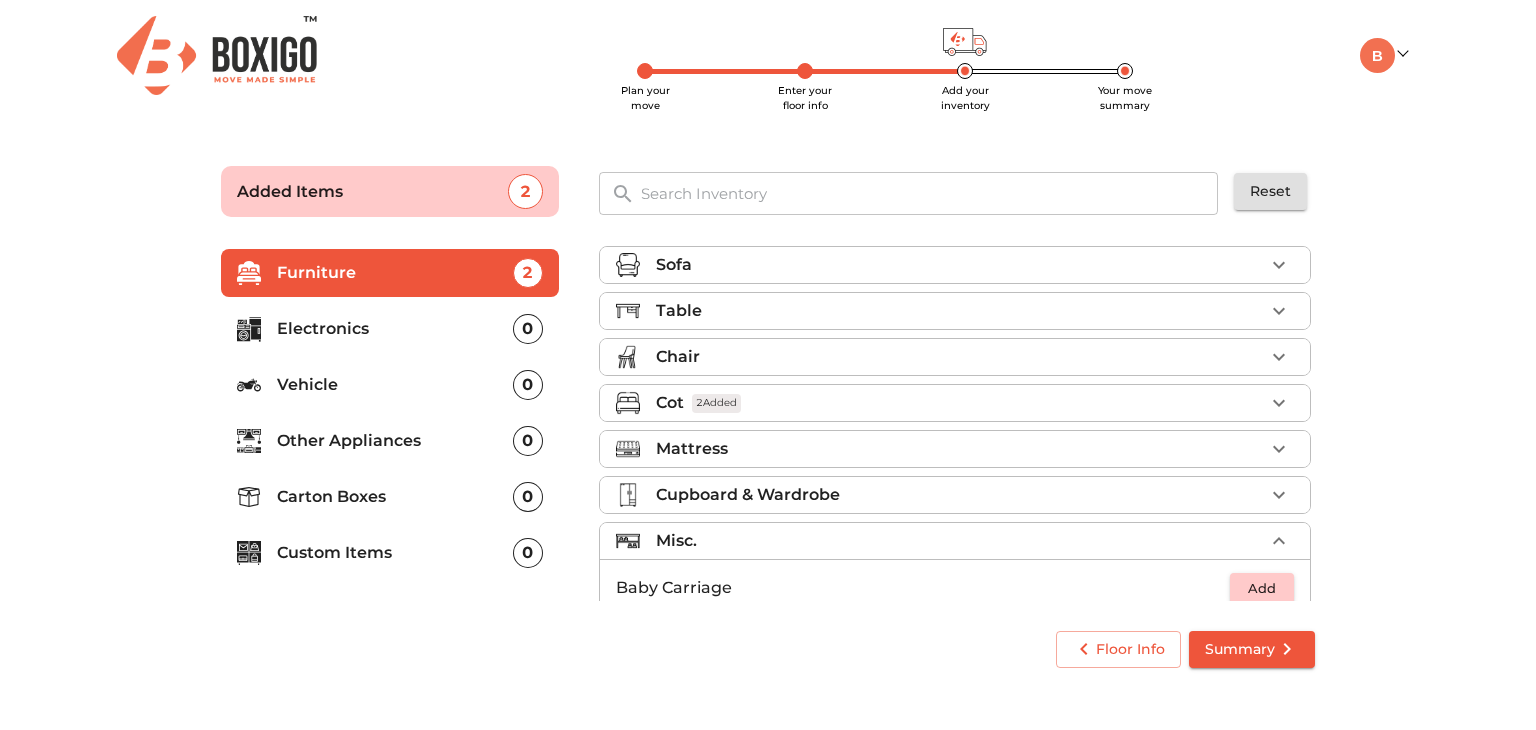 scroll, scrollTop: 0, scrollLeft: 0, axis: both 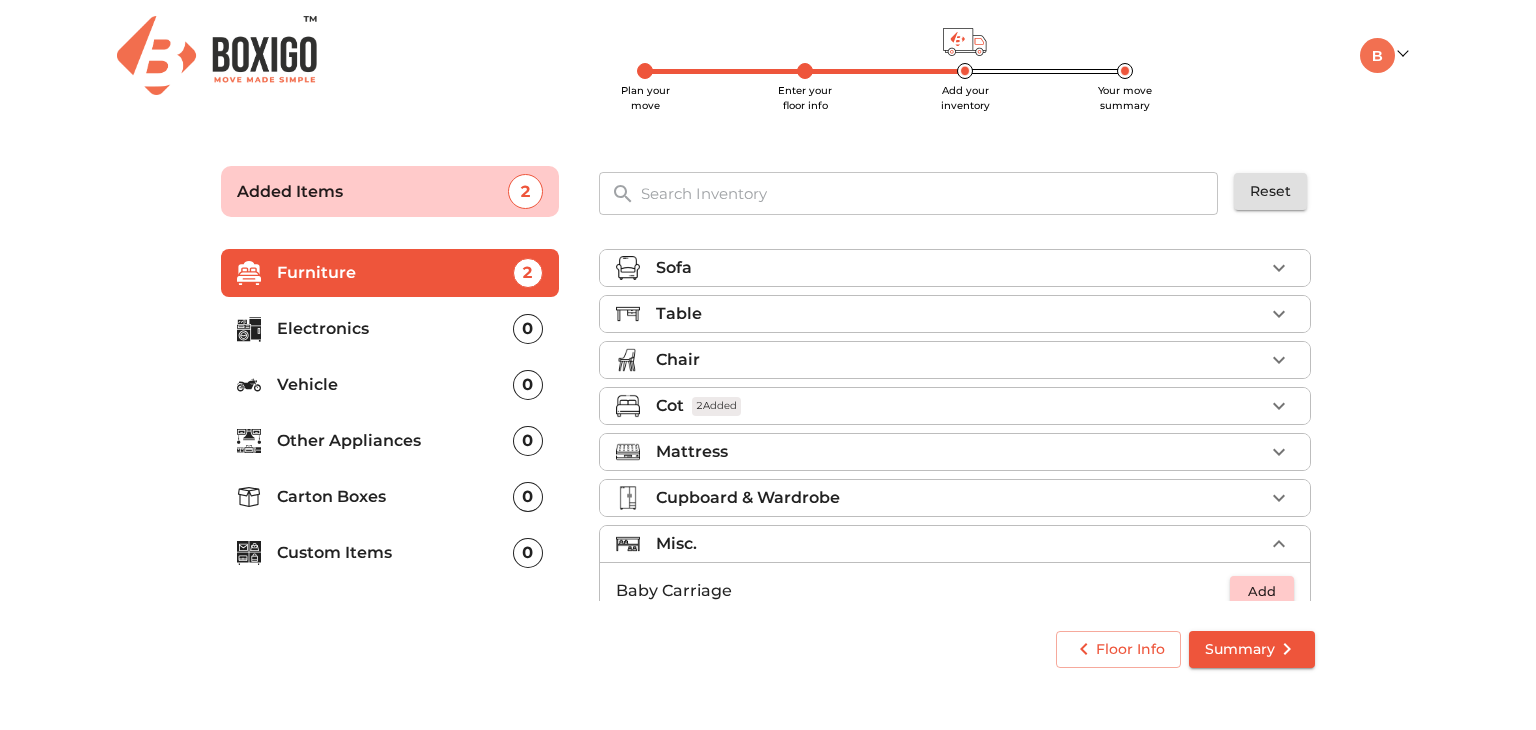 click on "Table" at bounding box center [960, 314] 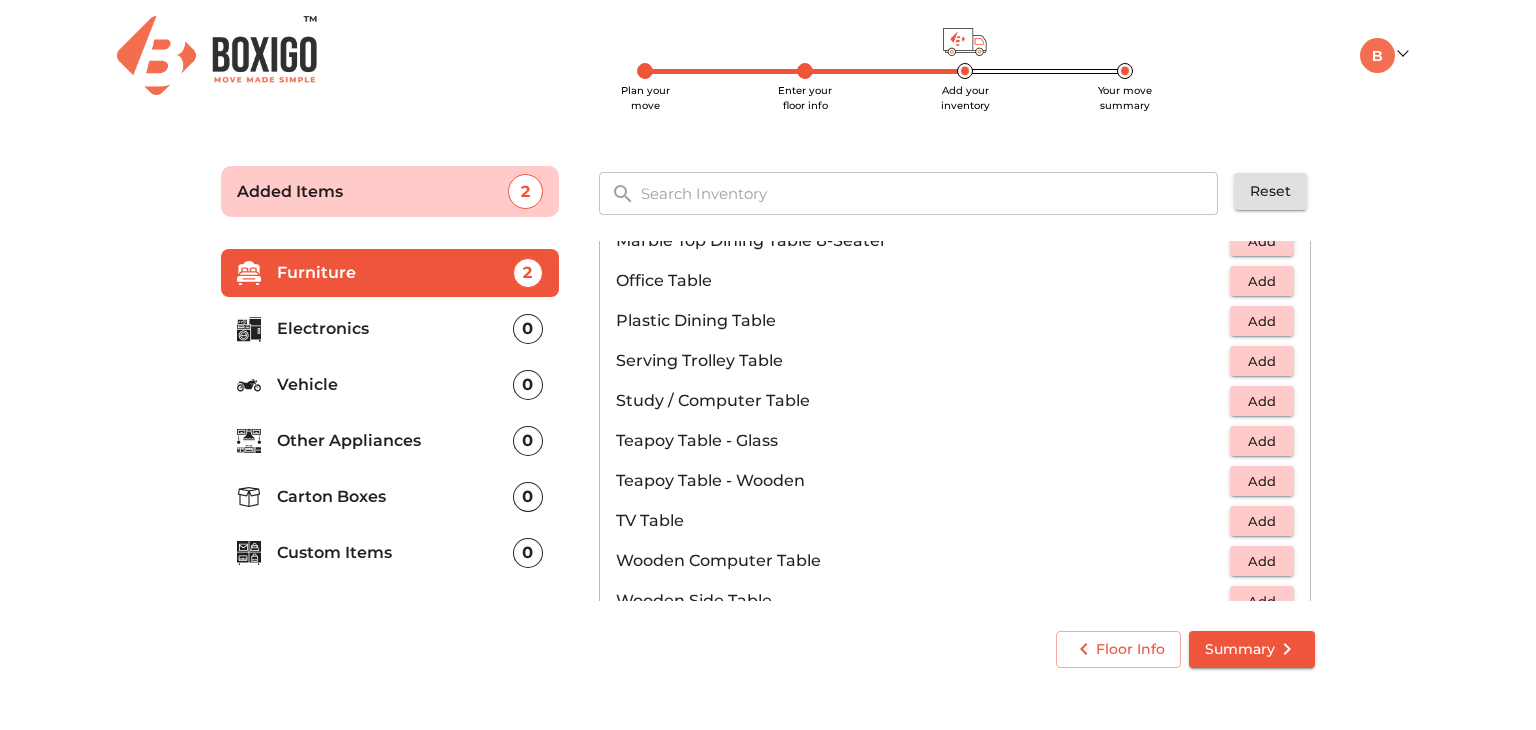 scroll, scrollTop: 1107, scrollLeft: 0, axis: vertical 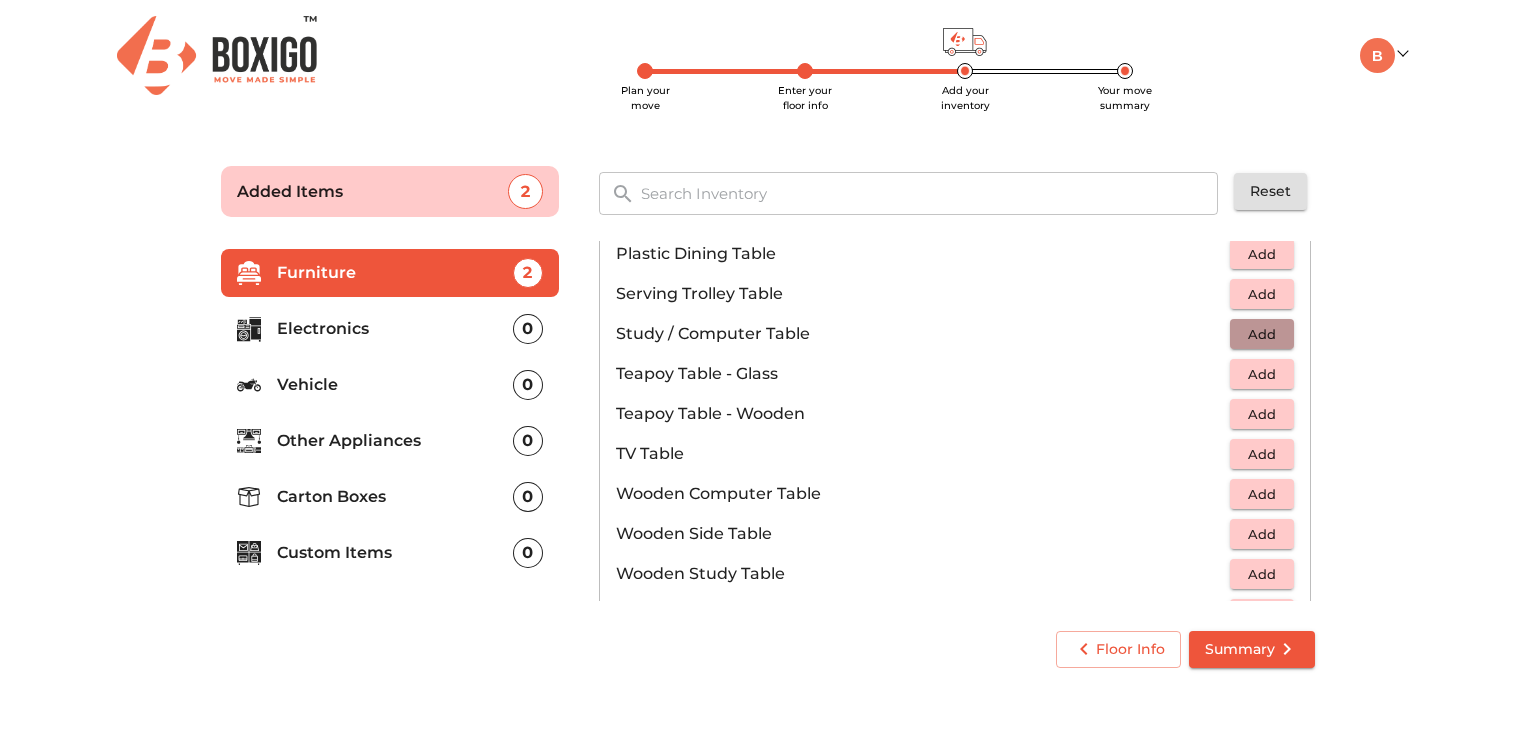 click on "Add" at bounding box center [1262, 334] 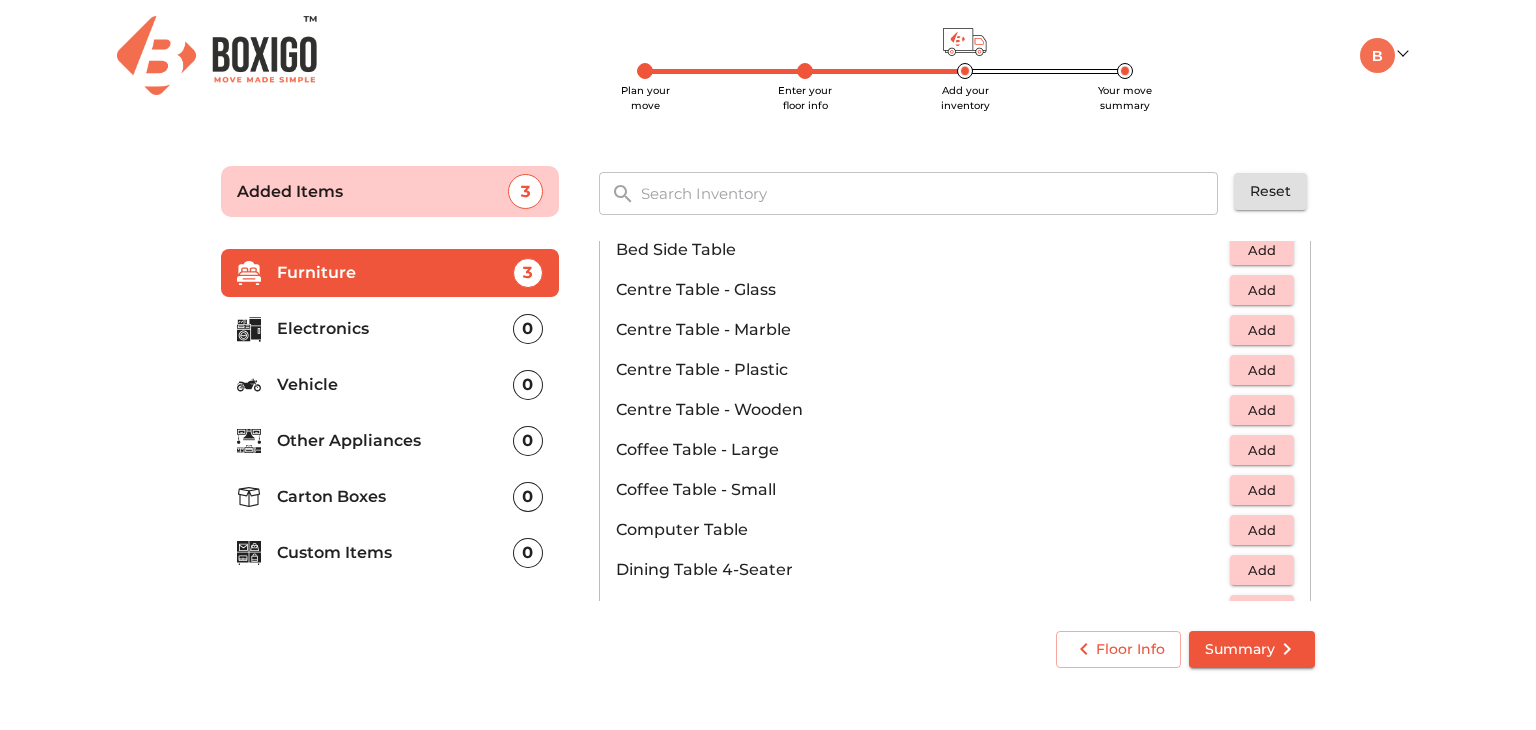 scroll, scrollTop: 0, scrollLeft: 0, axis: both 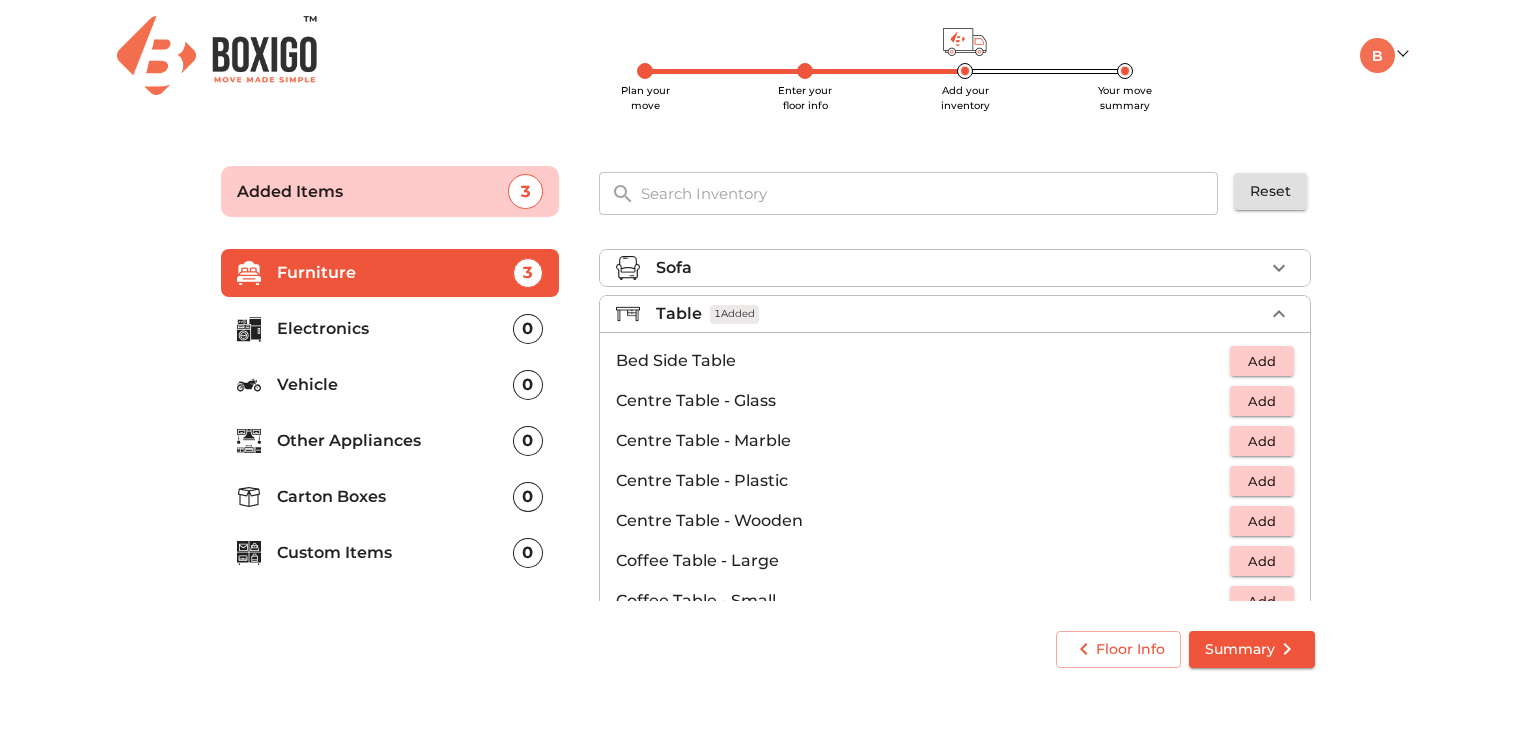 click on "Table 1  Added" at bounding box center (960, 314) 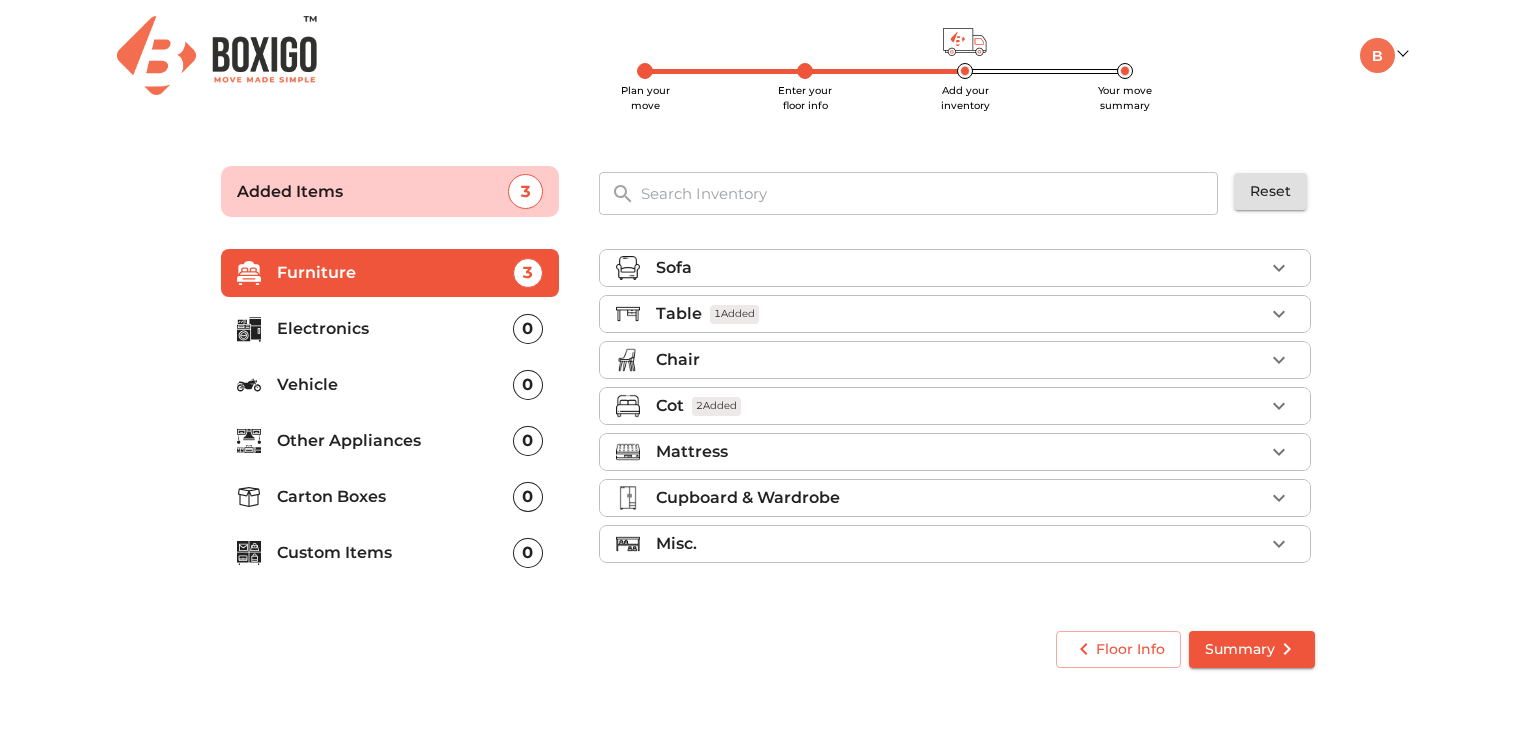 click on "Electronics" at bounding box center (395, 329) 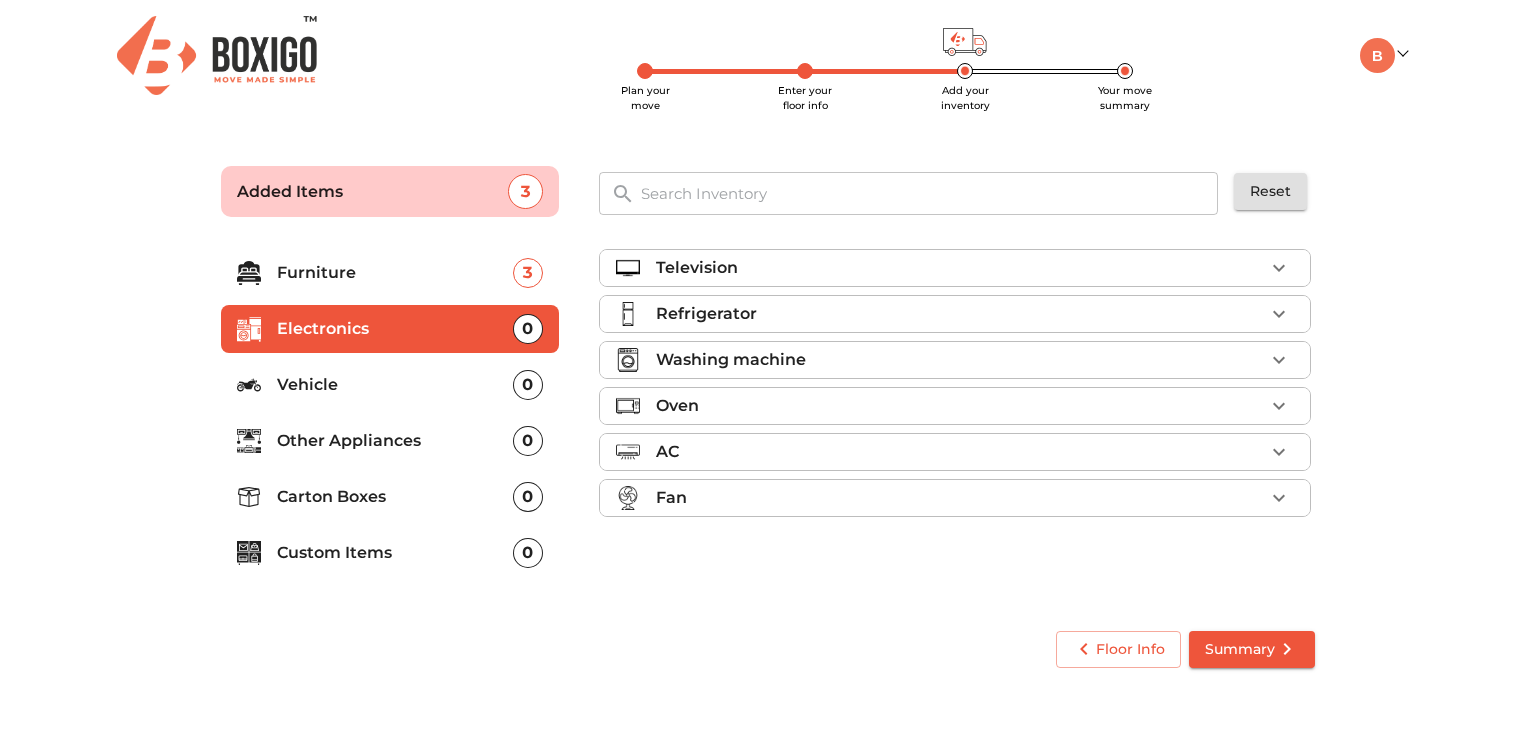 click on "Refrigerator" at bounding box center [960, 314] 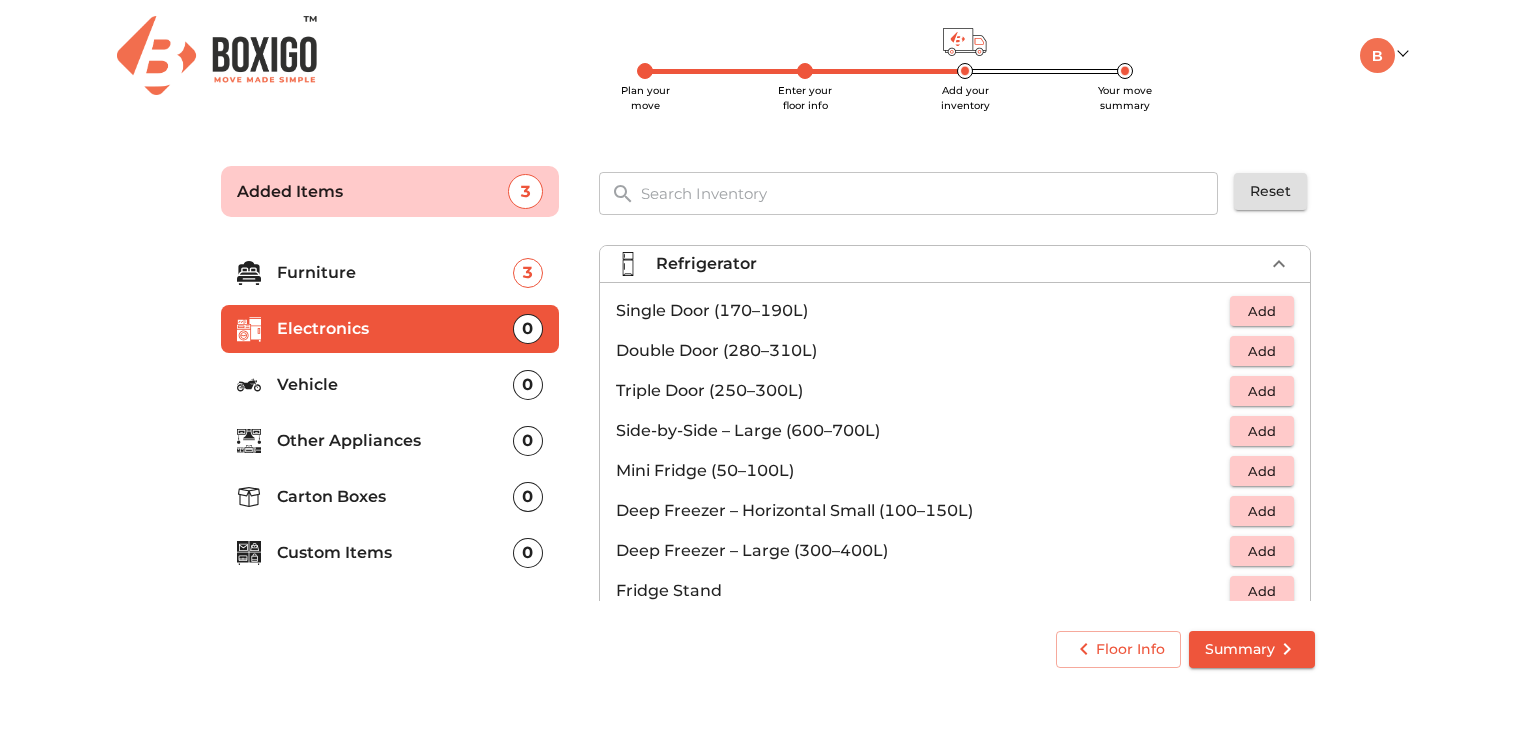 scroll, scrollTop: 42, scrollLeft: 0, axis: vertical 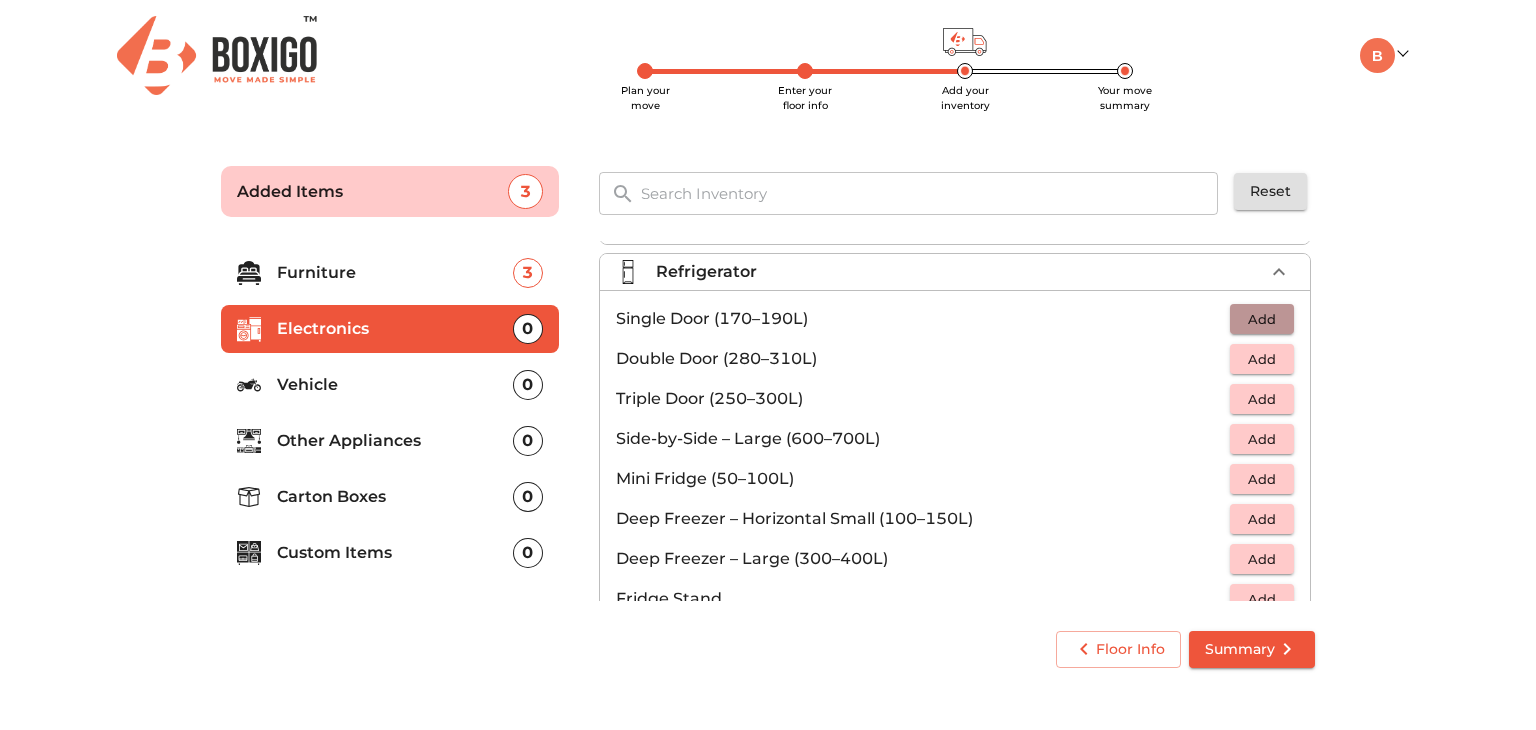 click on "Add" at bounding box center (1262, 319) 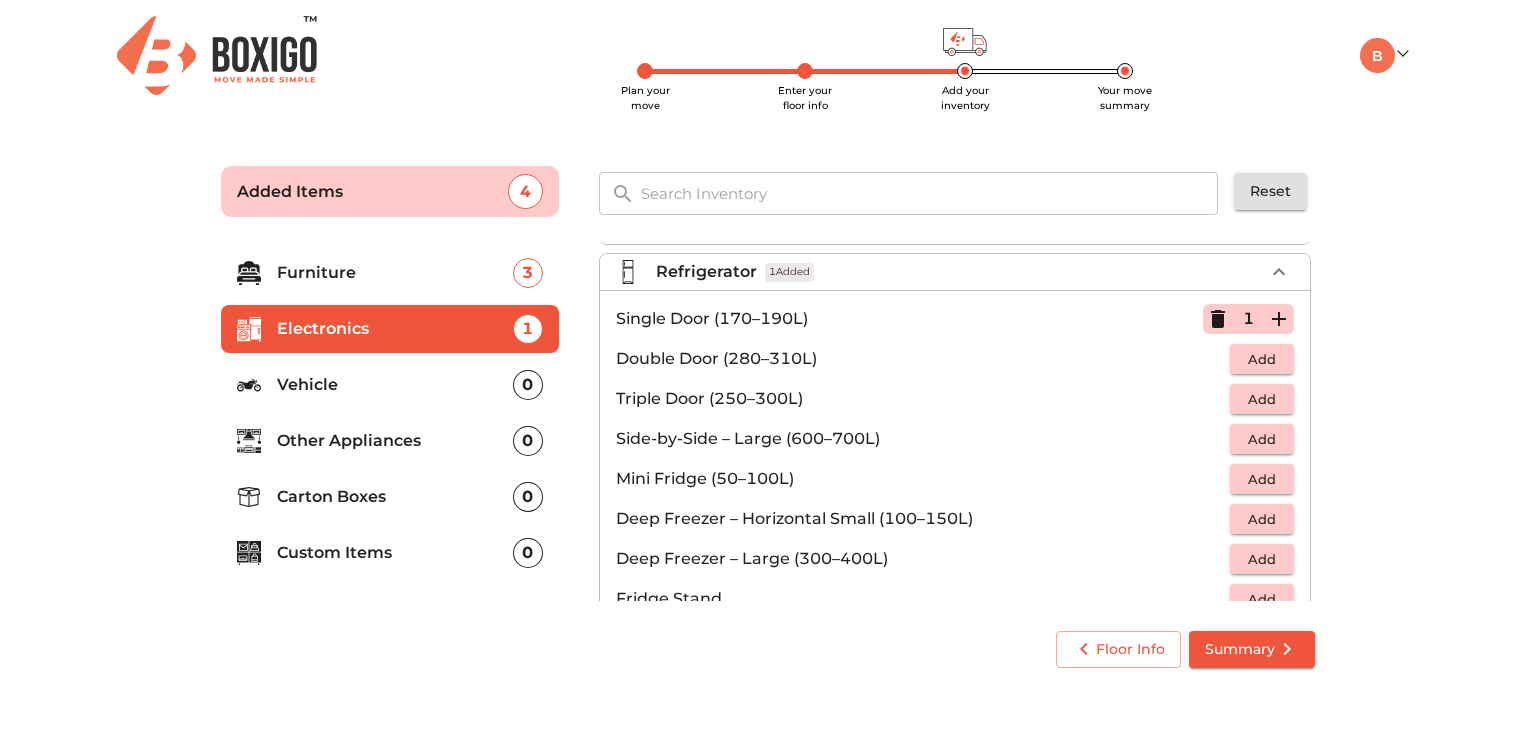 click on "Vehicle" at bounding box center [395, 385] 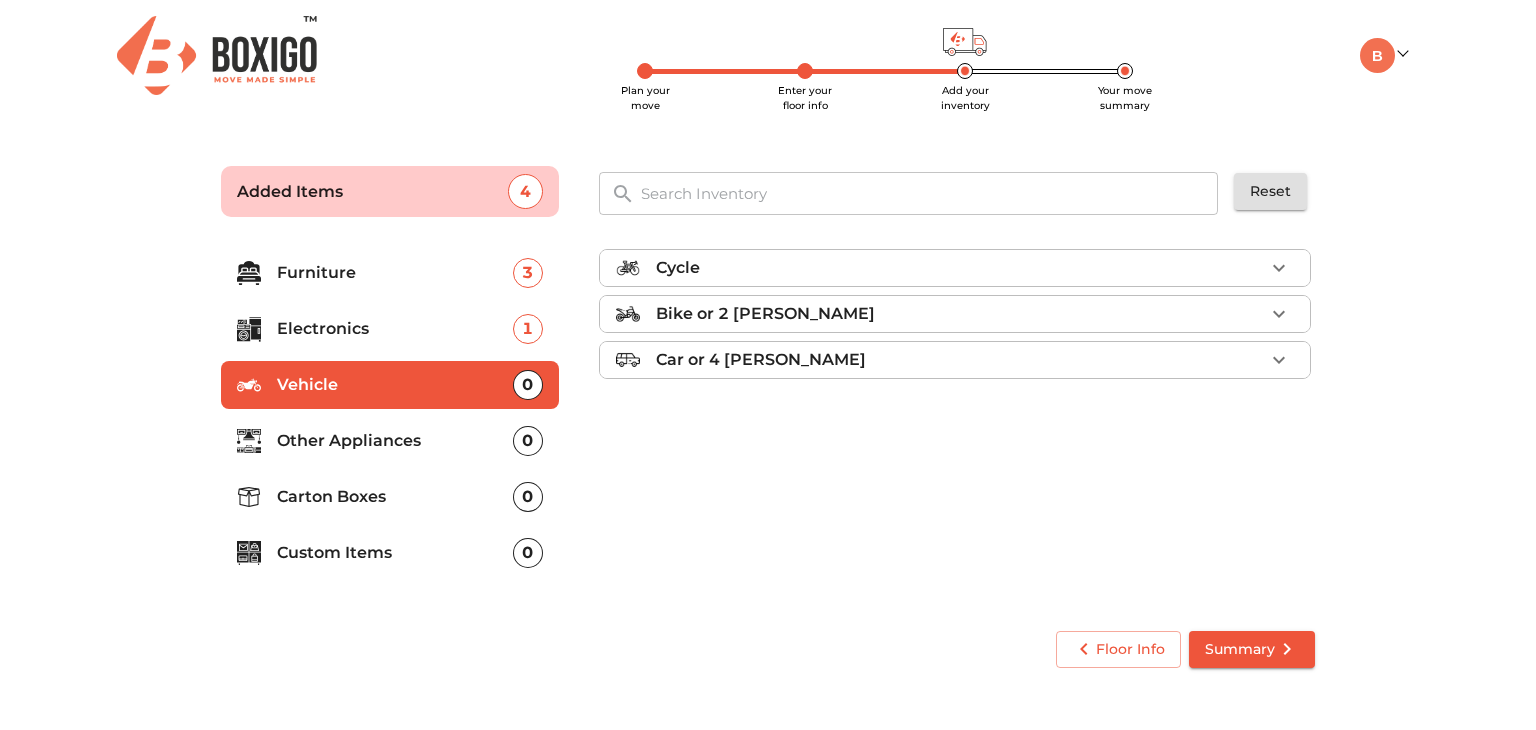 scroll, scrollTop: 0, scrollLeft: 0, axis: both 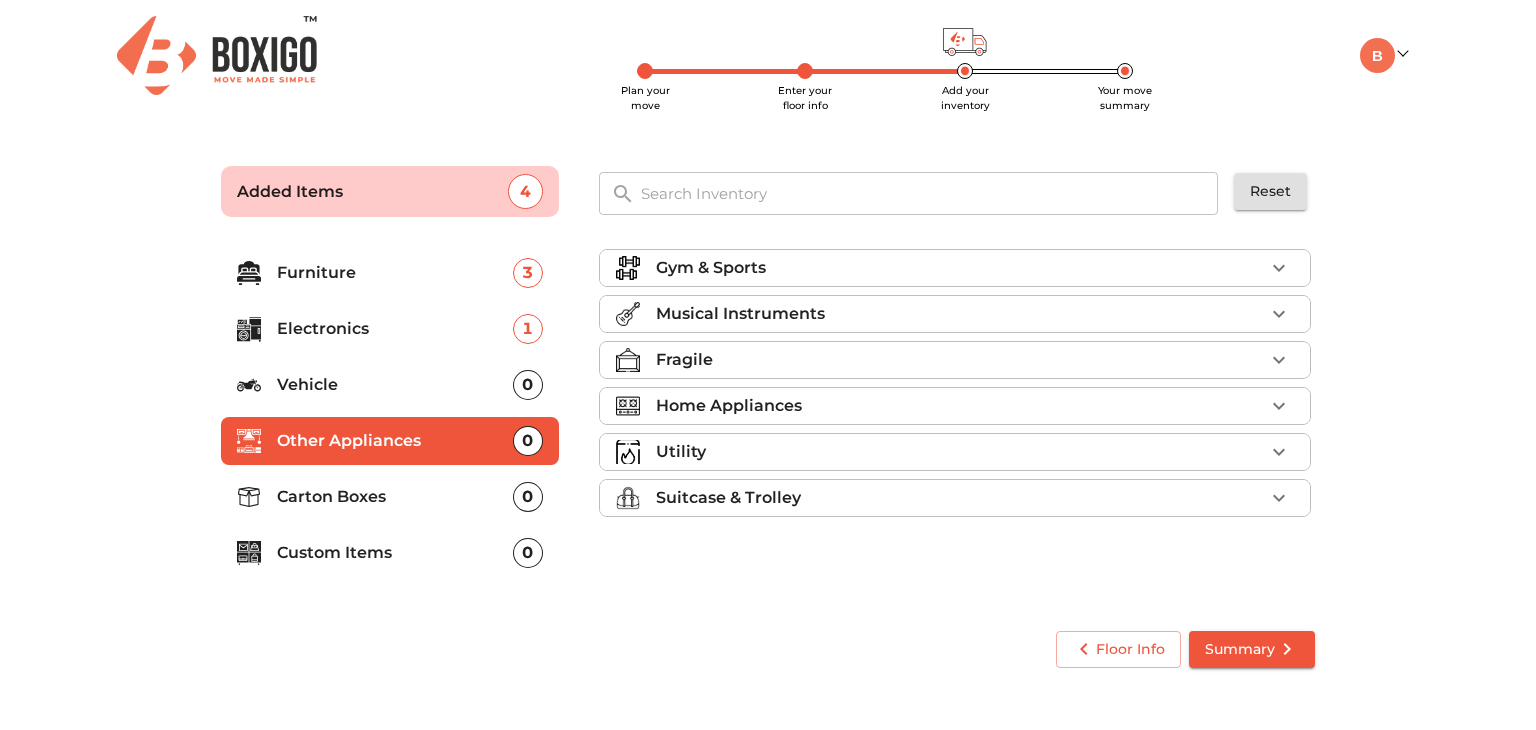 click on "Carton Boxes" at bounding box center (395, 497) 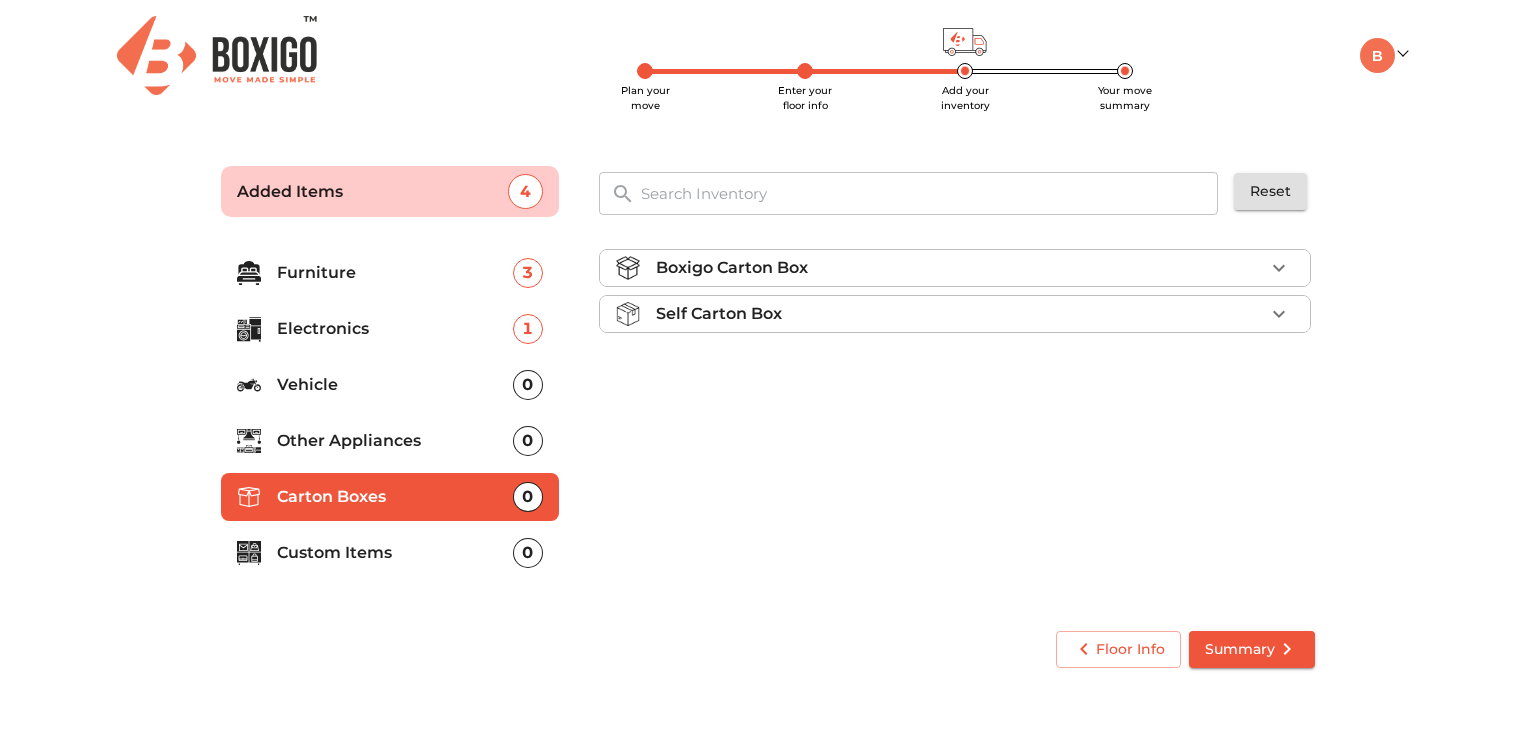 click on "Custom Items" at bounding box center [395, 553] 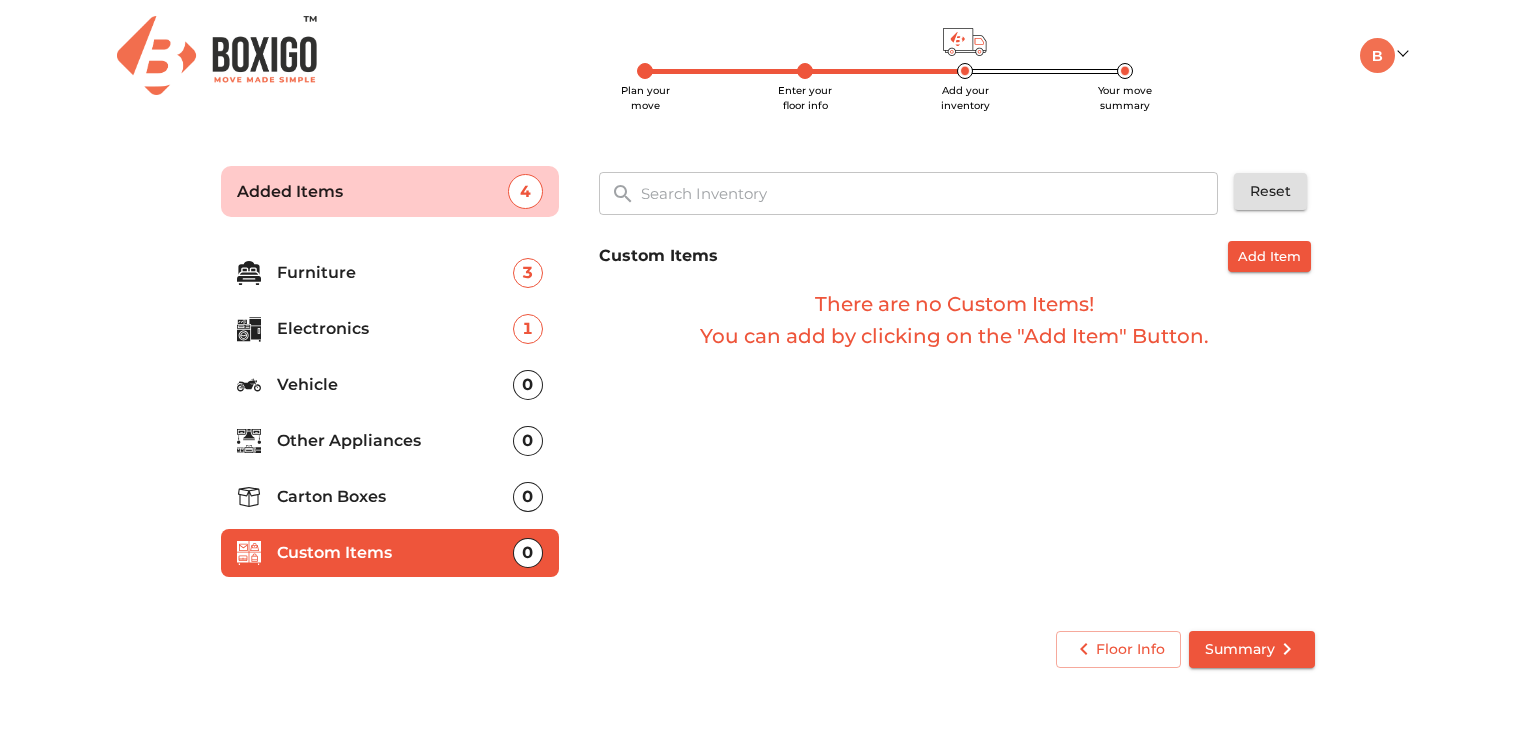 click on "Furniture" at bounding box center [395, 273] 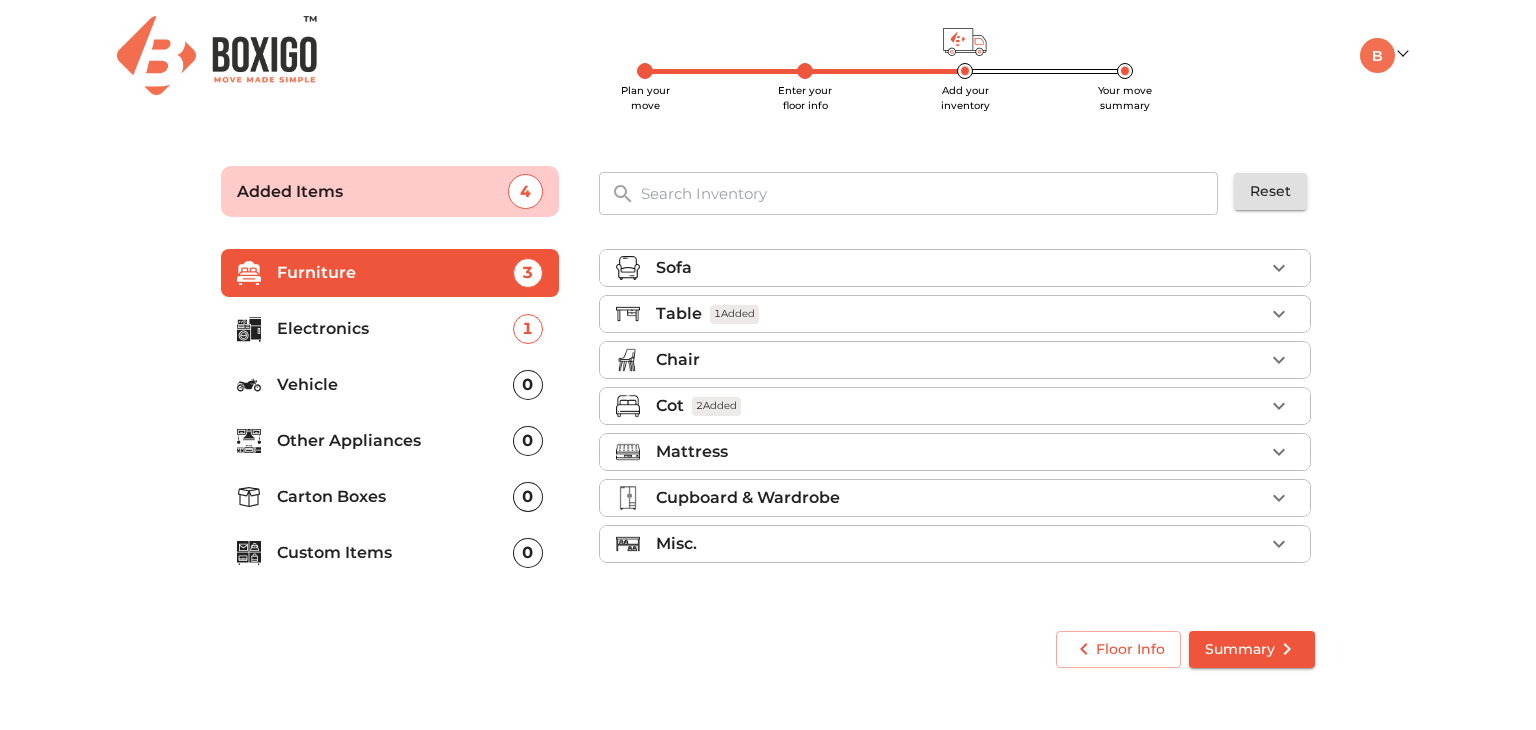 click on "Electronics 1" at bounding box center [390, 329] 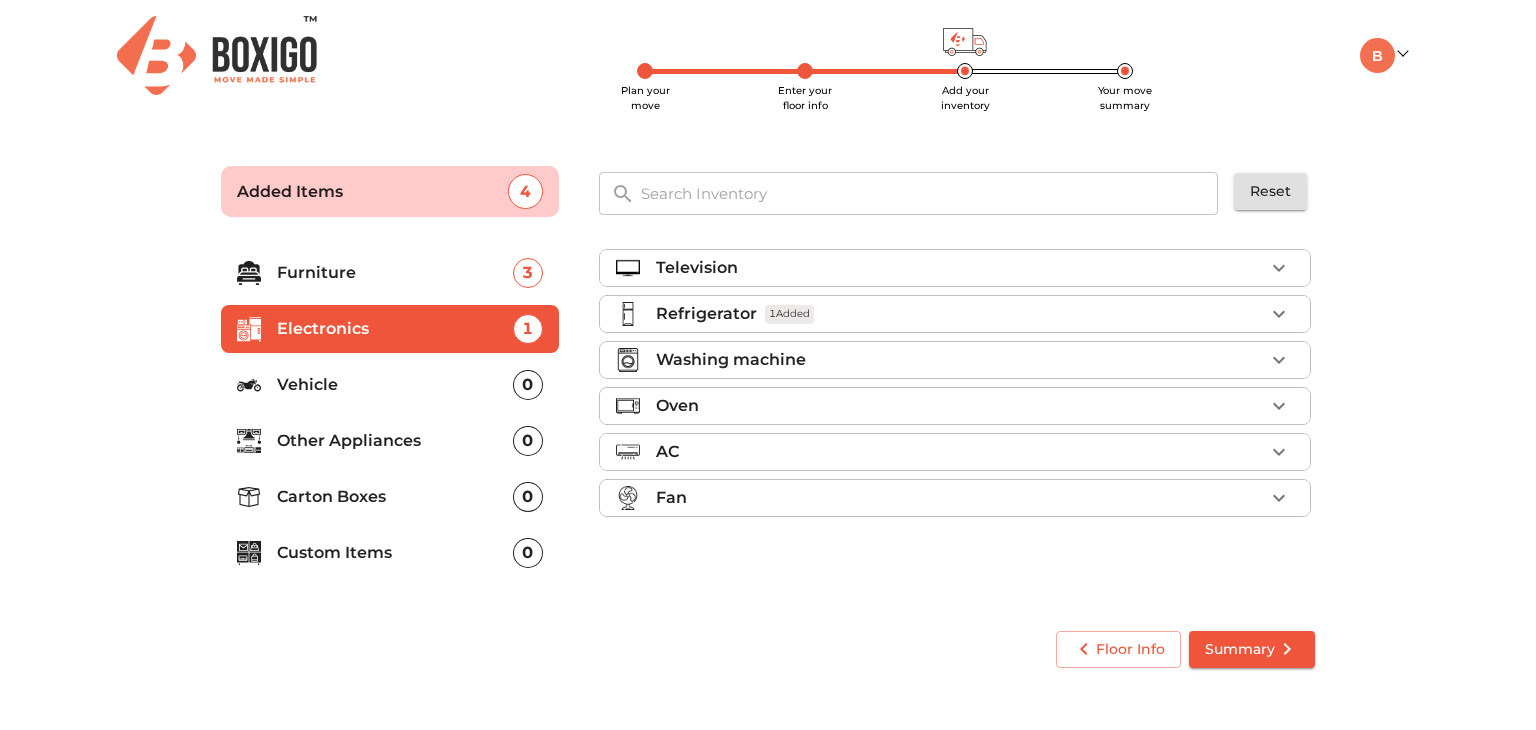 click on "Washing machine" at bounding box center (731, 360) 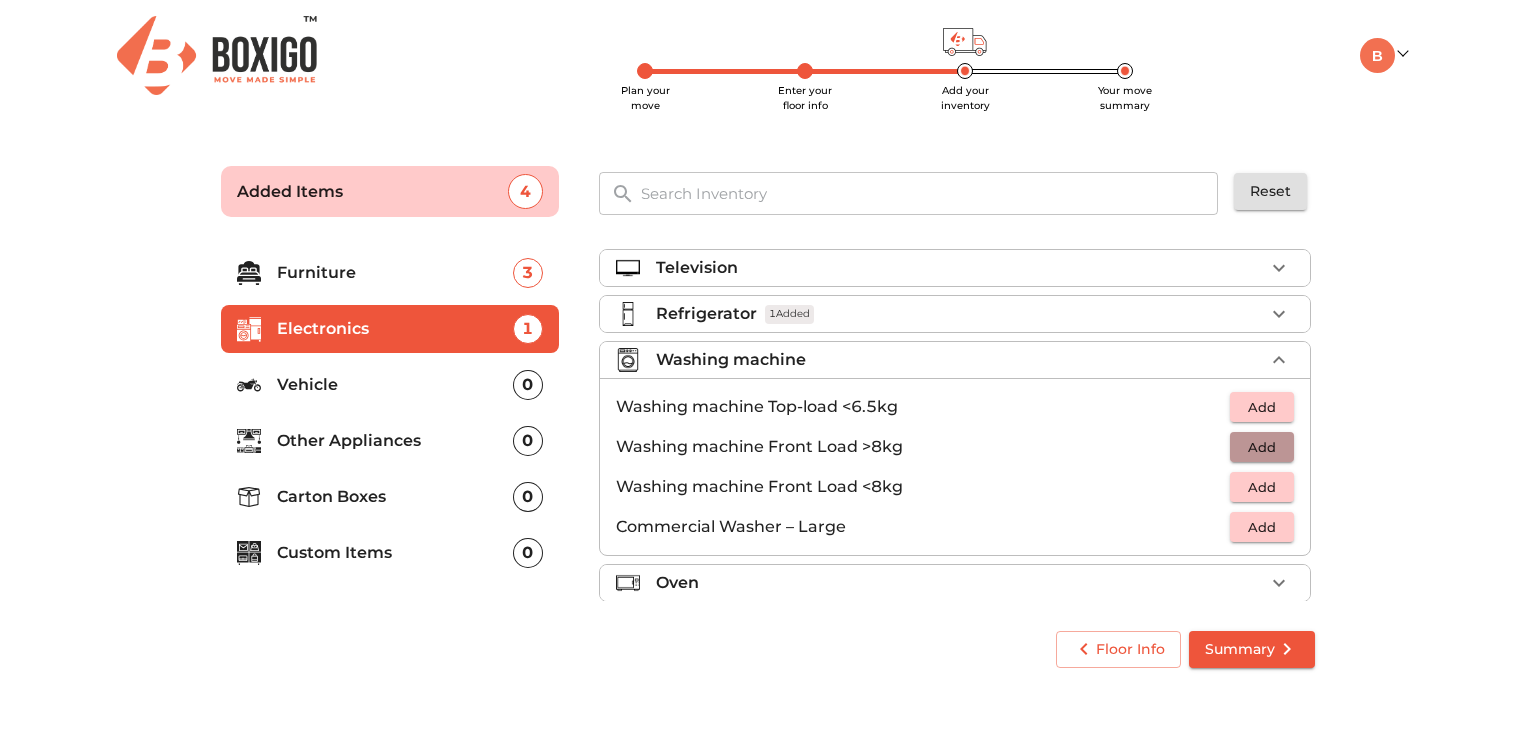 click on "Add" at bounding box center [1262, 447] 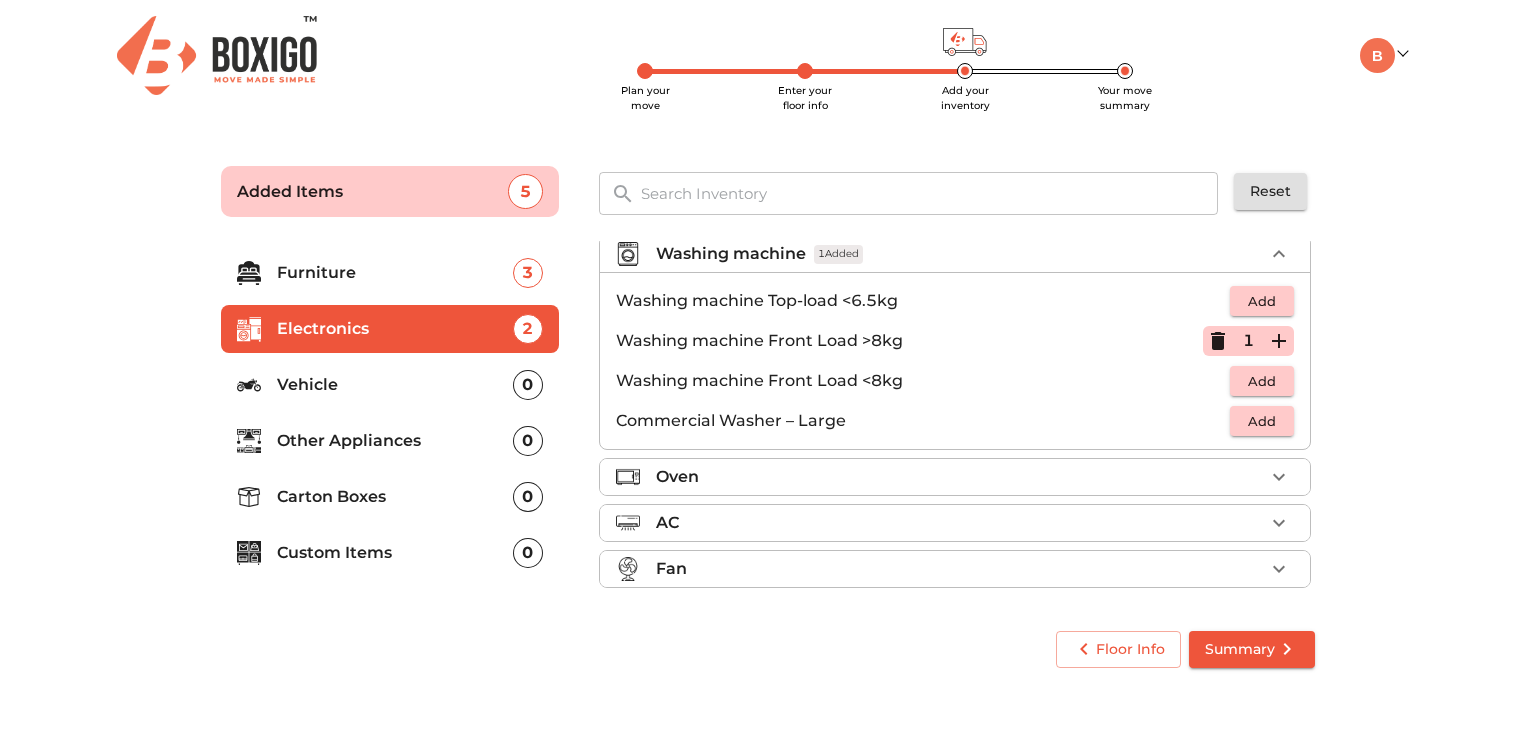 scroll, scrollTop: 105, scrollLeft: 0, axis: vertical 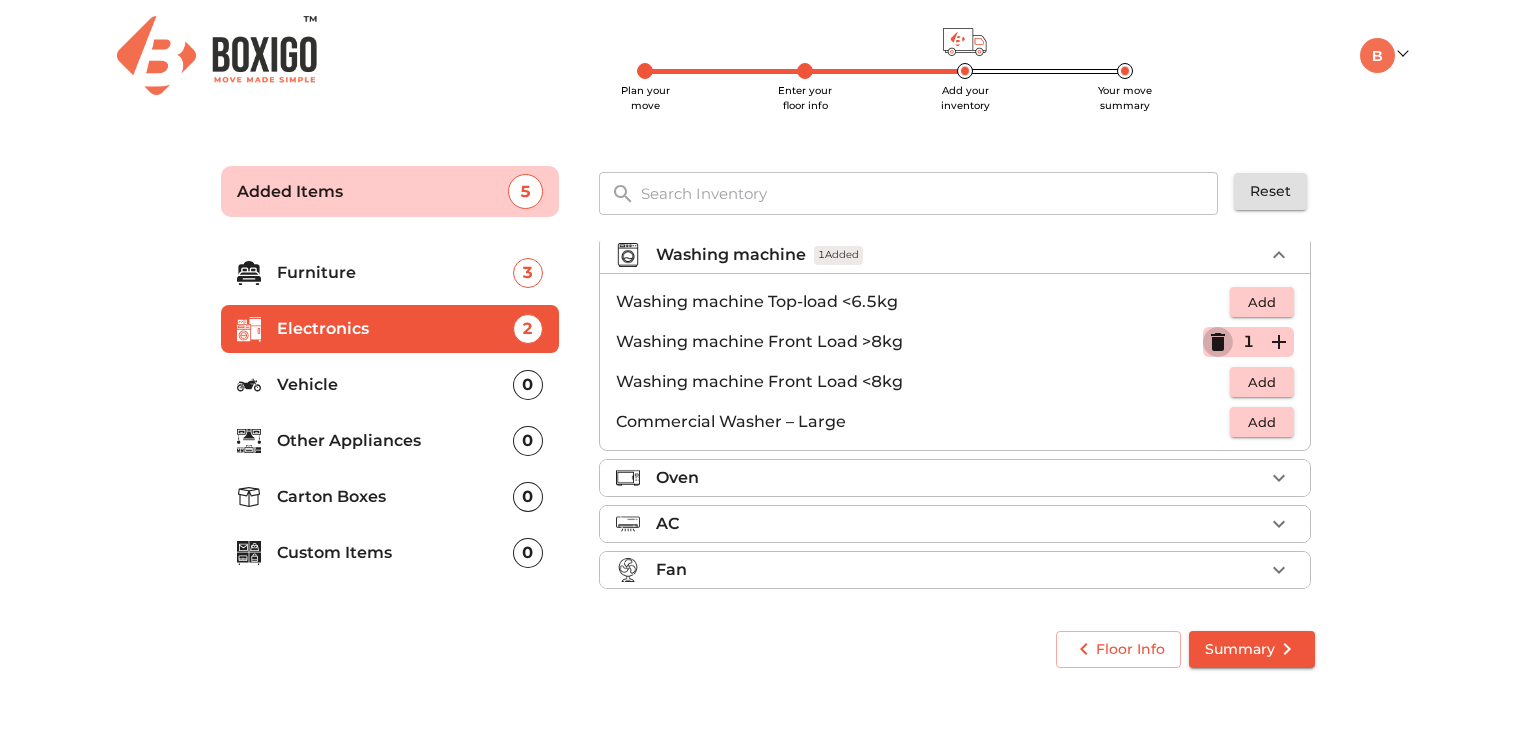 click 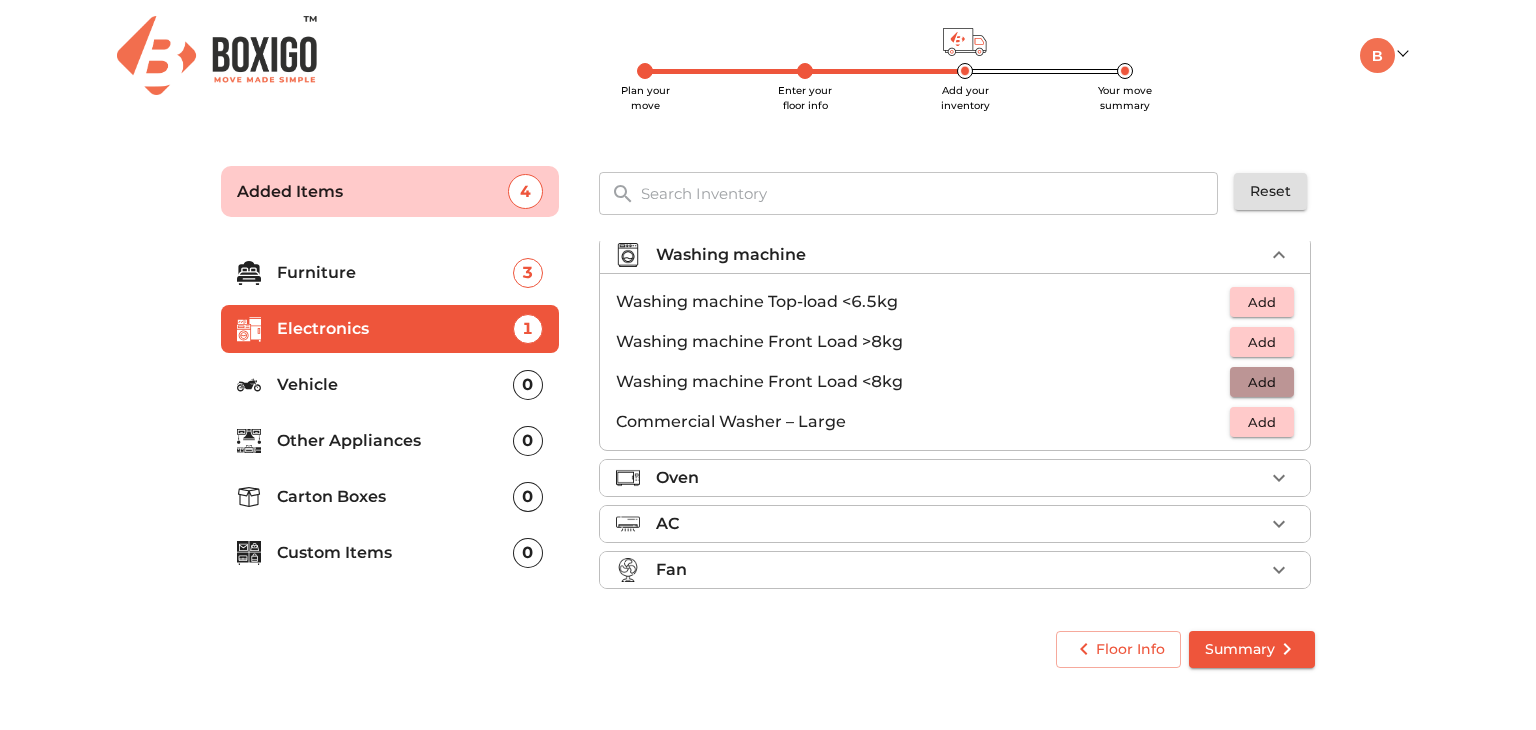 click on "Add" at bounding box center [1262, 382] 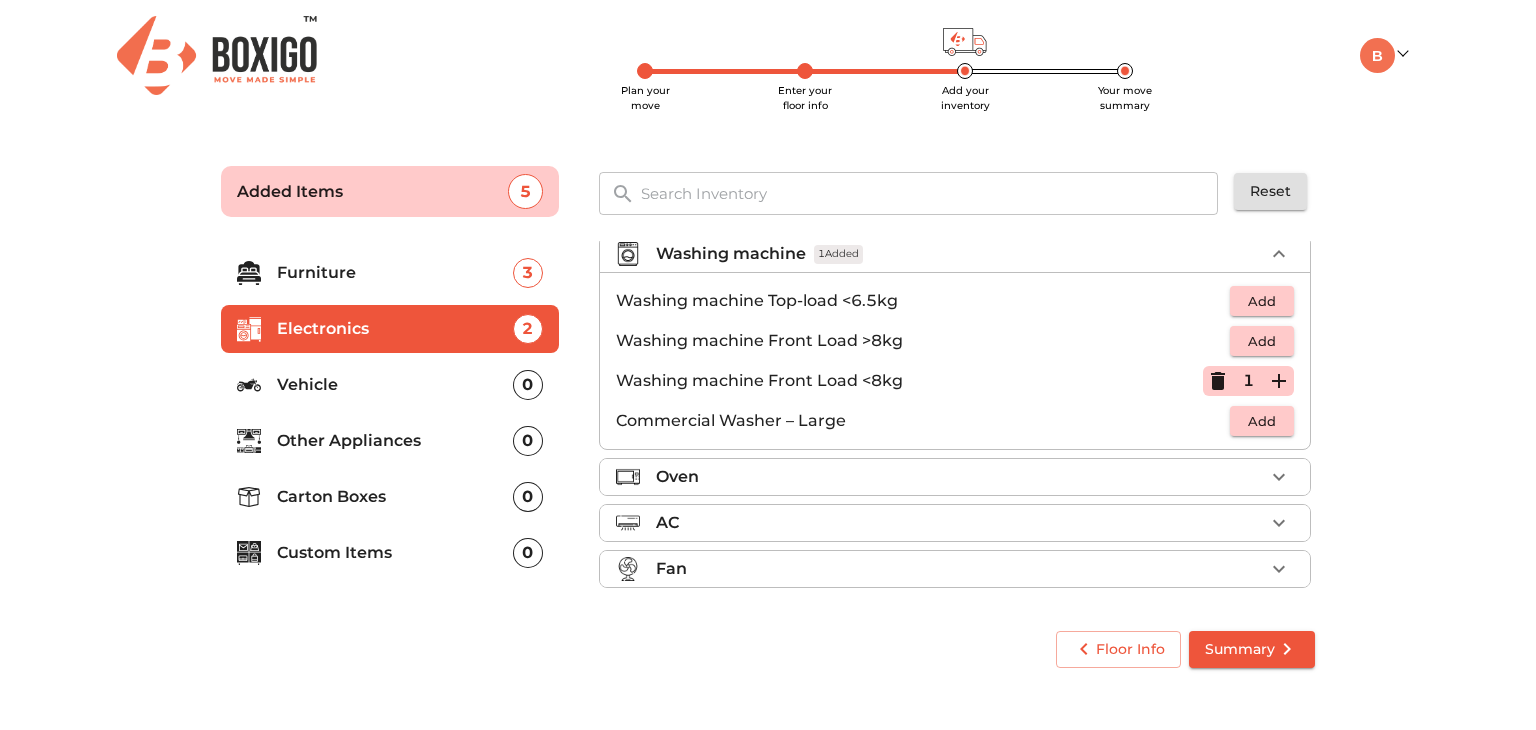 scroll, scrollTop: 0, scrollLeft: 0, axis: both 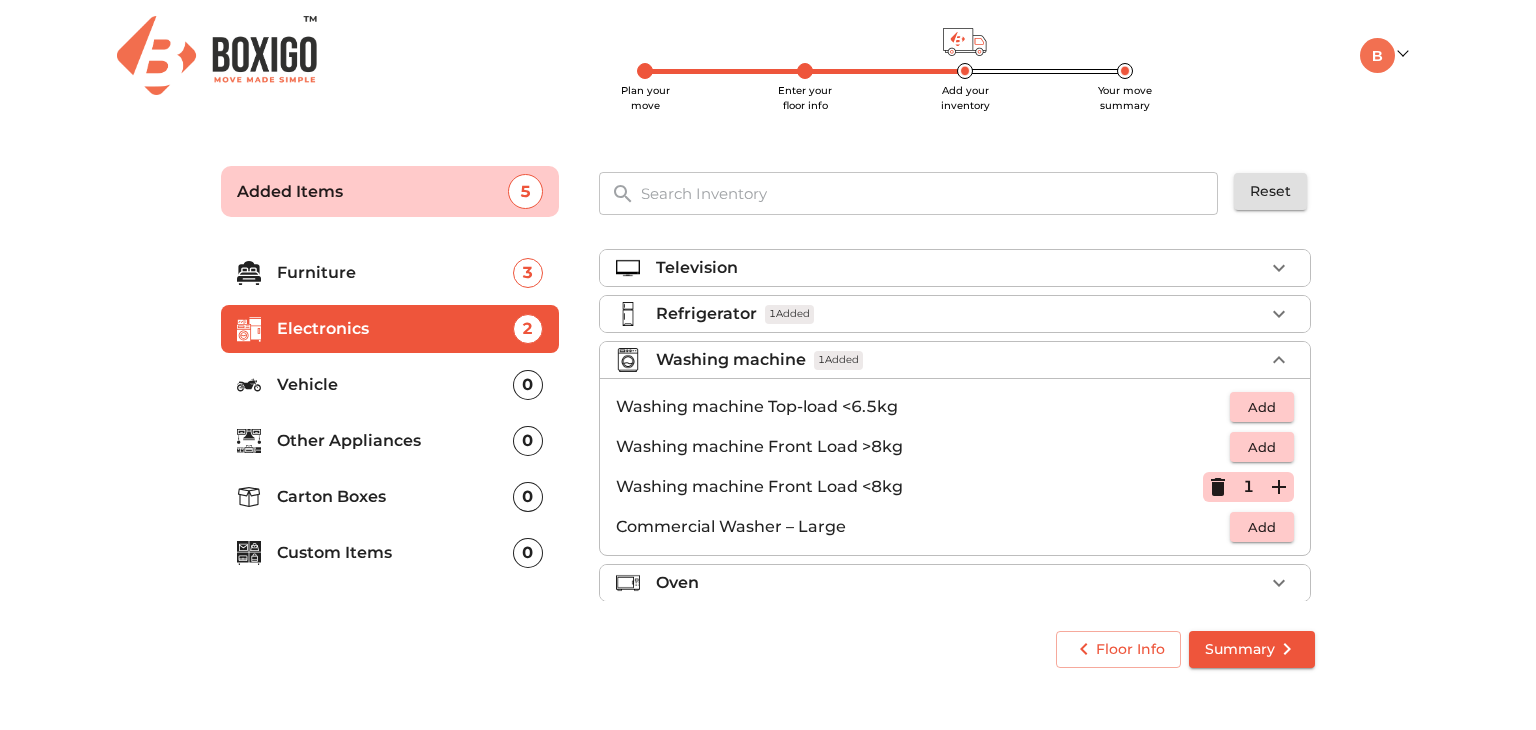 click on "Furniture 3" at bounding box center (390, 273) 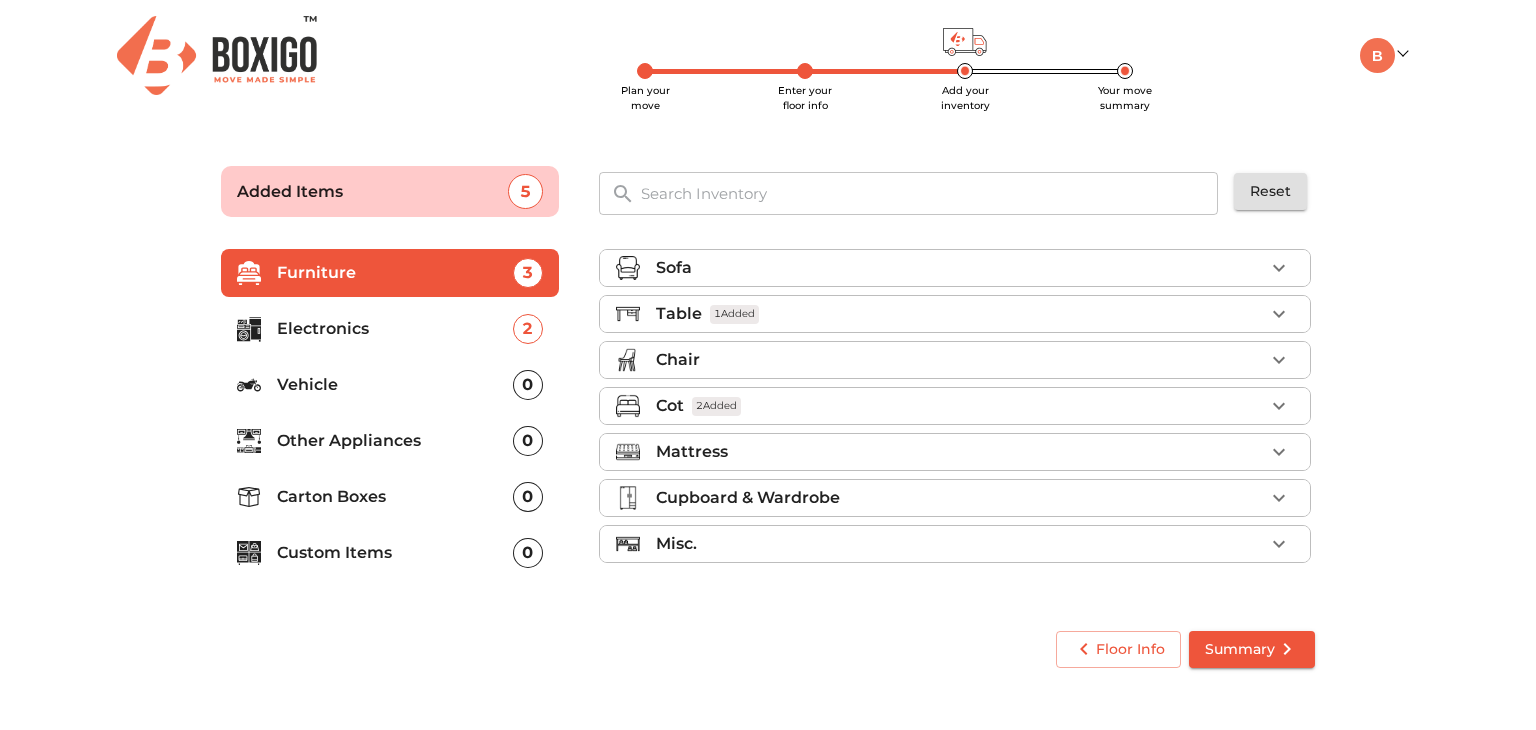 click on "Mattress" at bounding box center [960, 452] 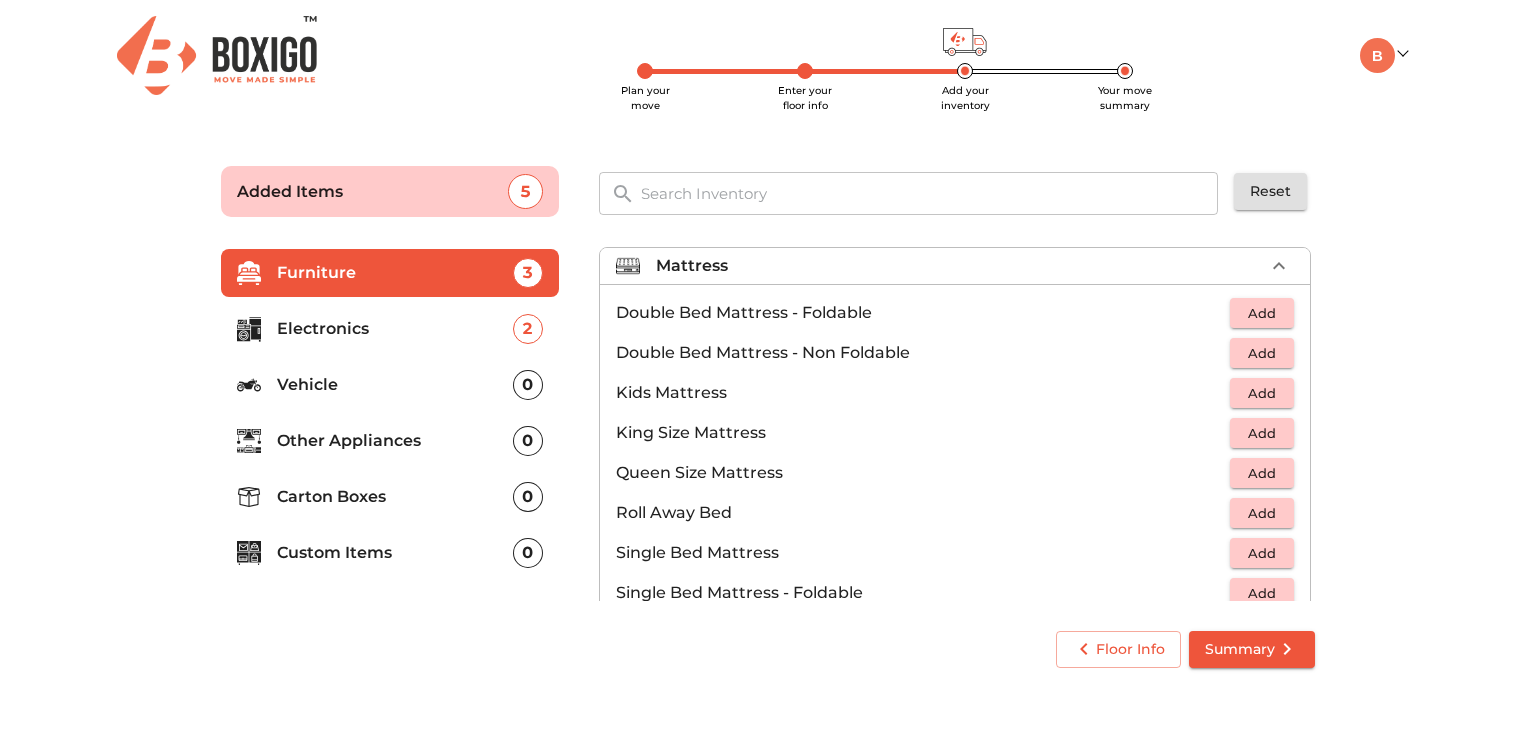 scroll, scrollTop: 187, scrollLeft: 0, axis: vertical 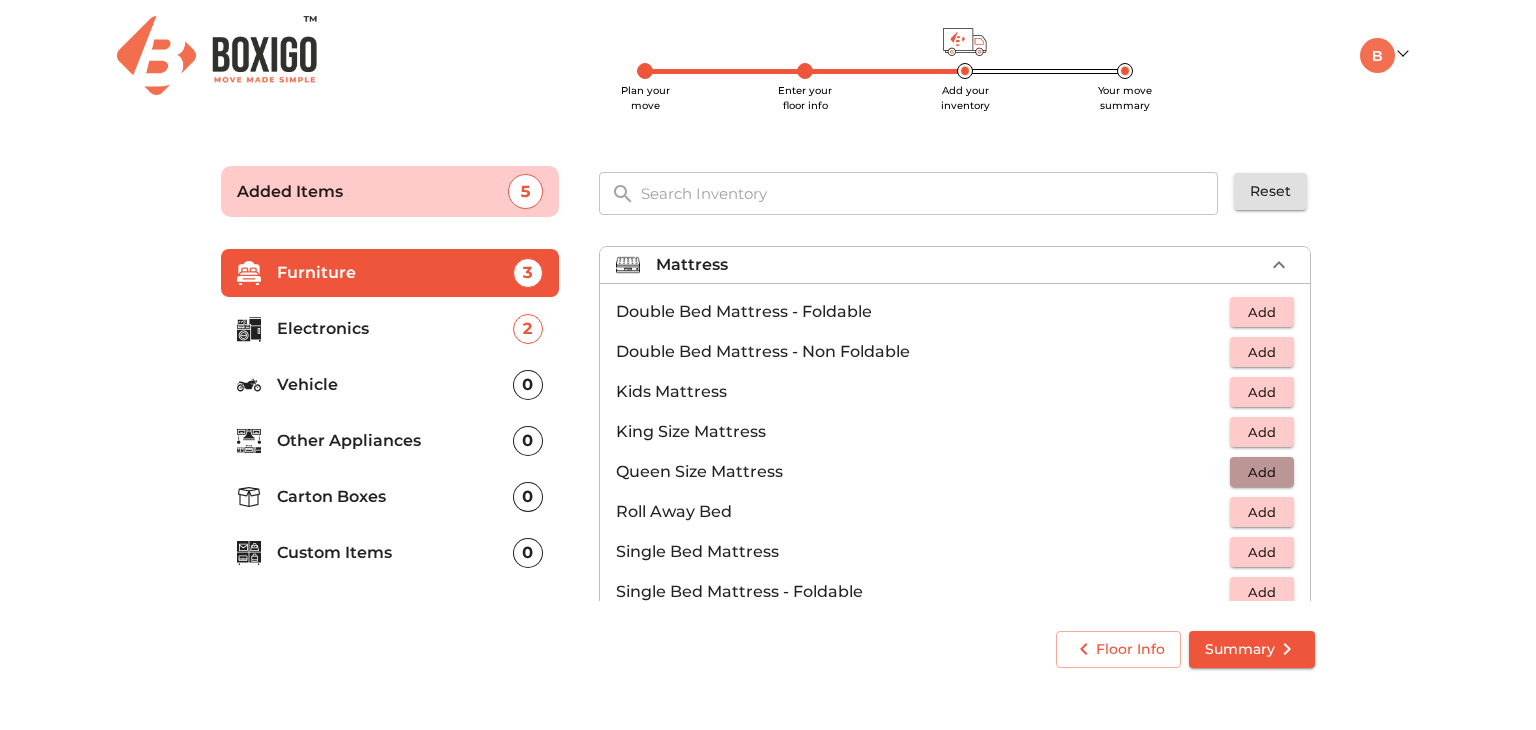 click on "Add" at bounding box center [1262, 472] 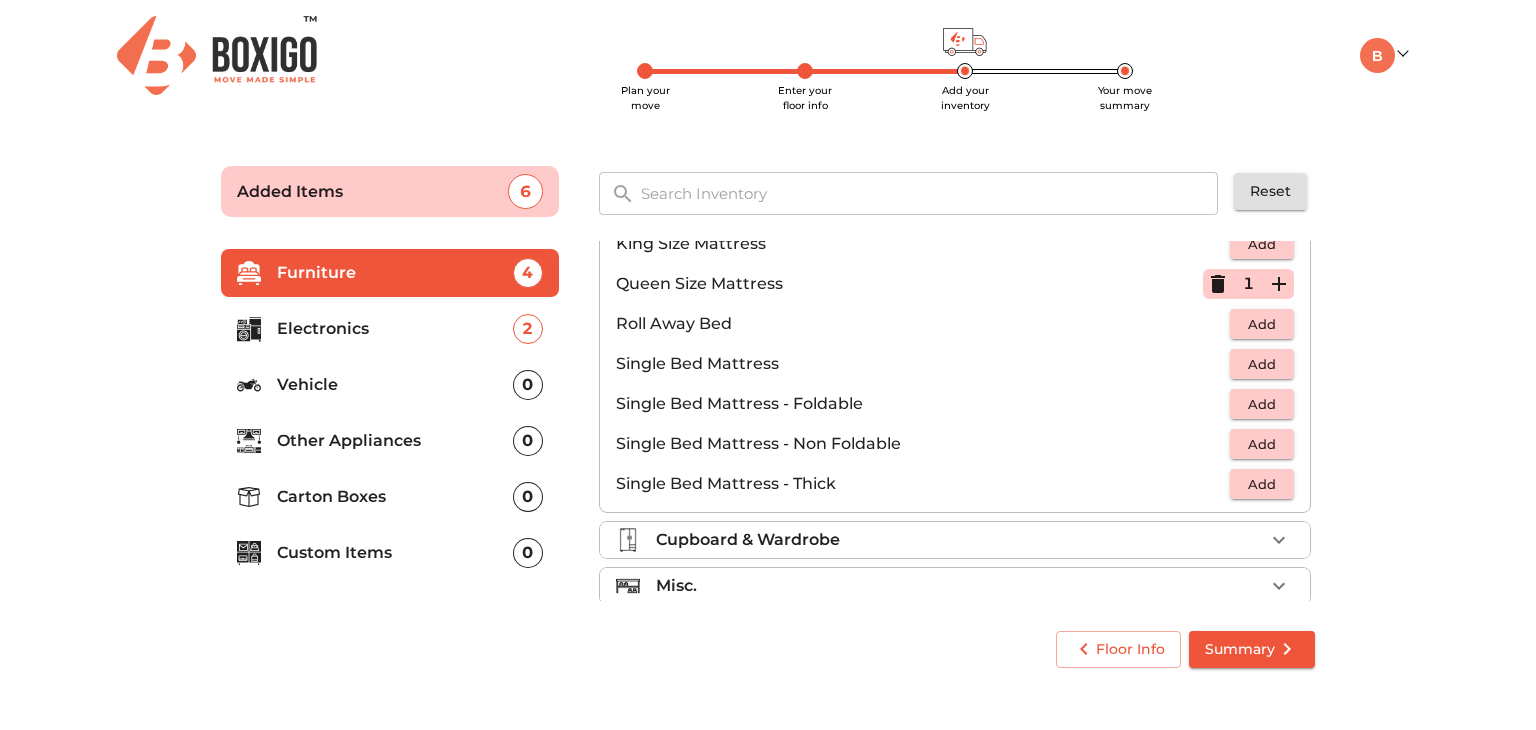 scroll, scrollTop: 392, scrollLeft: 0, axis: vertical 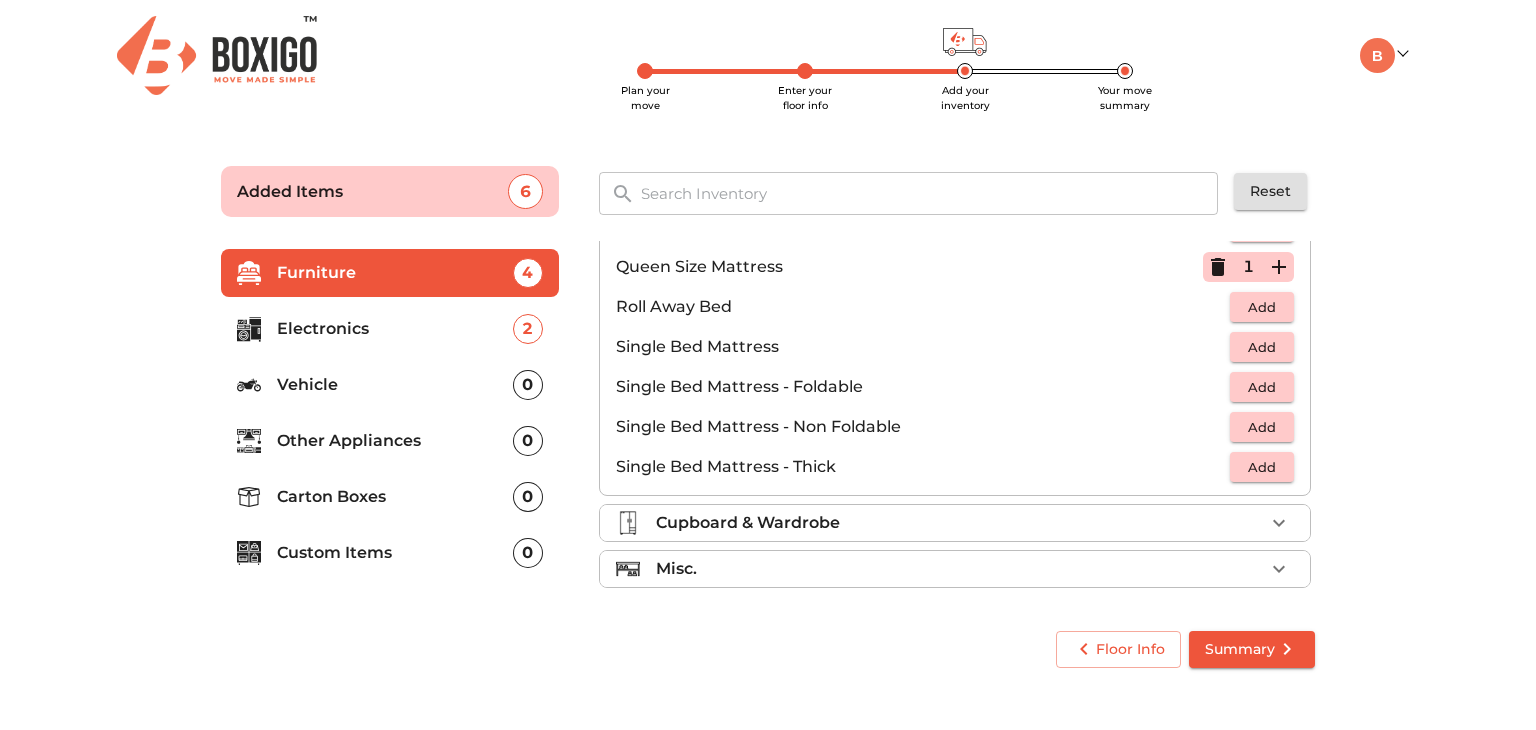 click on "Electronics" at bounding box center (395, 329) 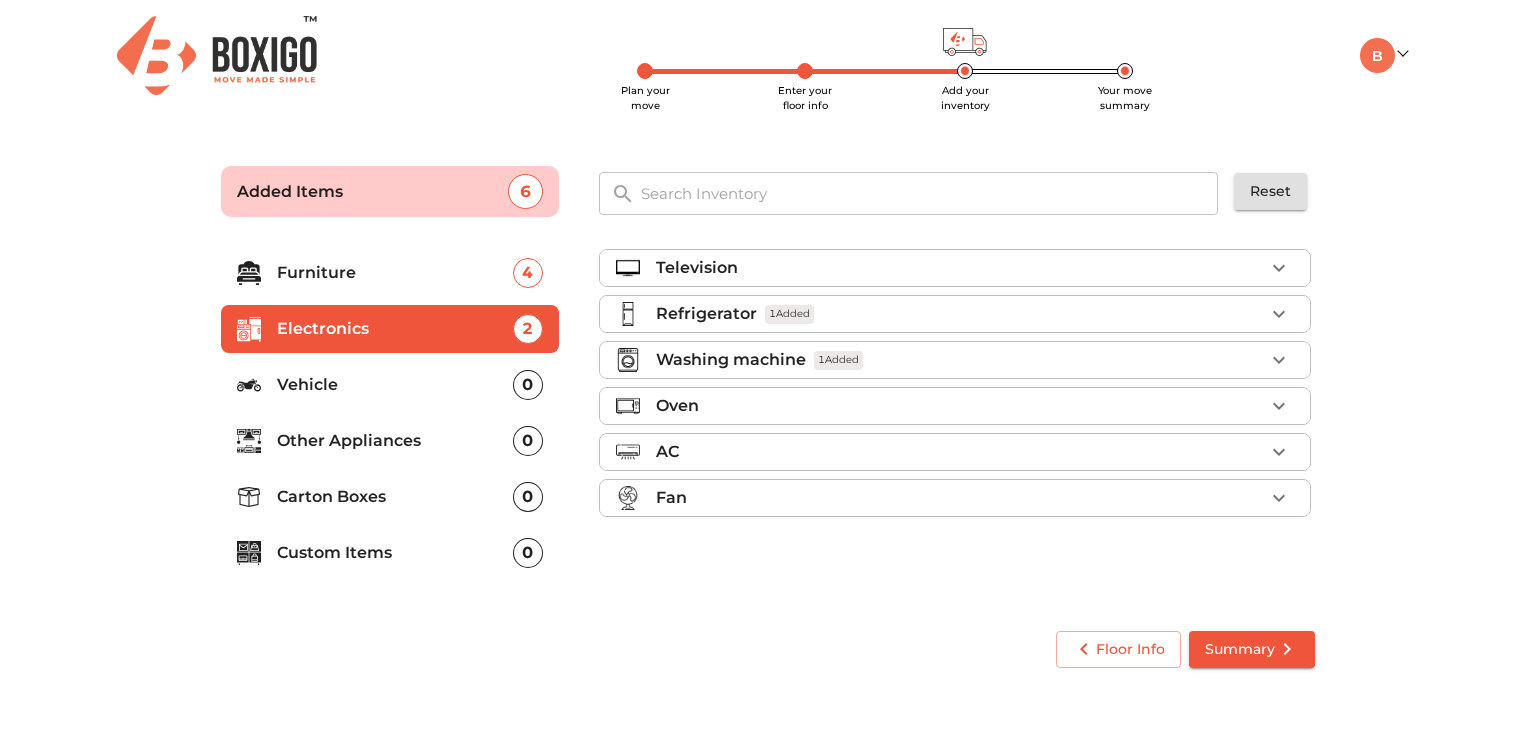 scroll, scrollTop: 0, scrollLeft: 0, axis: both 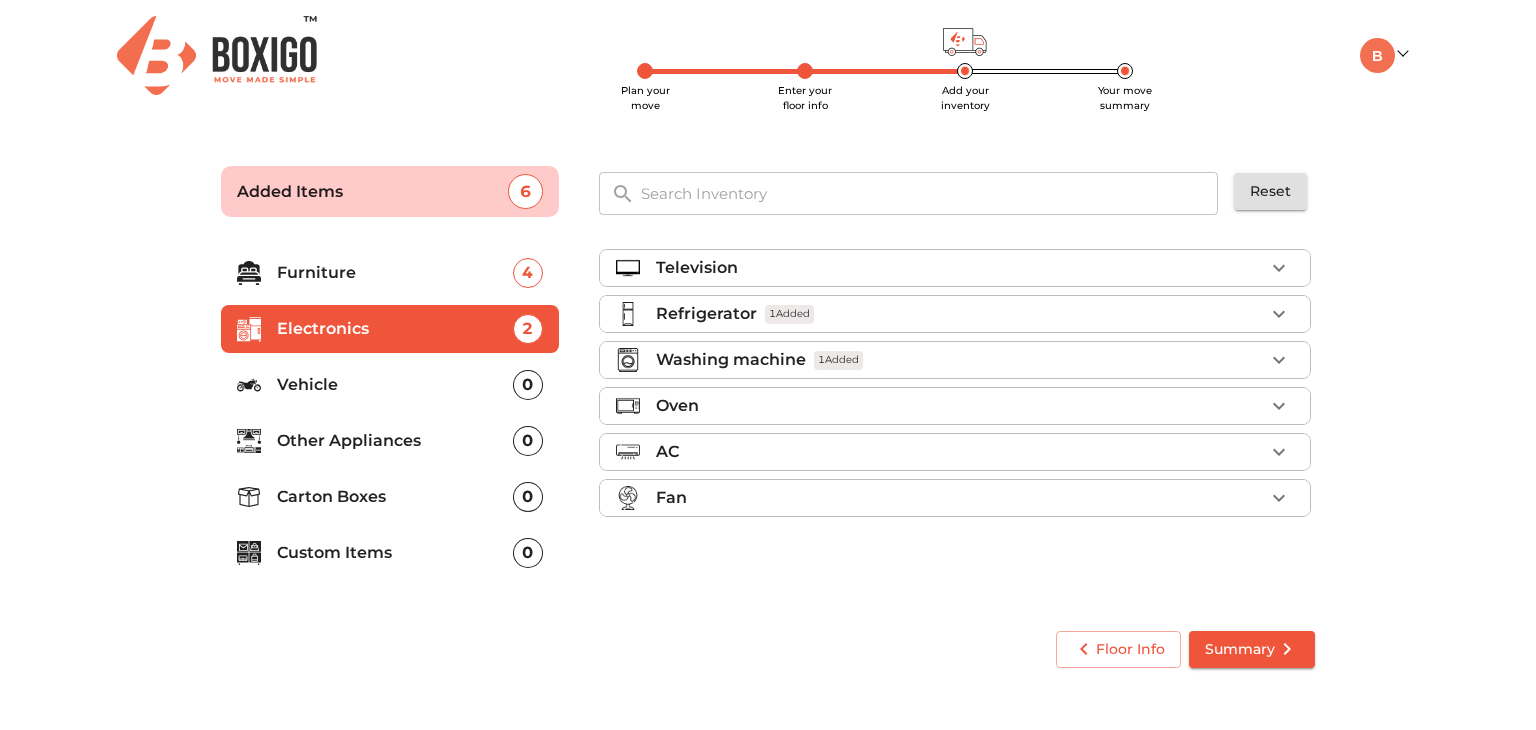 click on "Television" at bounding box center (955, 268) 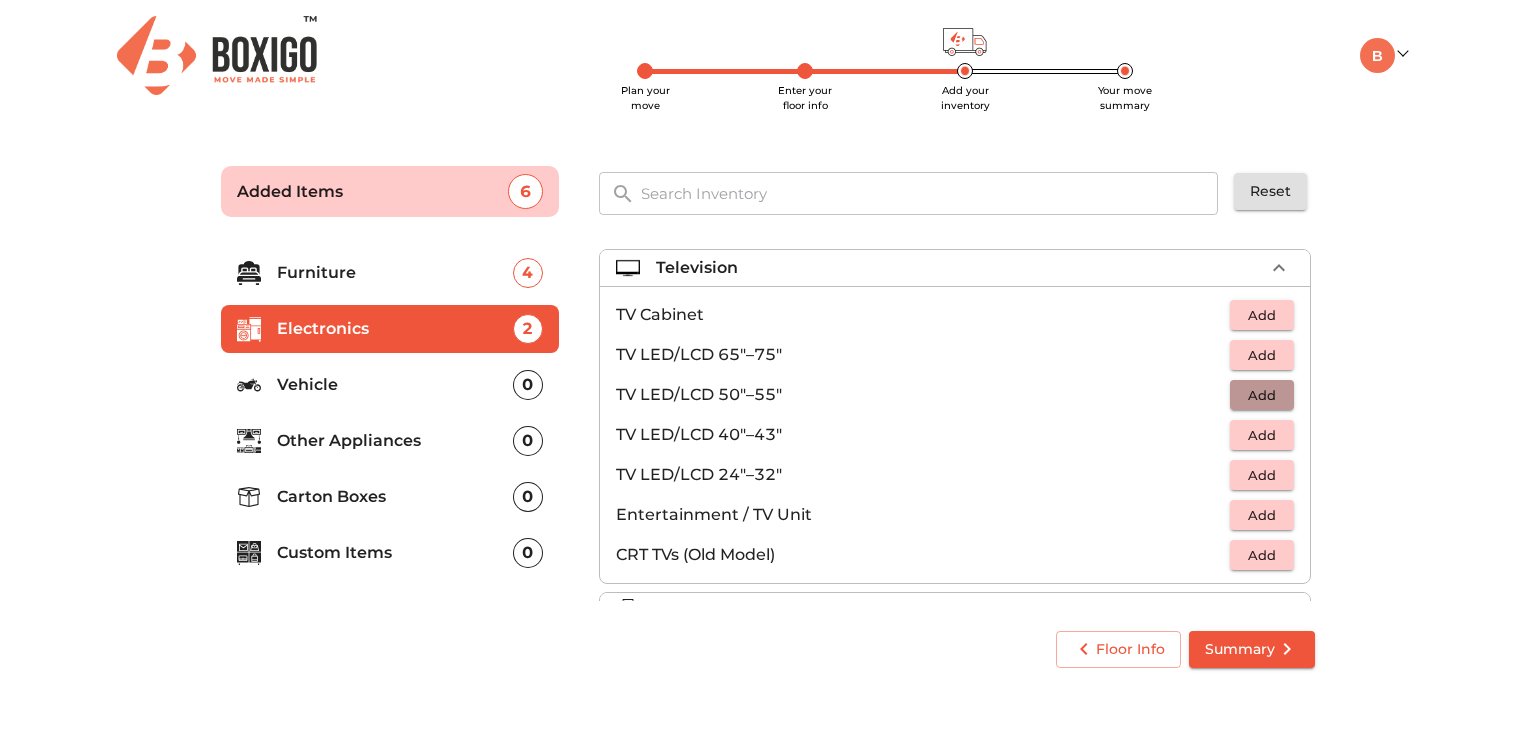 click on "Add" at bounding box center (1262, 395) 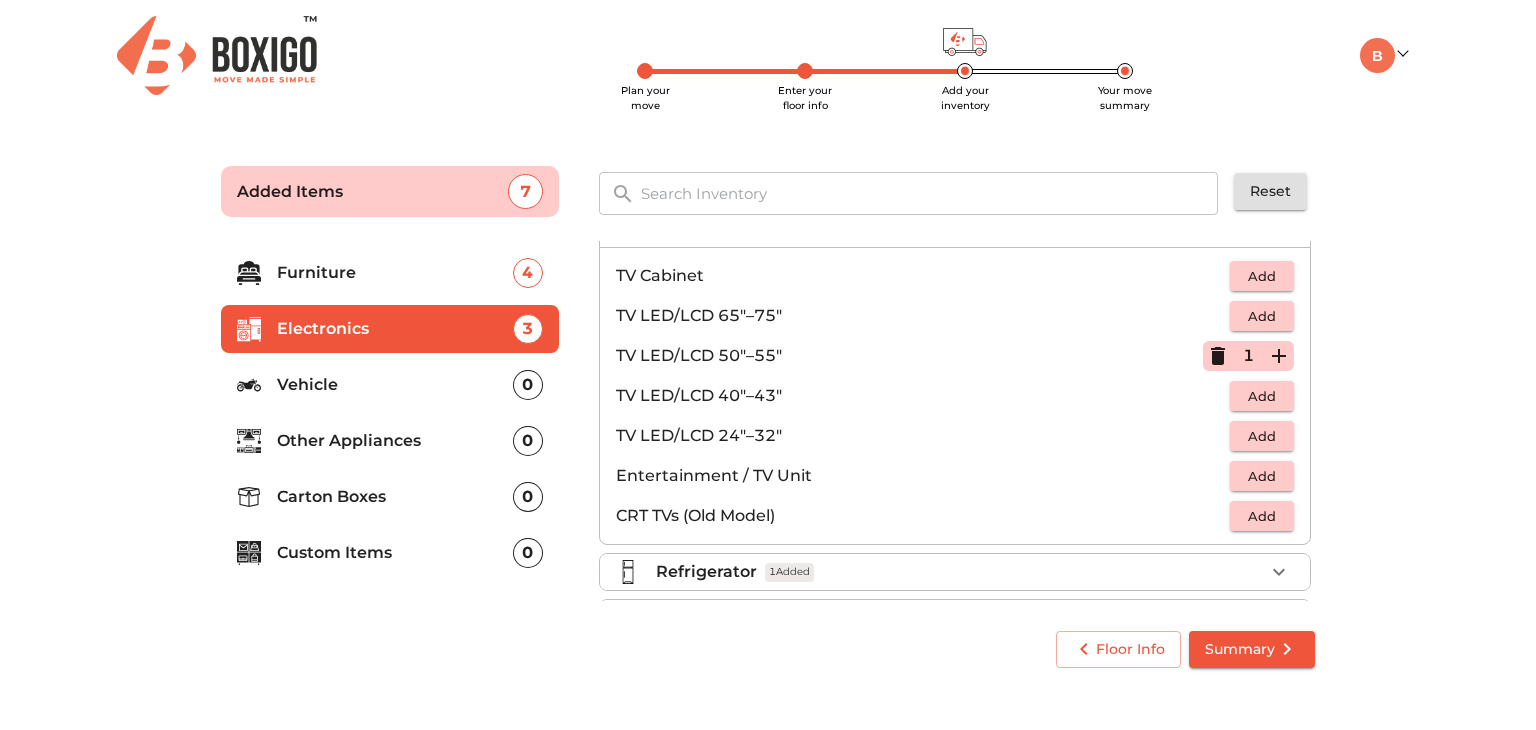 scroll, scrollTop: 0, scrollLeft: 0, axis: both 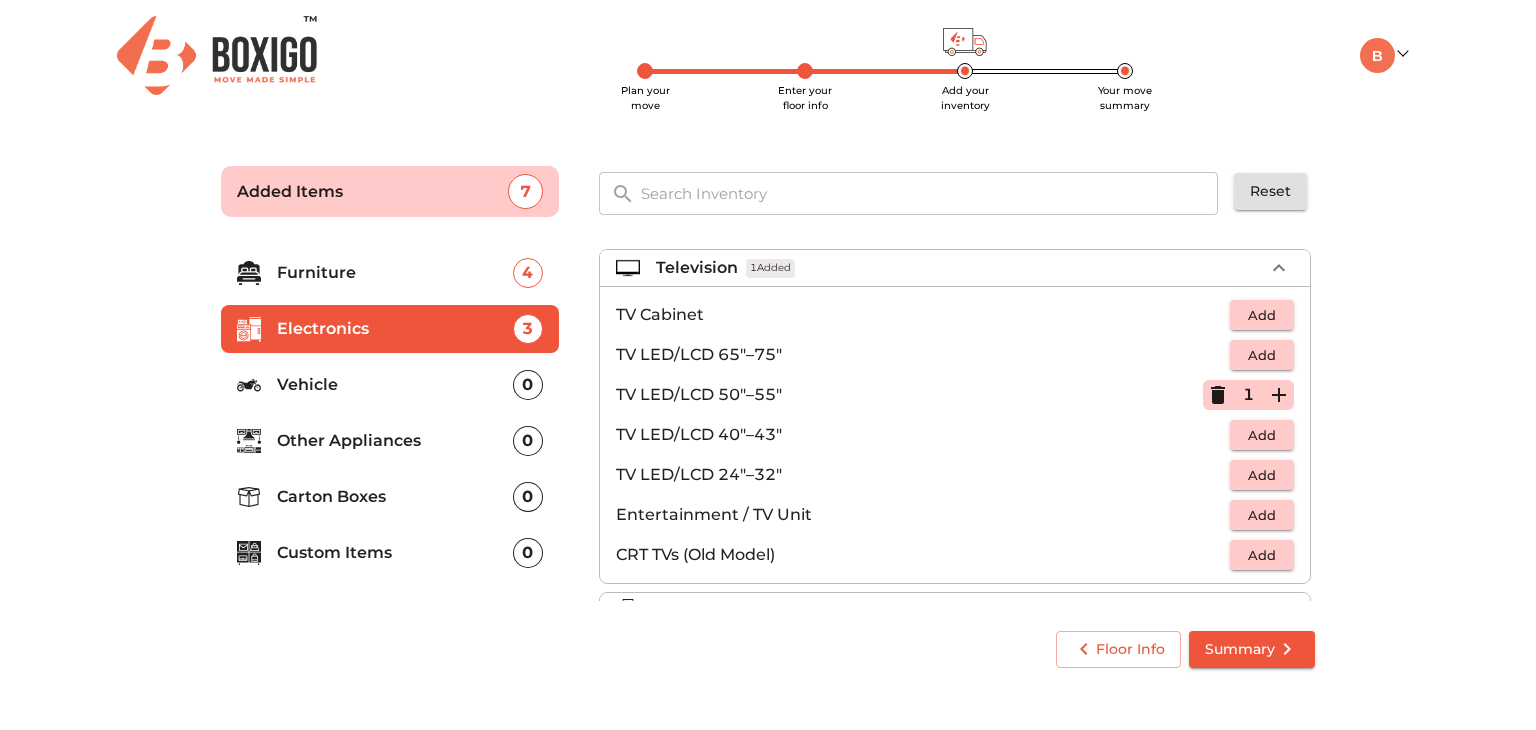 click on "Other Appliances" at bounding box center (395, 441) 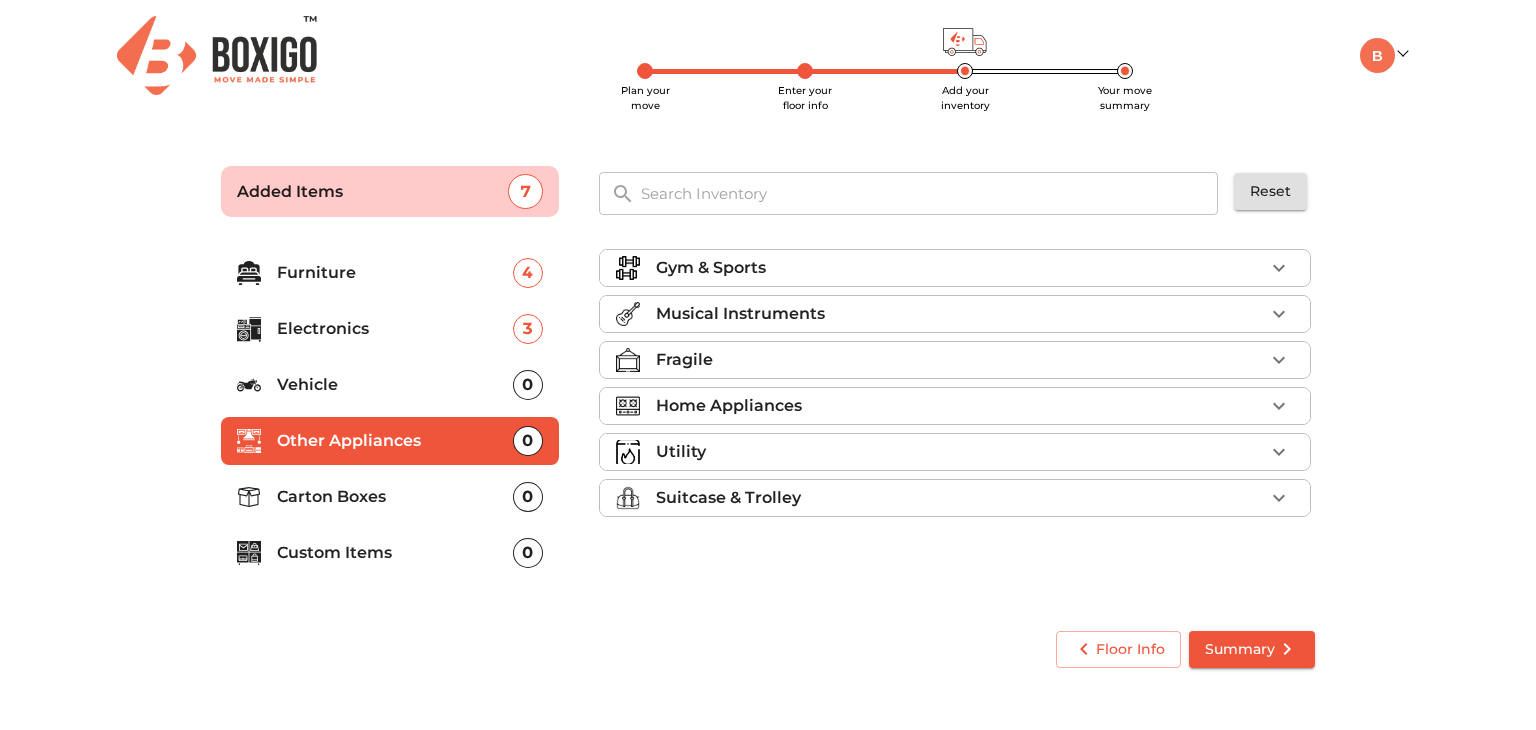 click on "Utility" at bounding box center [681, 452] 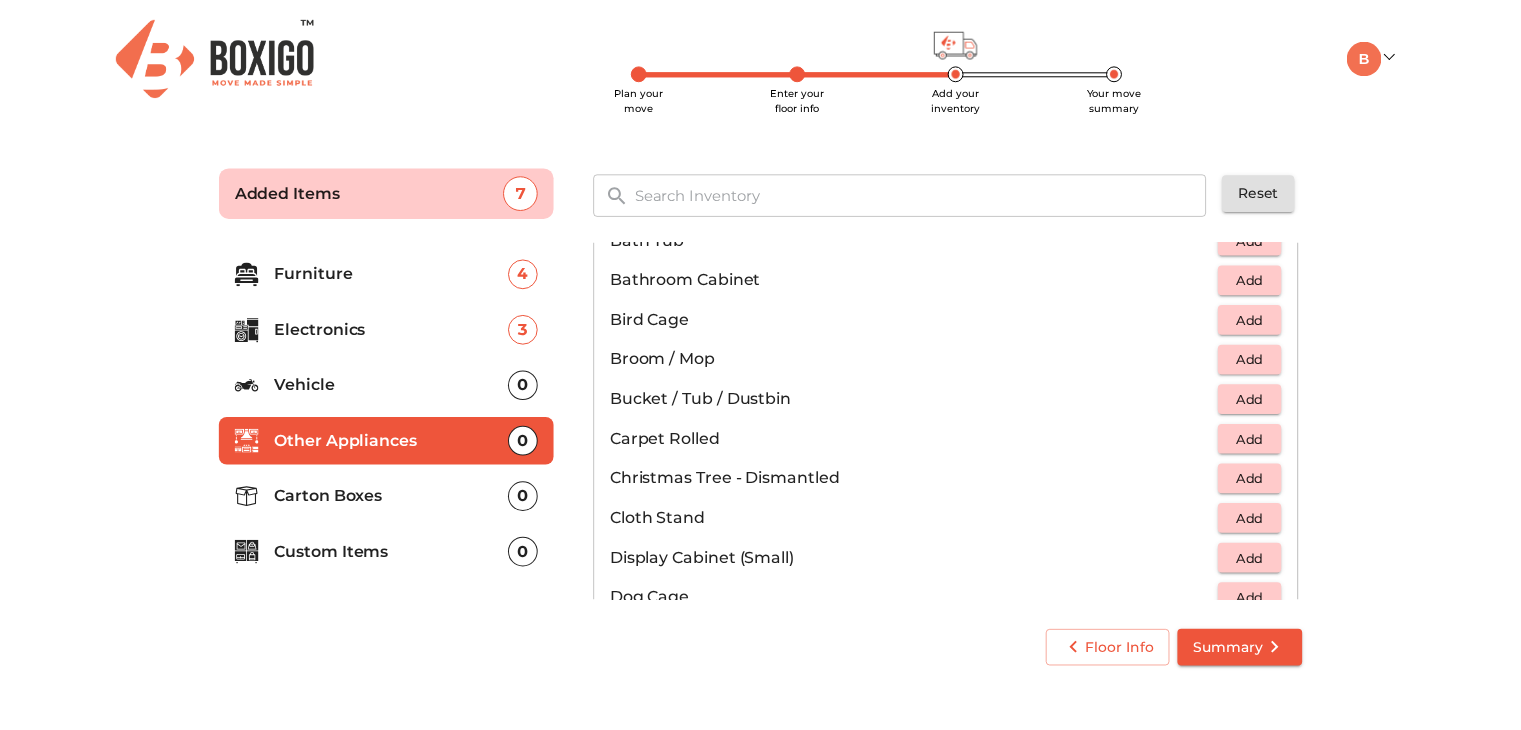 scroll, scrollTop: 0, scrollLeft: 0, axis: both 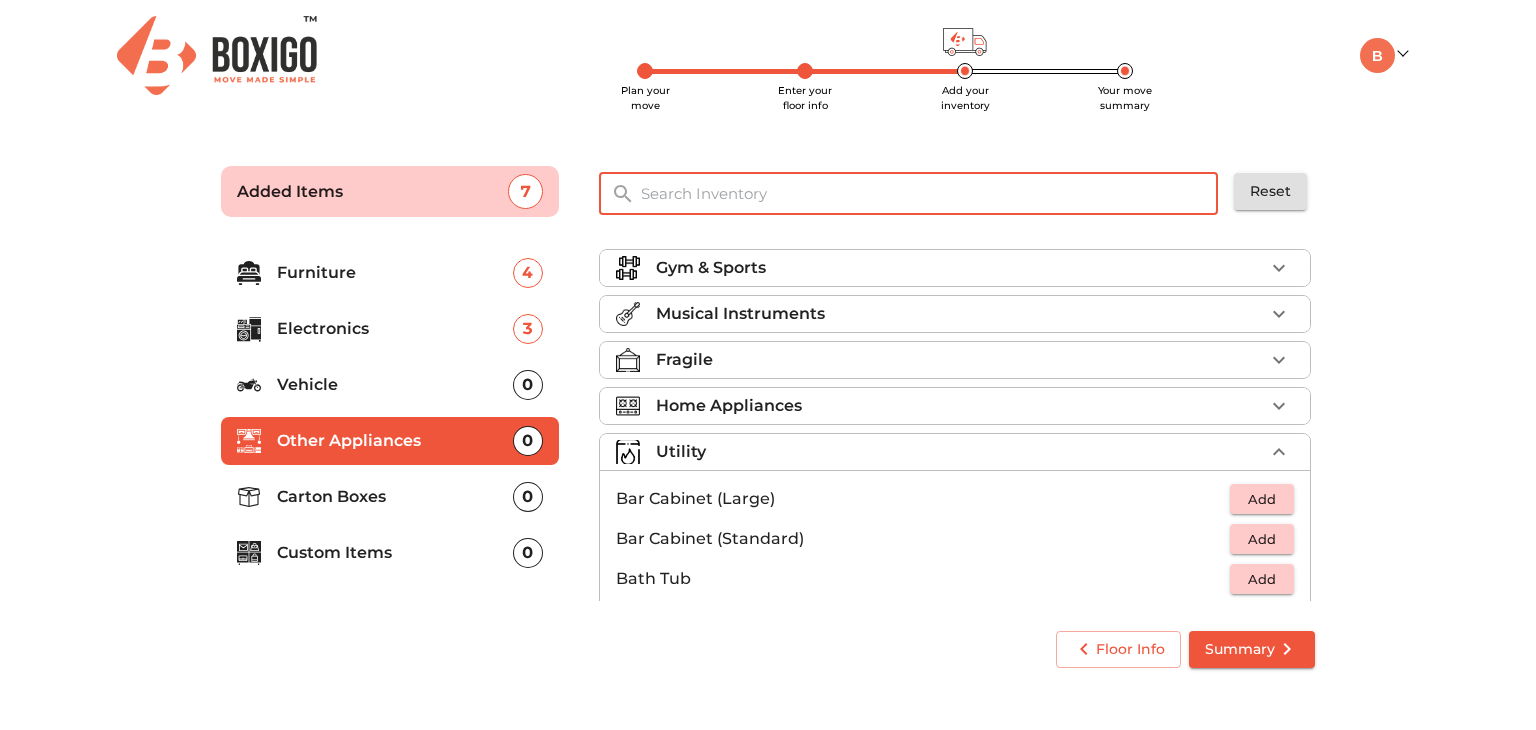 click at bounding box center (930, 193) 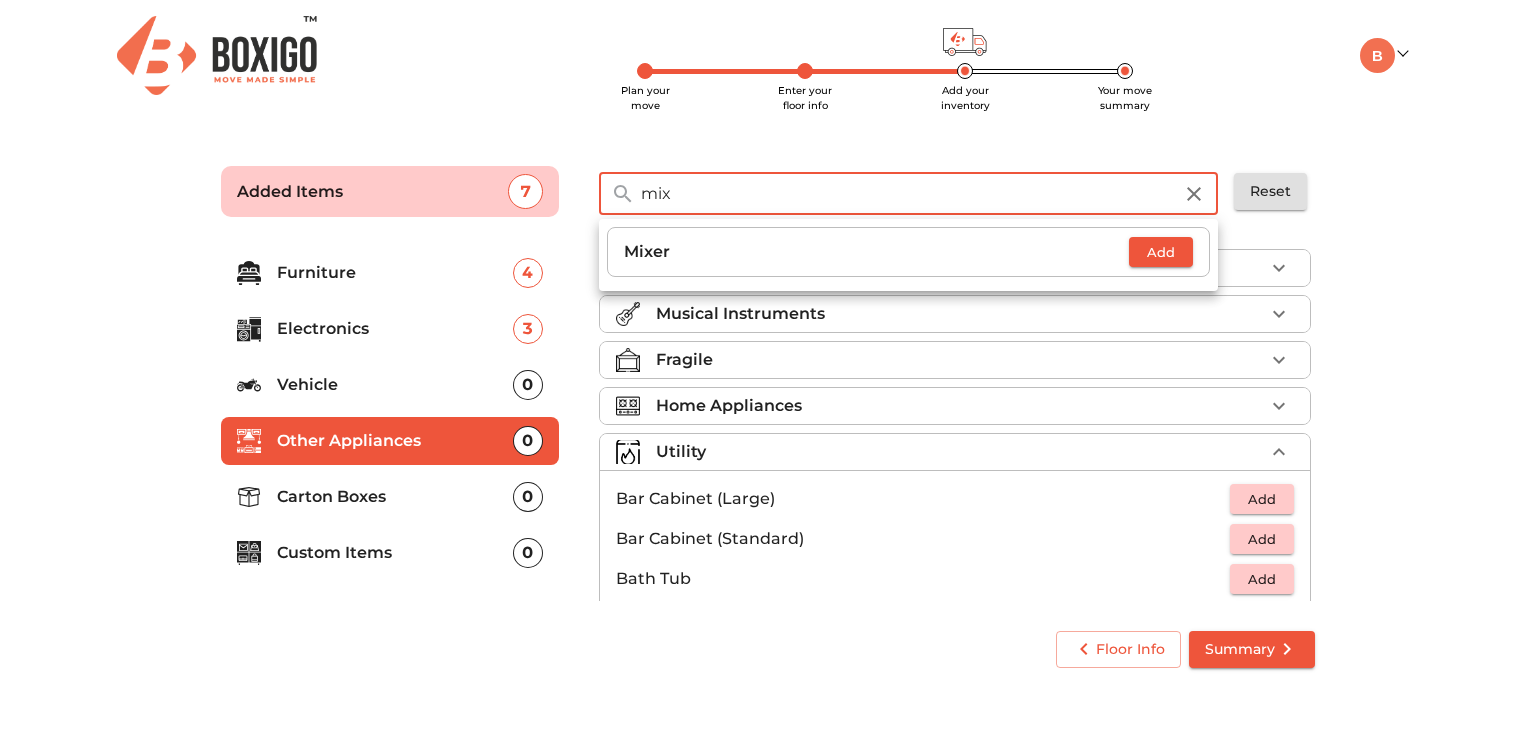 type on "mix" 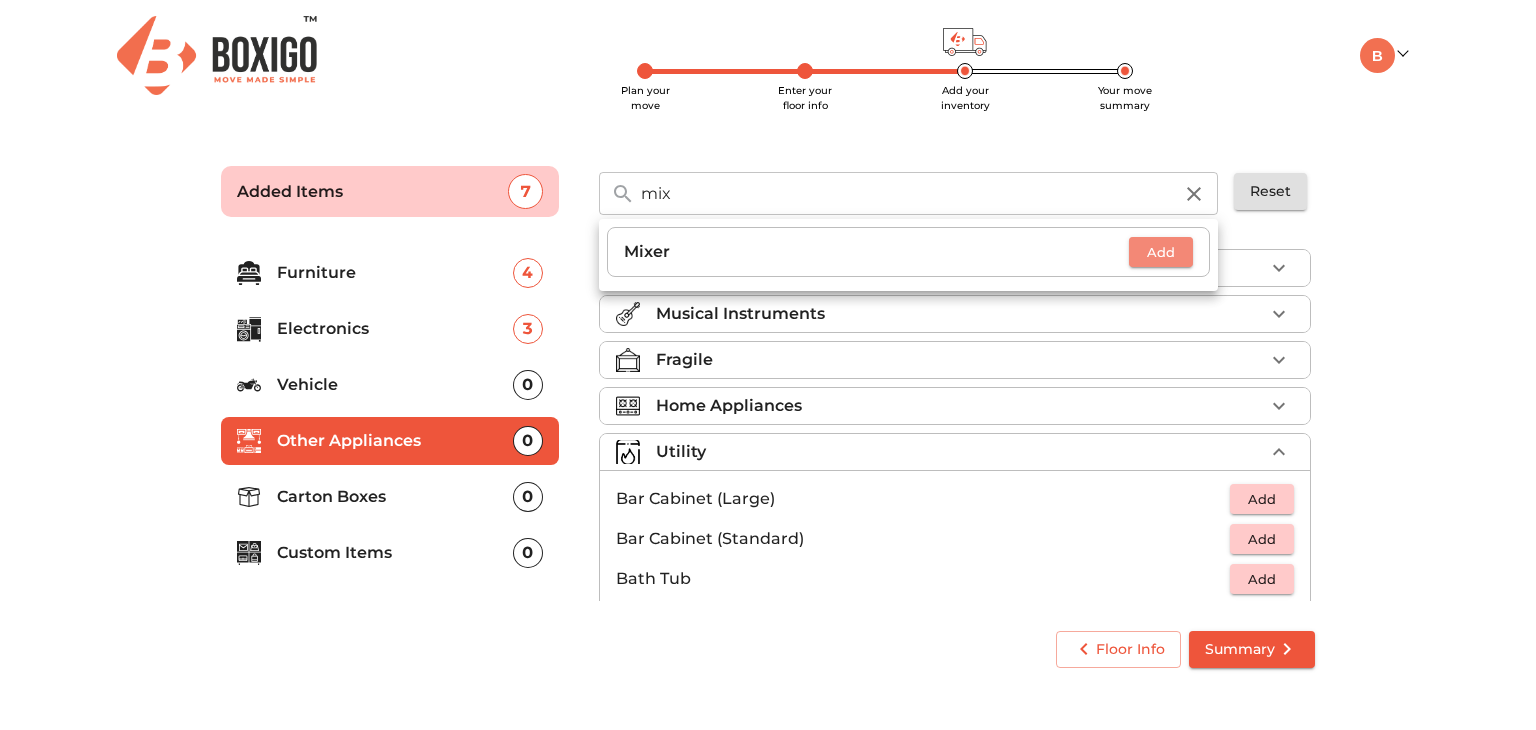click on "Add" at bounding box center (1161, 252) 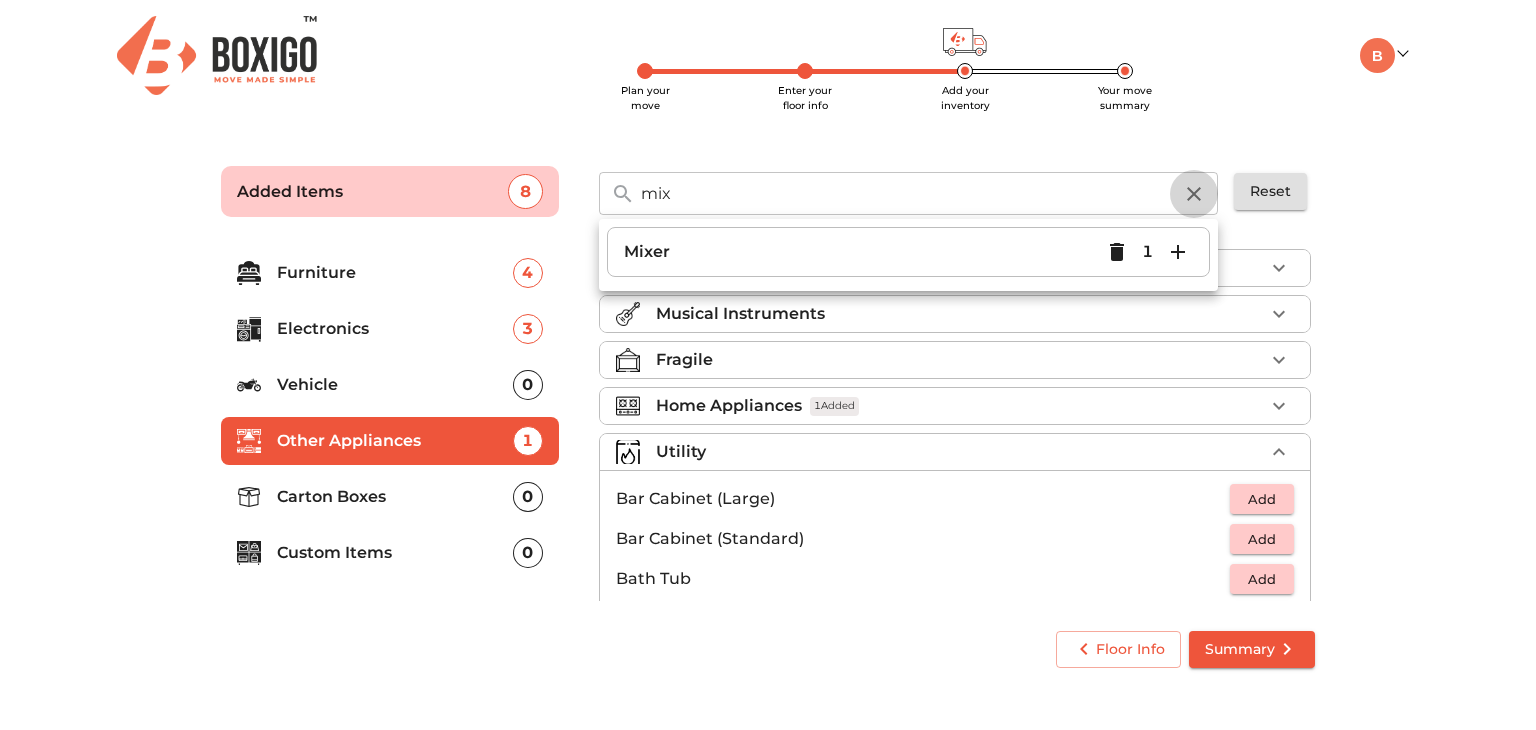 click 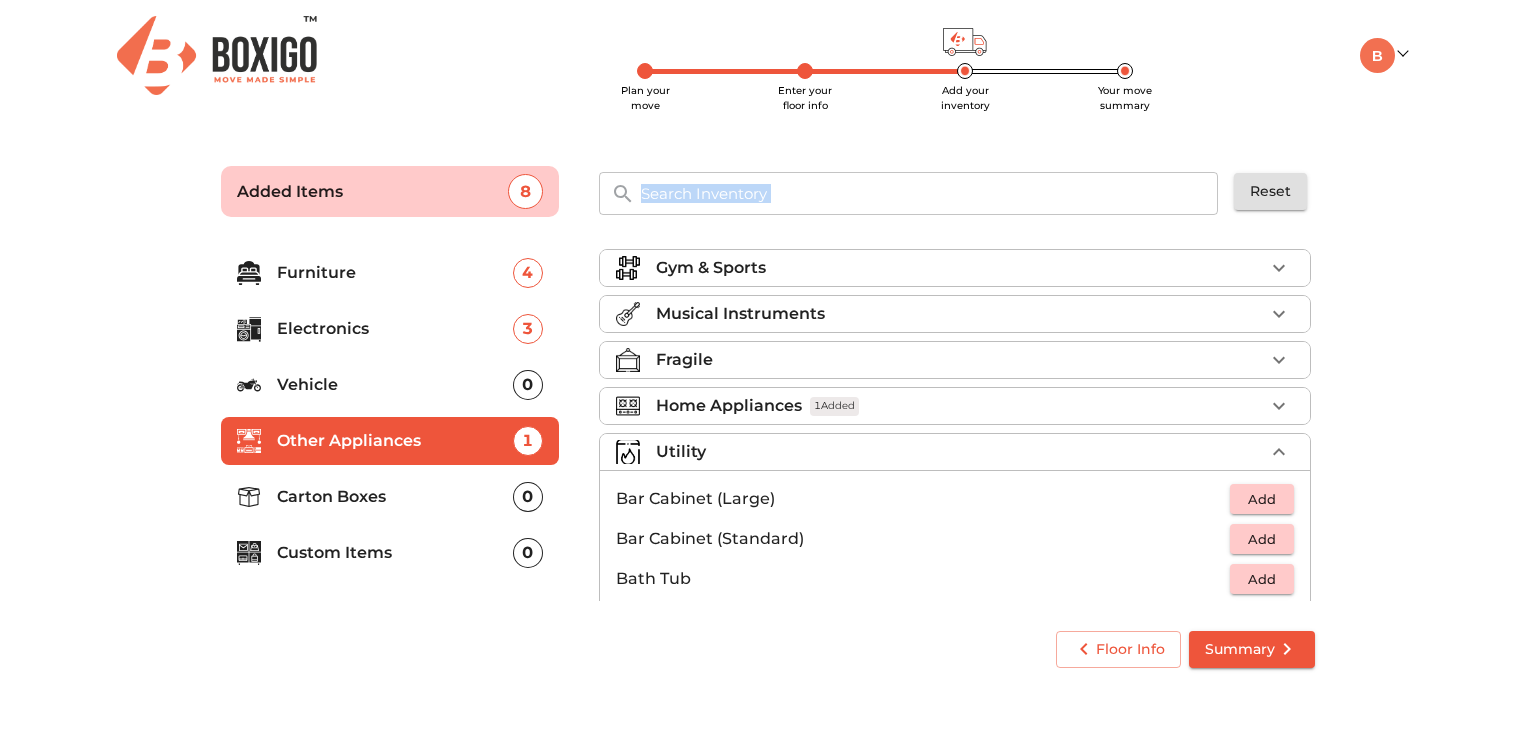 drag, startPoint x: 1128, startPoint y: 220, endPoint x: 1080, endPoint y: 185, distance: 59.405388 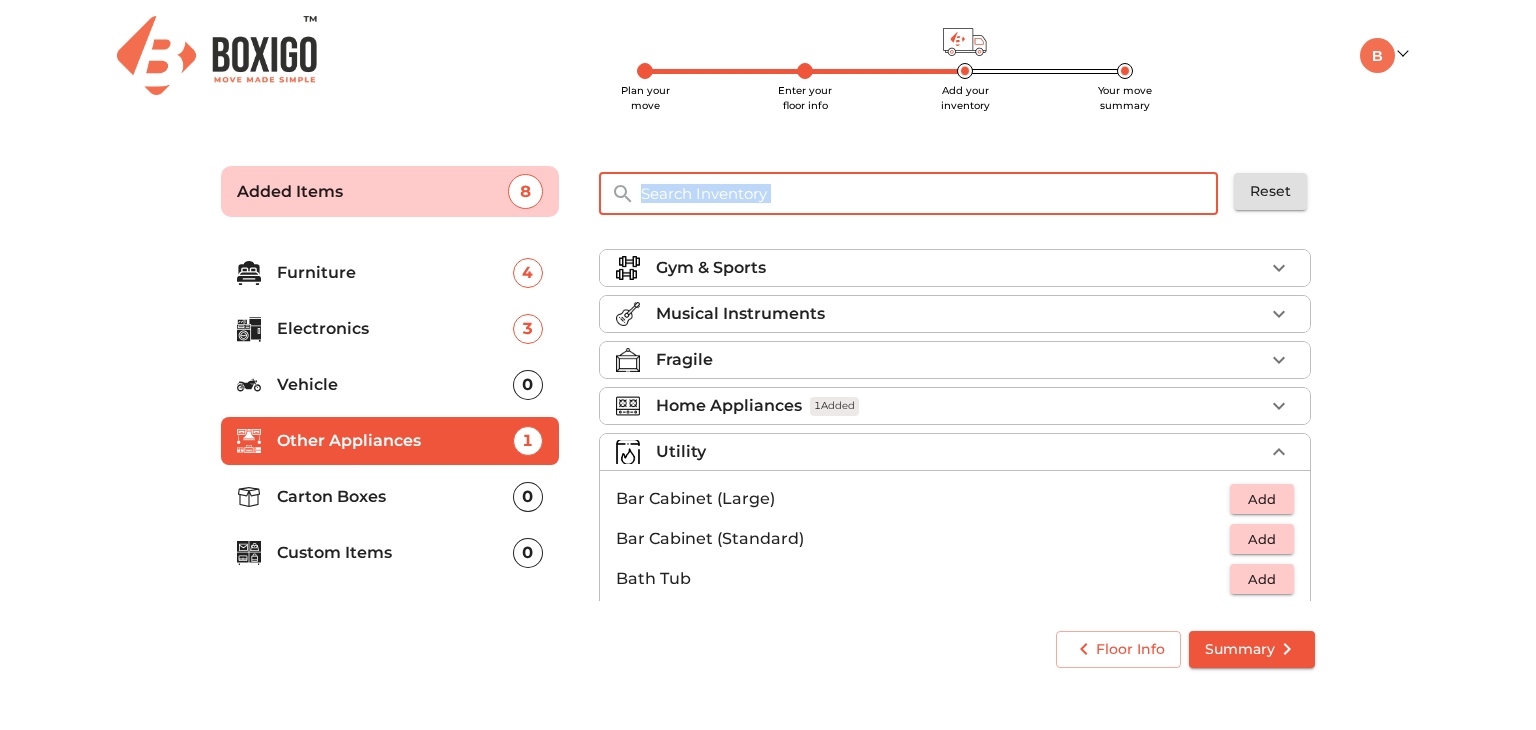 click at bounding box center [930, 193] 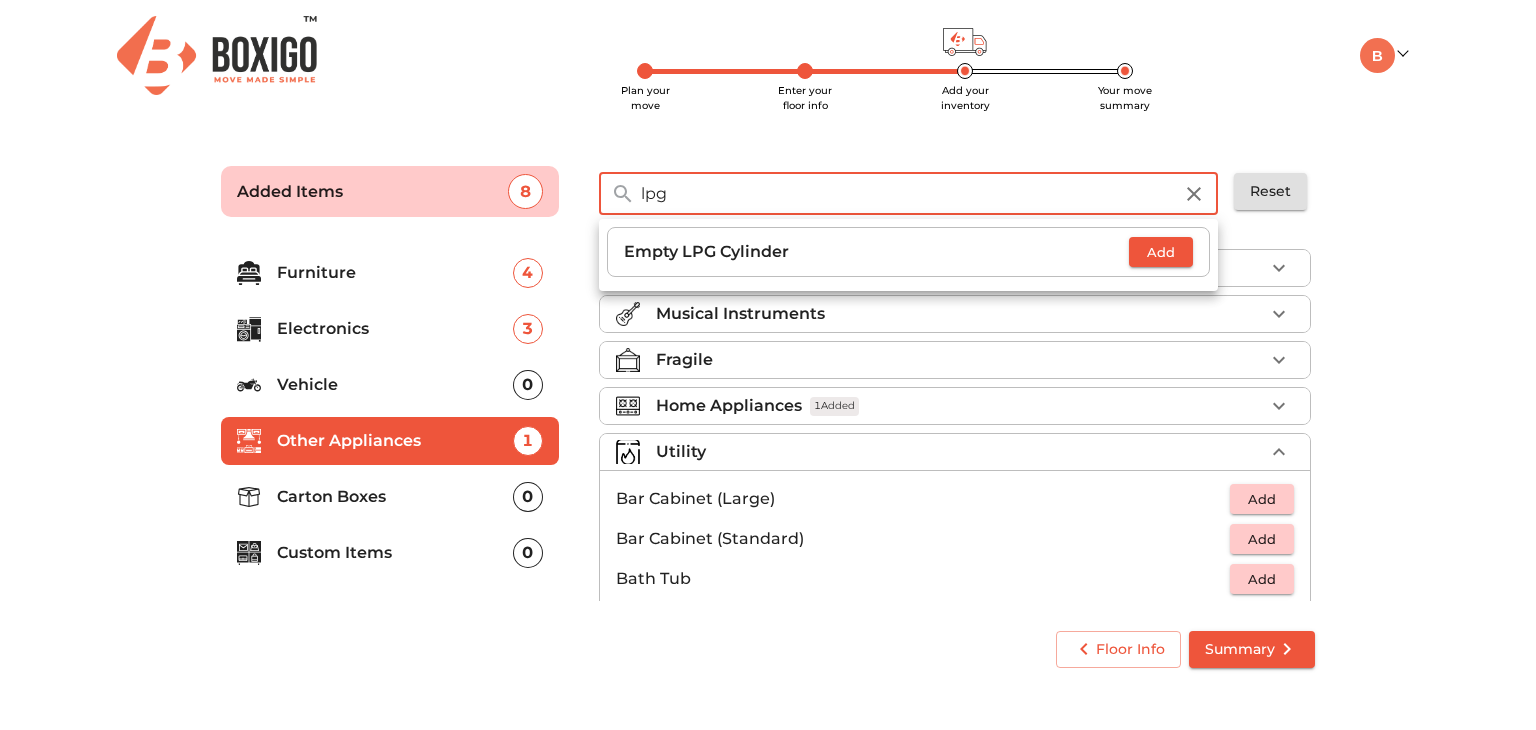 type on "lpg" 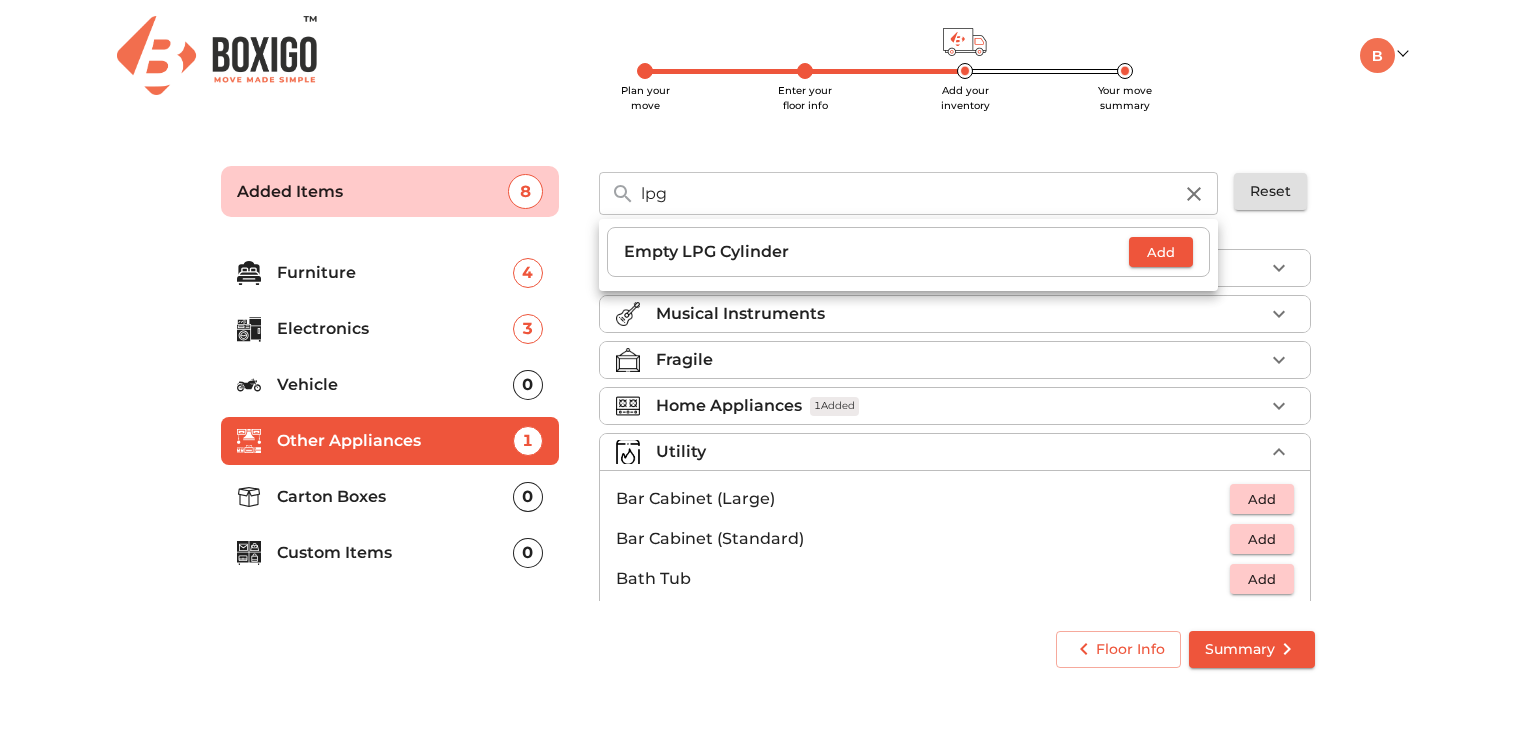 click on "Empty LPG Cylinder" at bounding box center (876, 252) 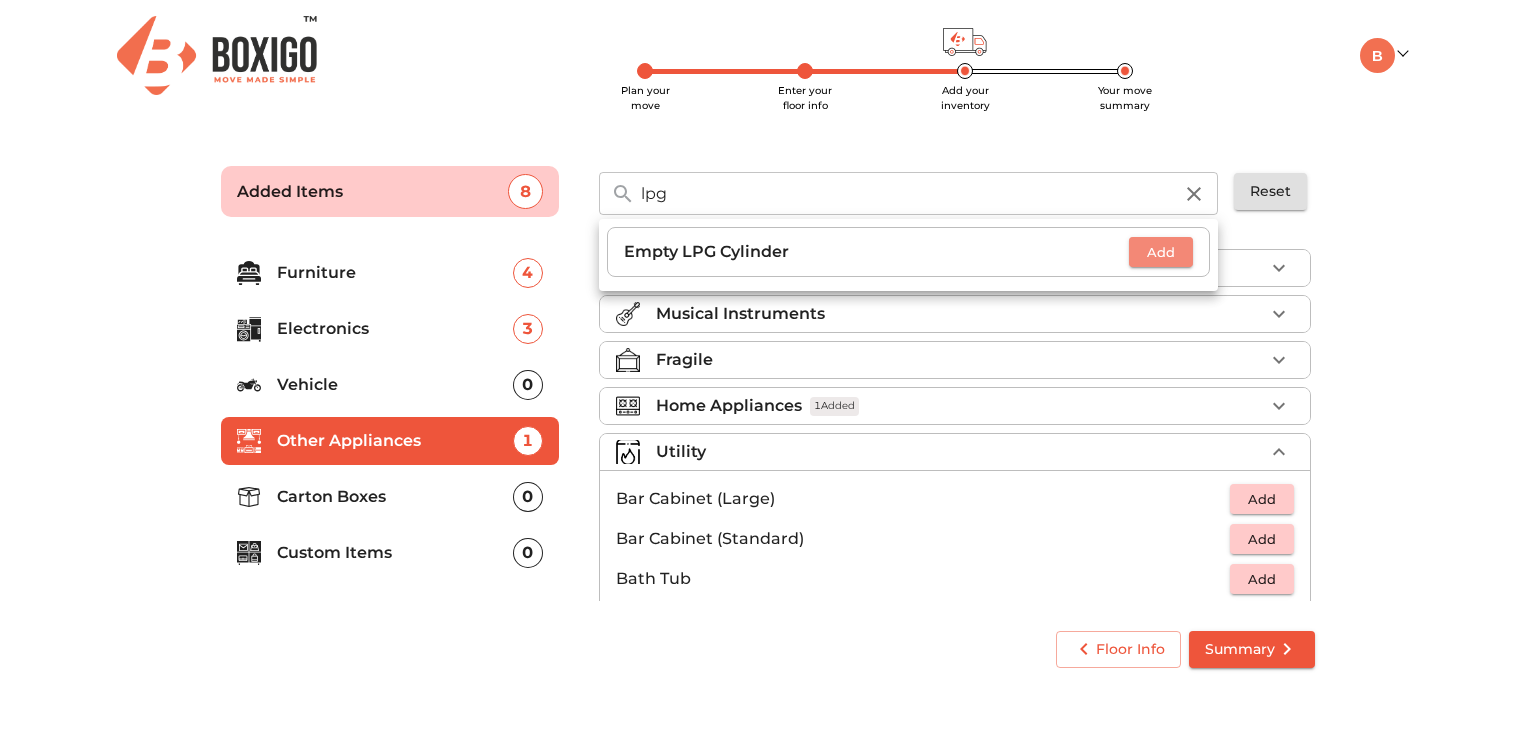 click on "Add" at bounding box center [1161, 252] 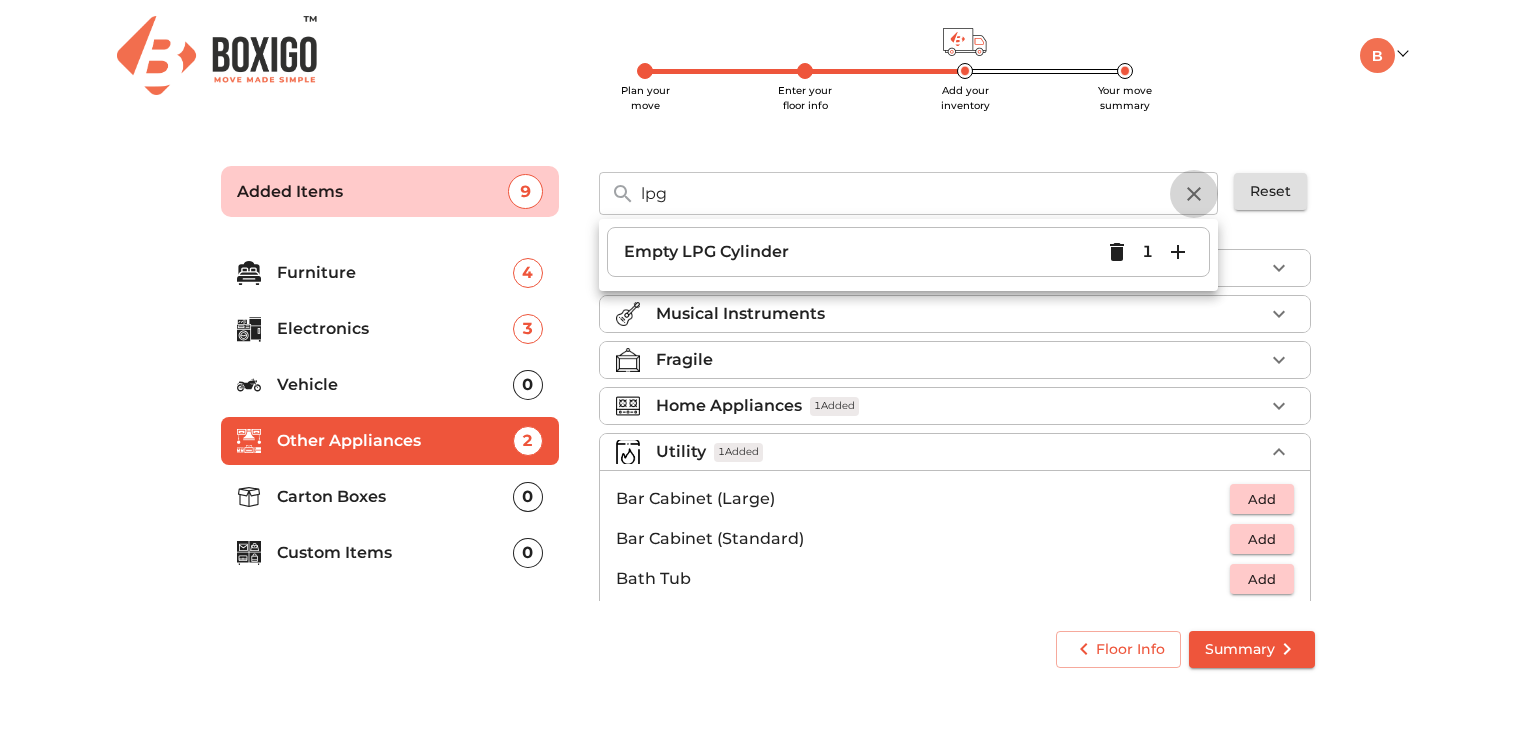 click 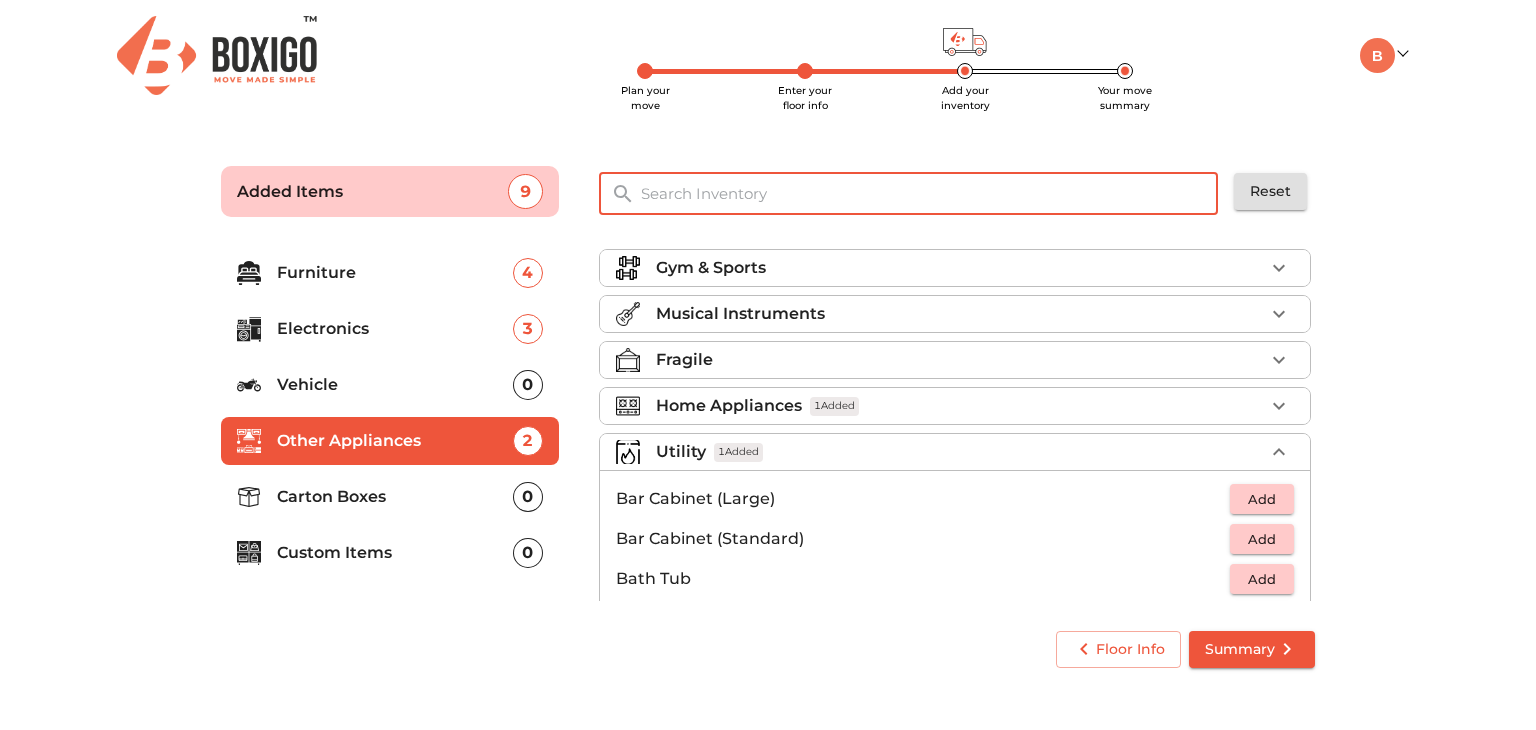 click at bounding box center [930, 193] 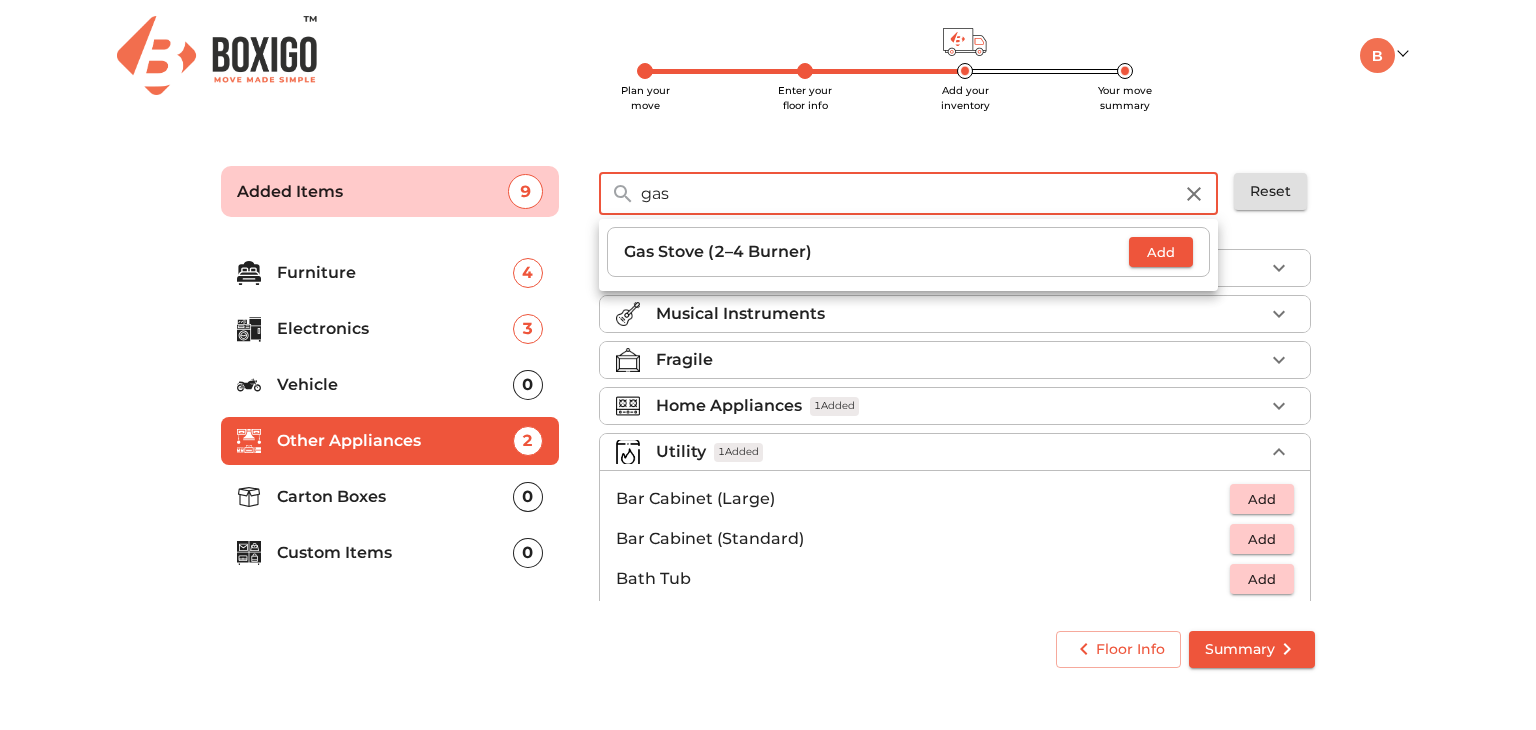 type on "gas" 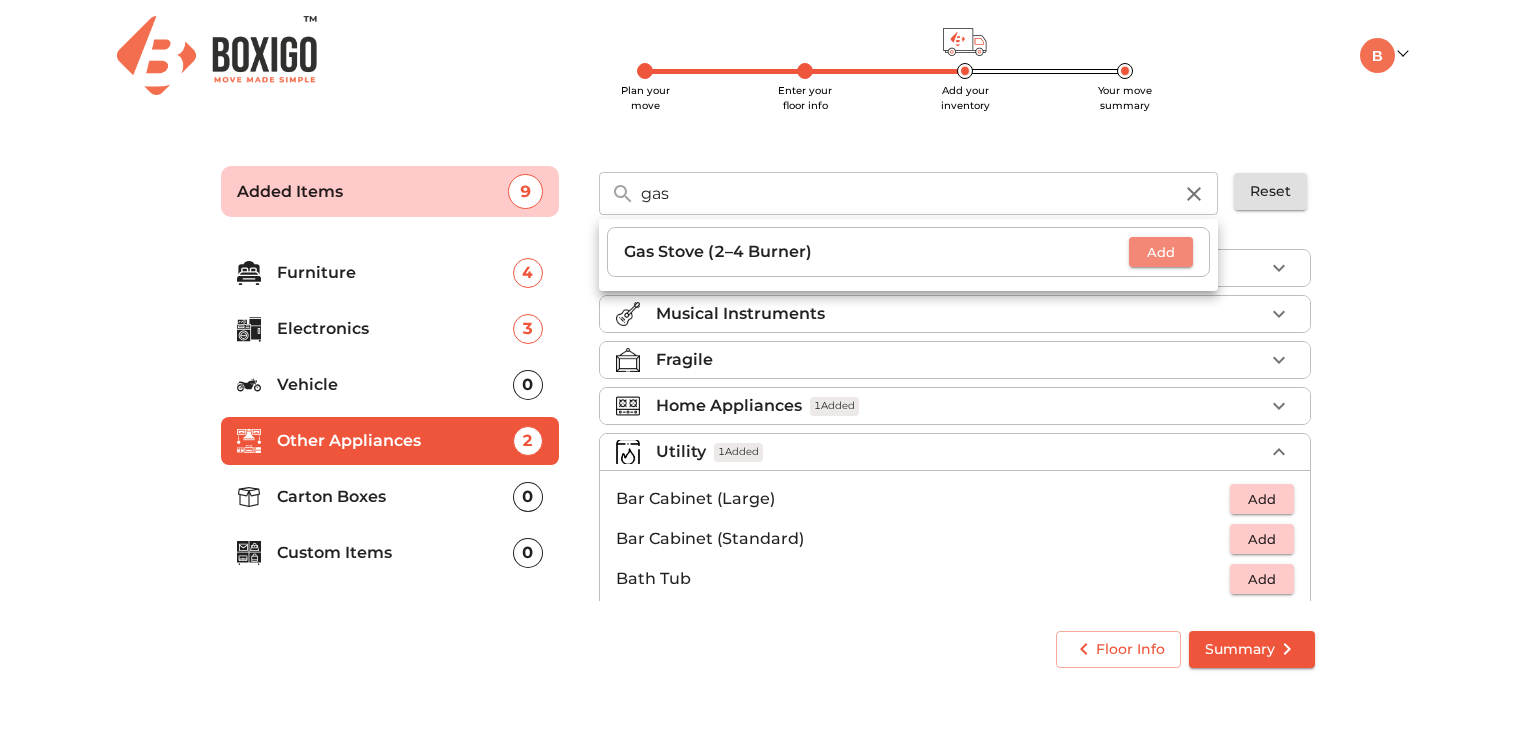 click on "Add" at bounding box center (1161, 252) 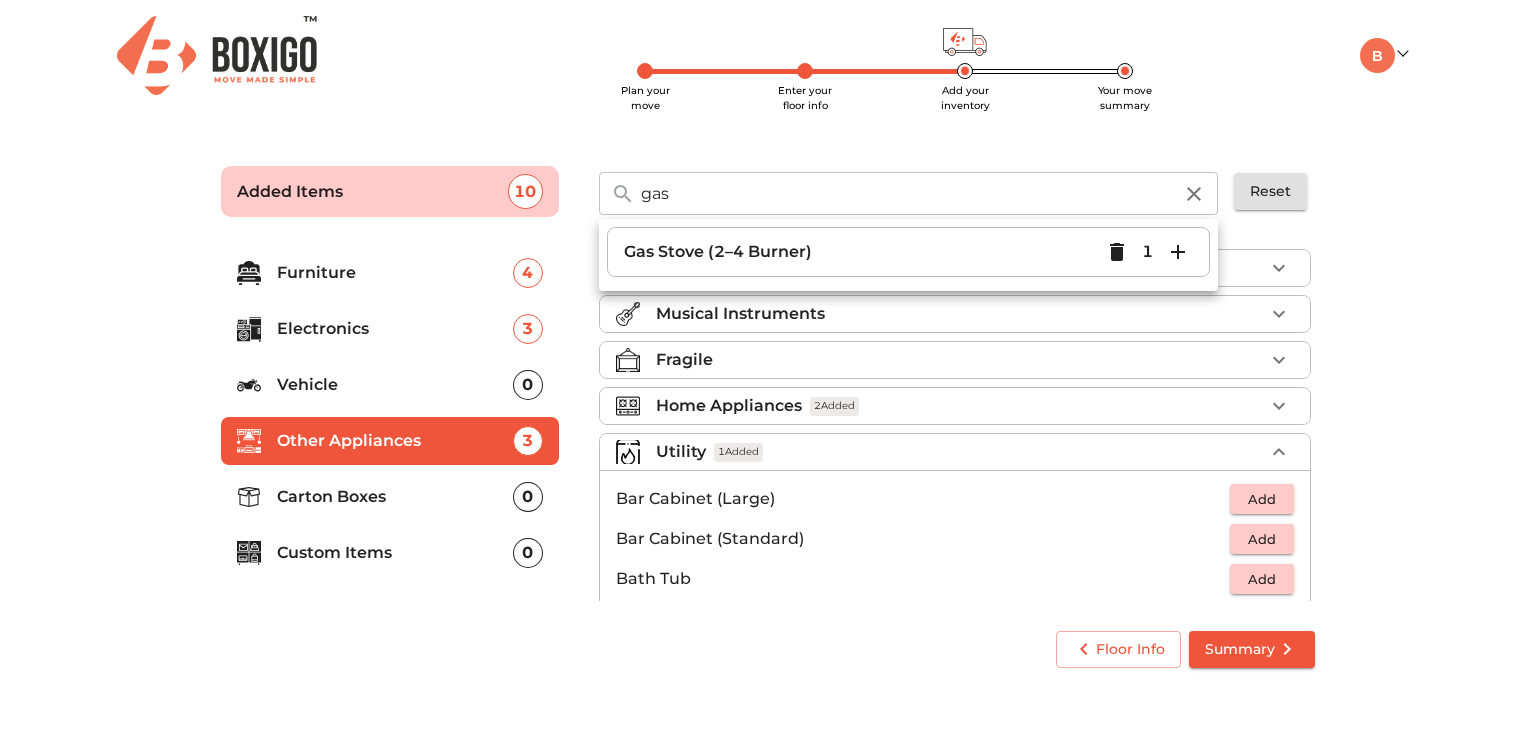 click on "Floor Info Summary" at bounding box center (768, 649) 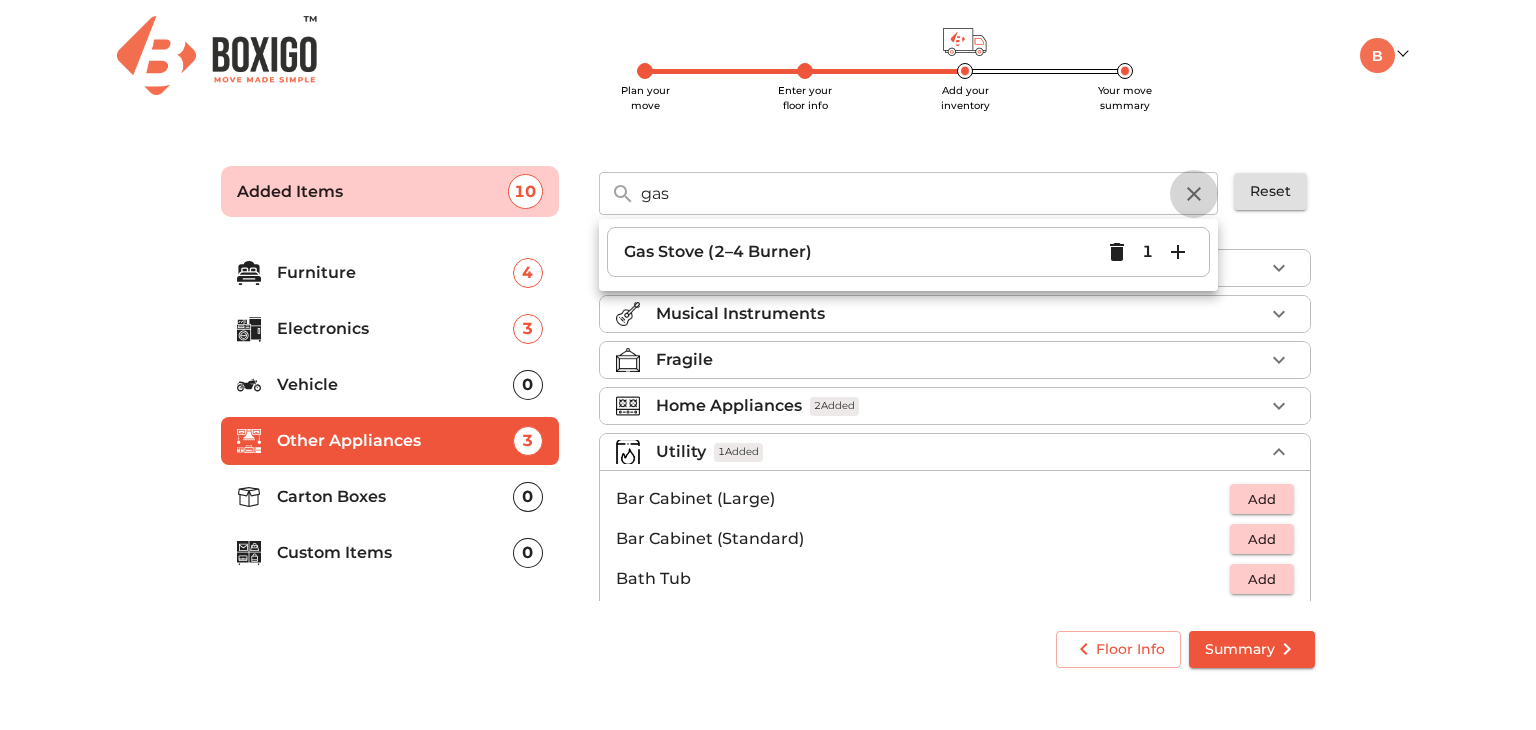 click 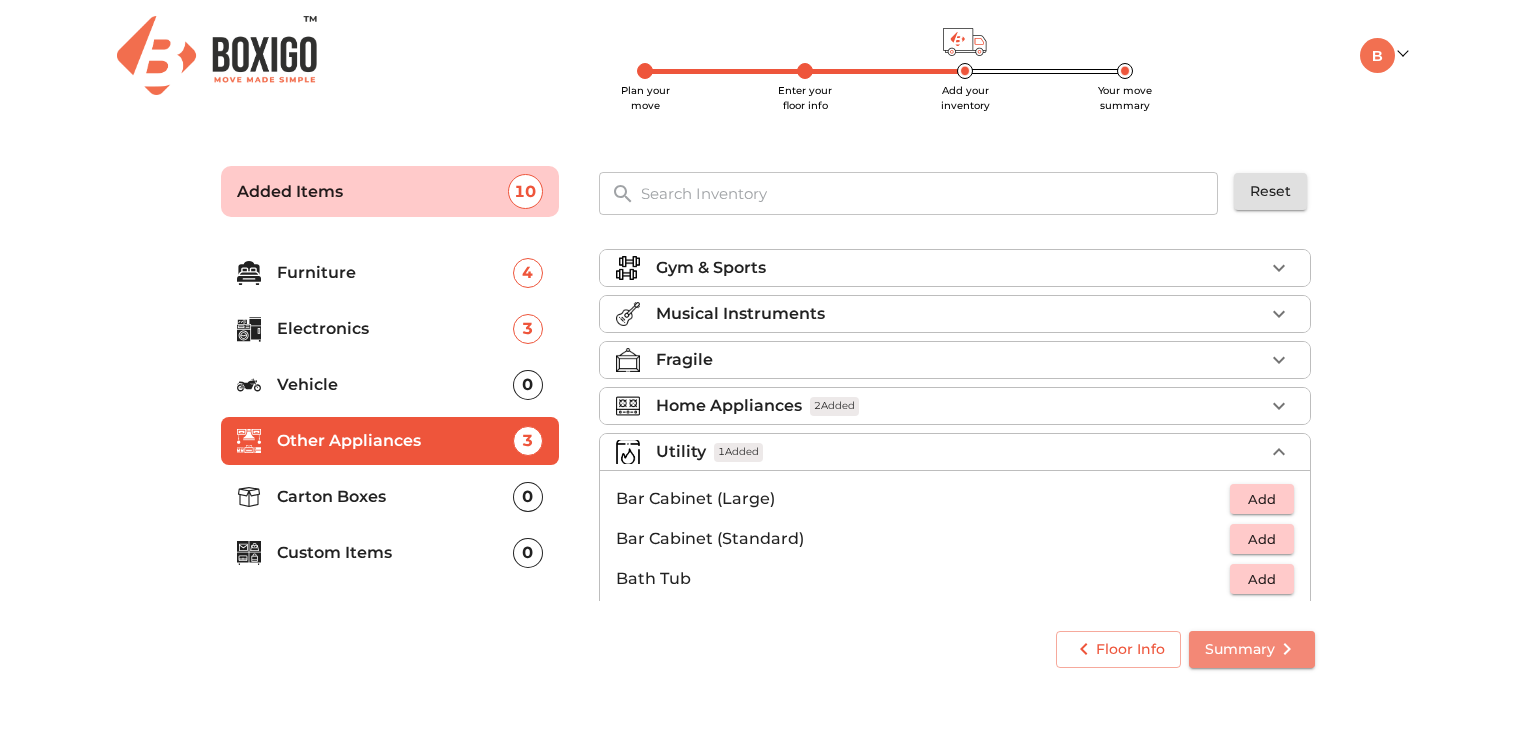 click on "Summary" at bounding box center [1252, 649] 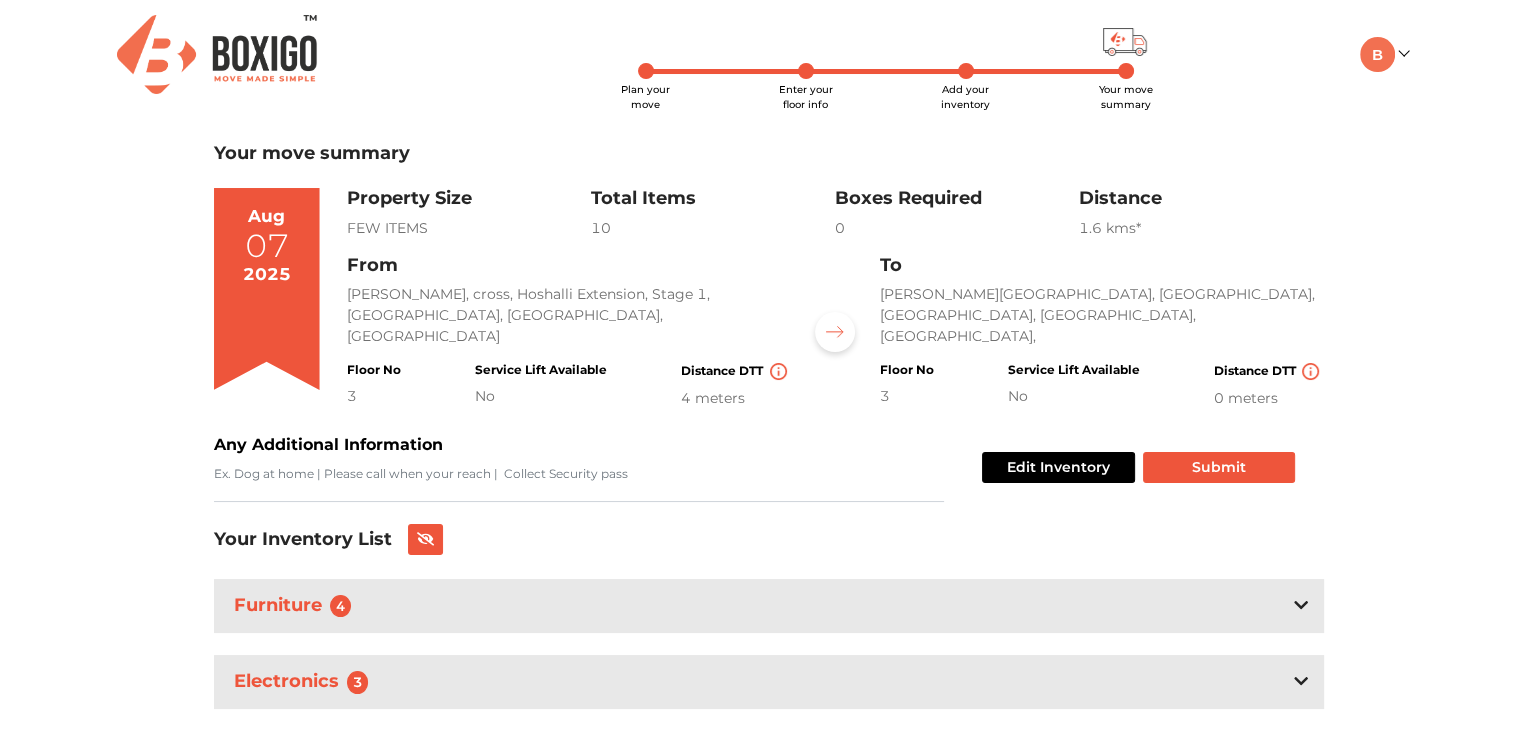 scroll, scrollTop: 124, scrollLeft: 0, axis: vertical 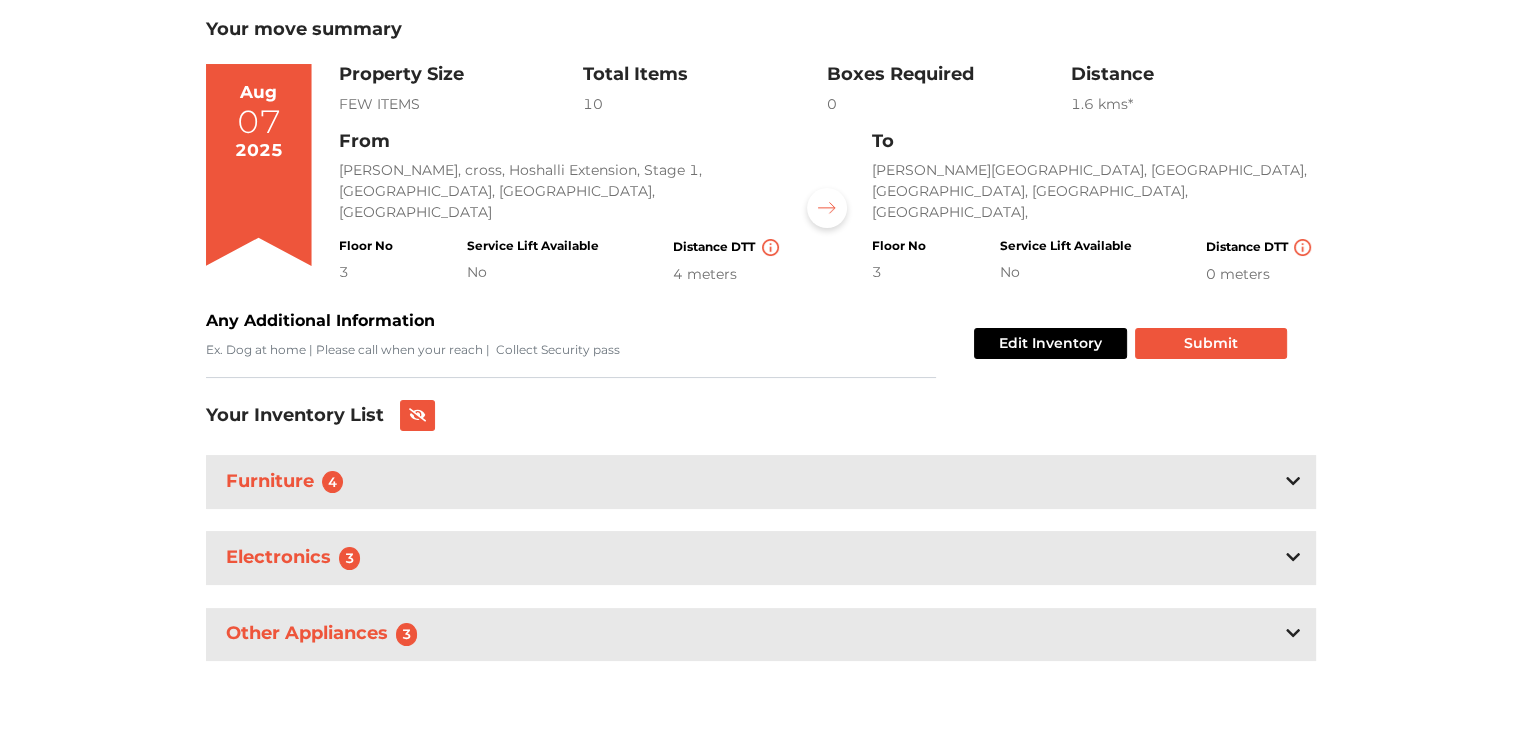 click on "Any Additional Information" at bounding box center (571, 343) 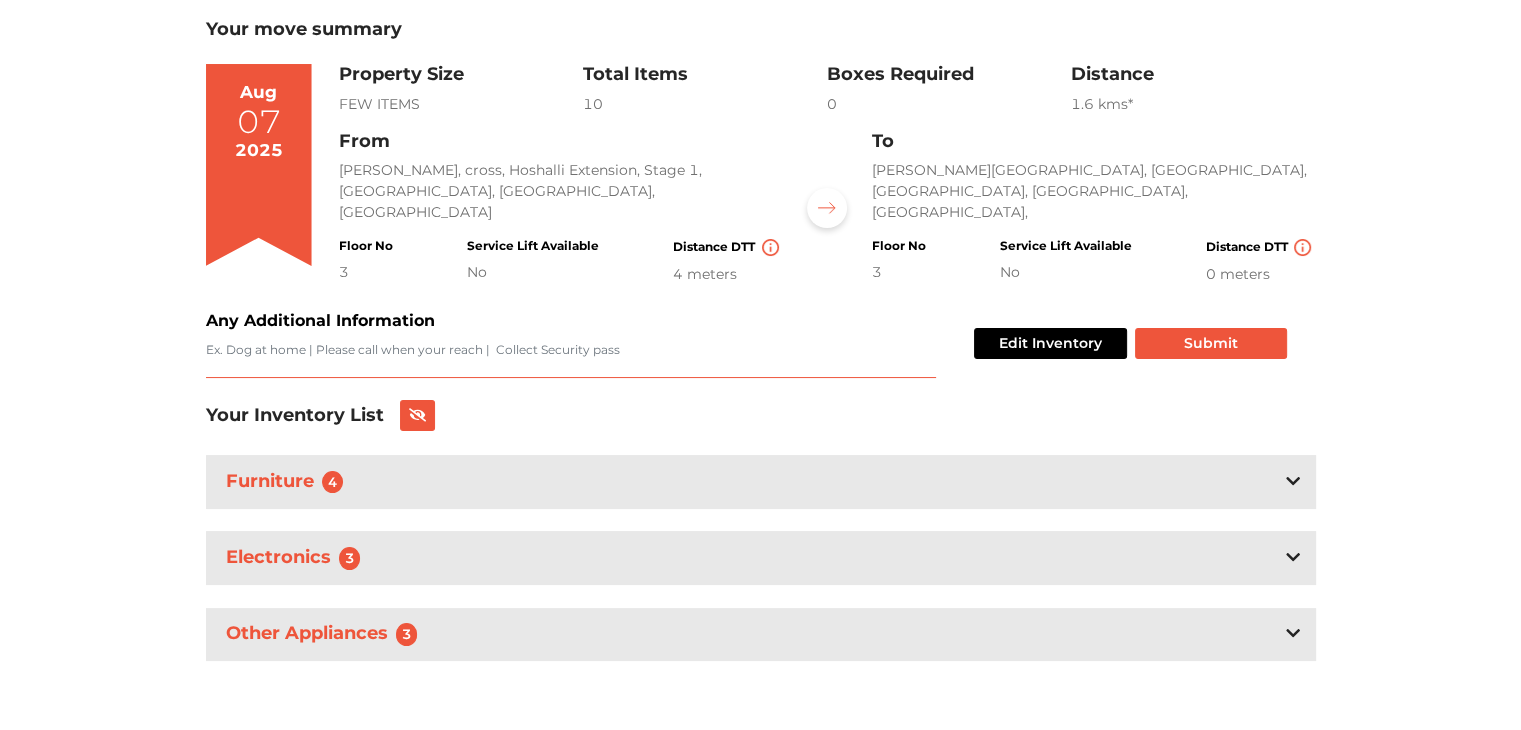 click on "Any Additional Information" at bounding box center (571, 359) 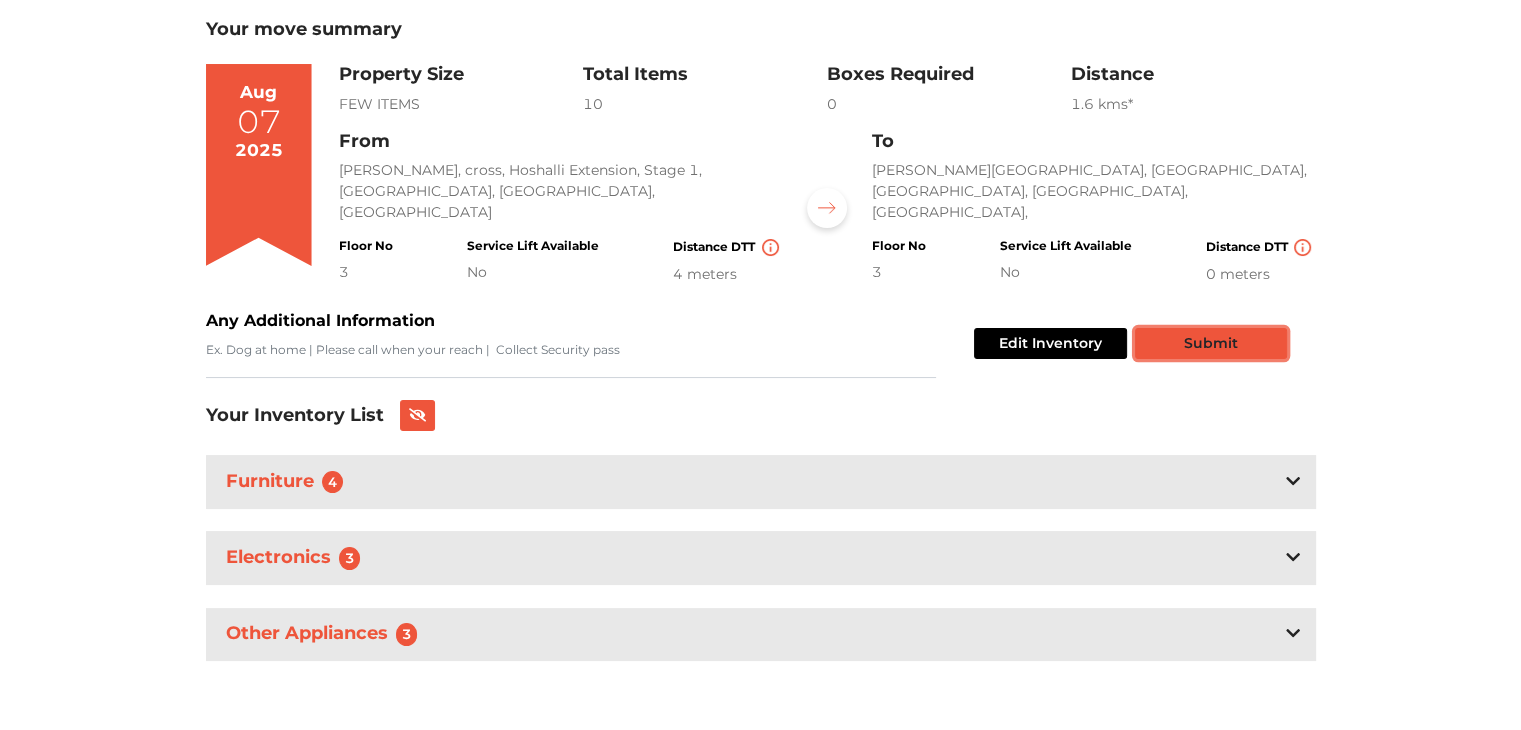 click on "Submit" at bounding box center (1211, 343) 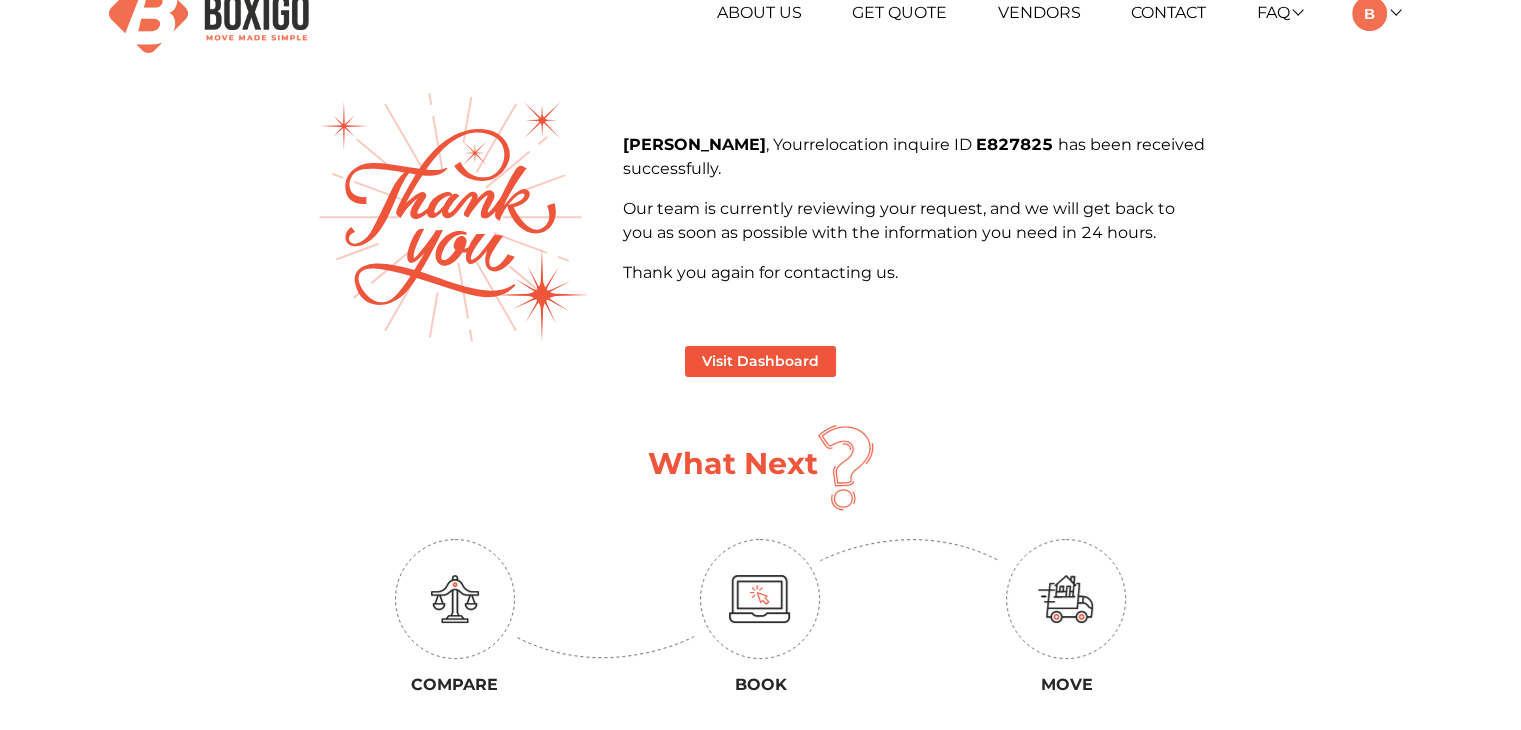 scroll, scrollTop: 0, scrollLeft: 0, axis: both 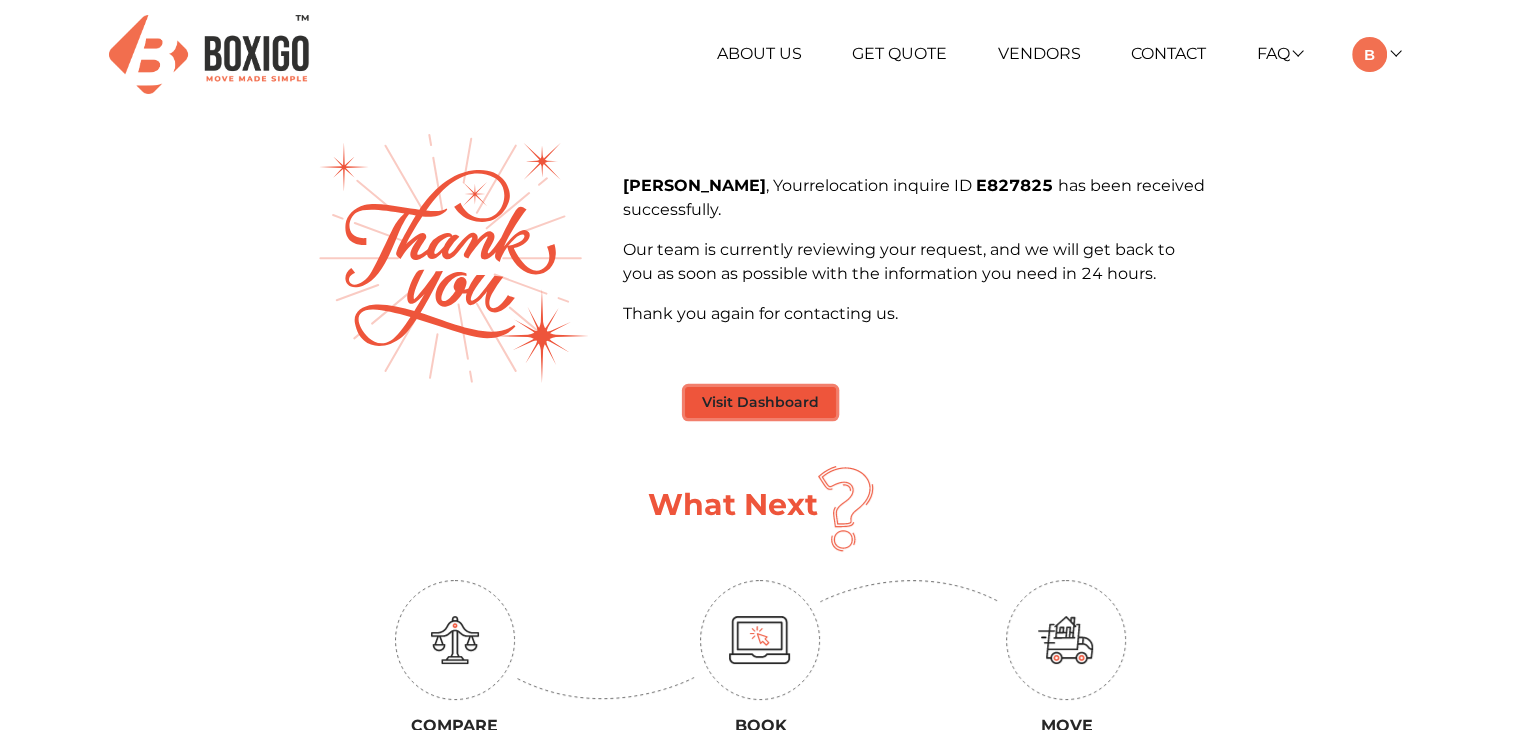 click on "Visit Dashboard" at bounding box center (760, 402) 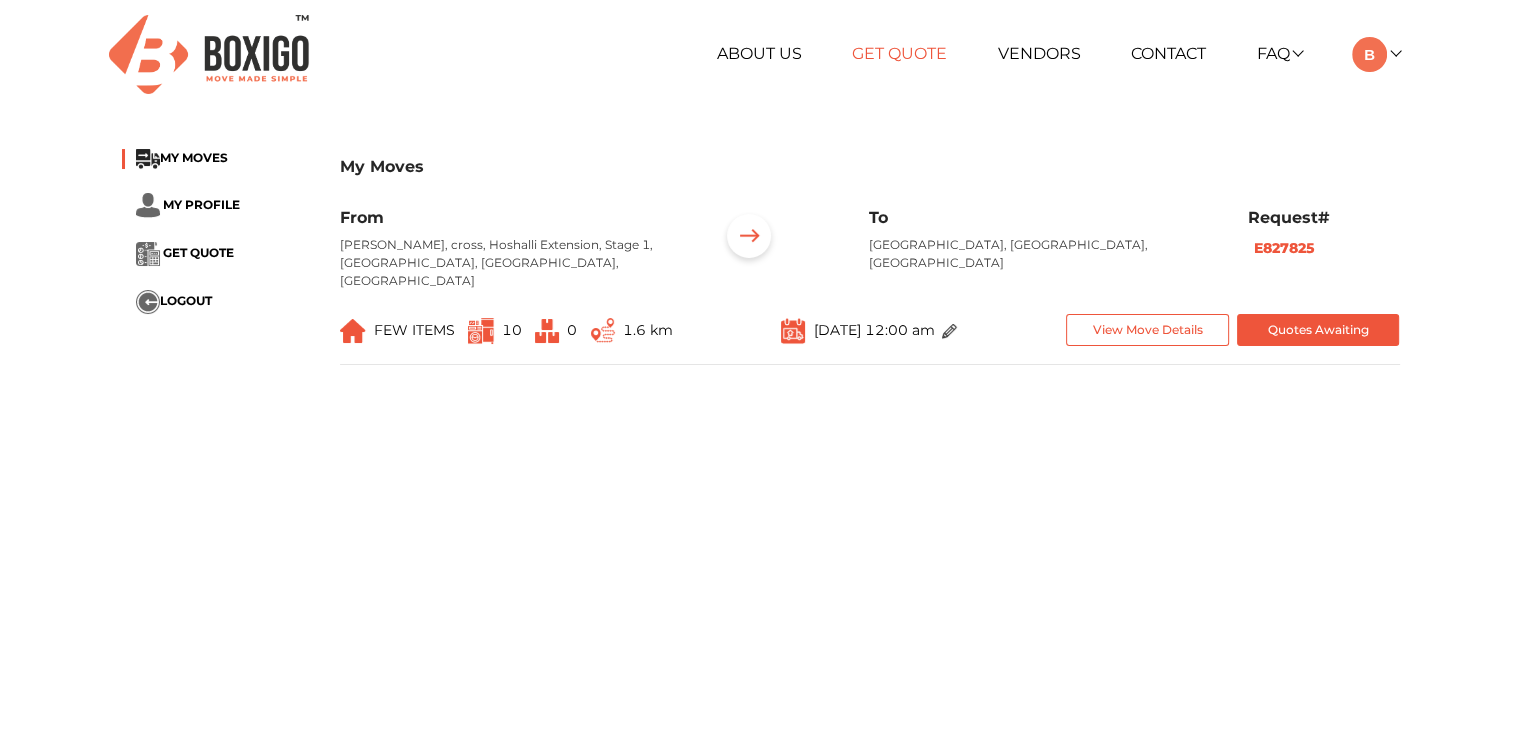 click on "Get Quote" at bounding box center (899, 53) 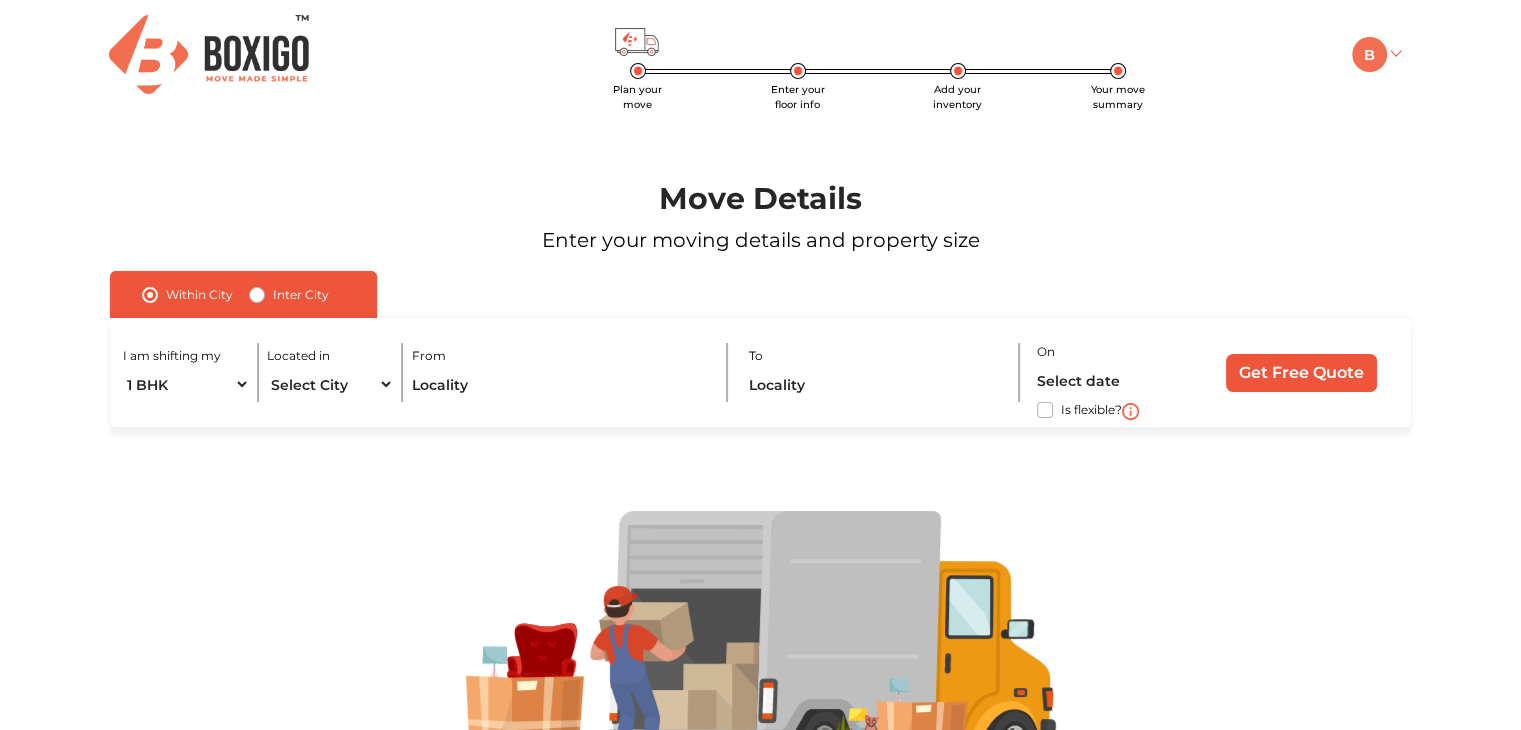 click at bounding box center (1375, 53) 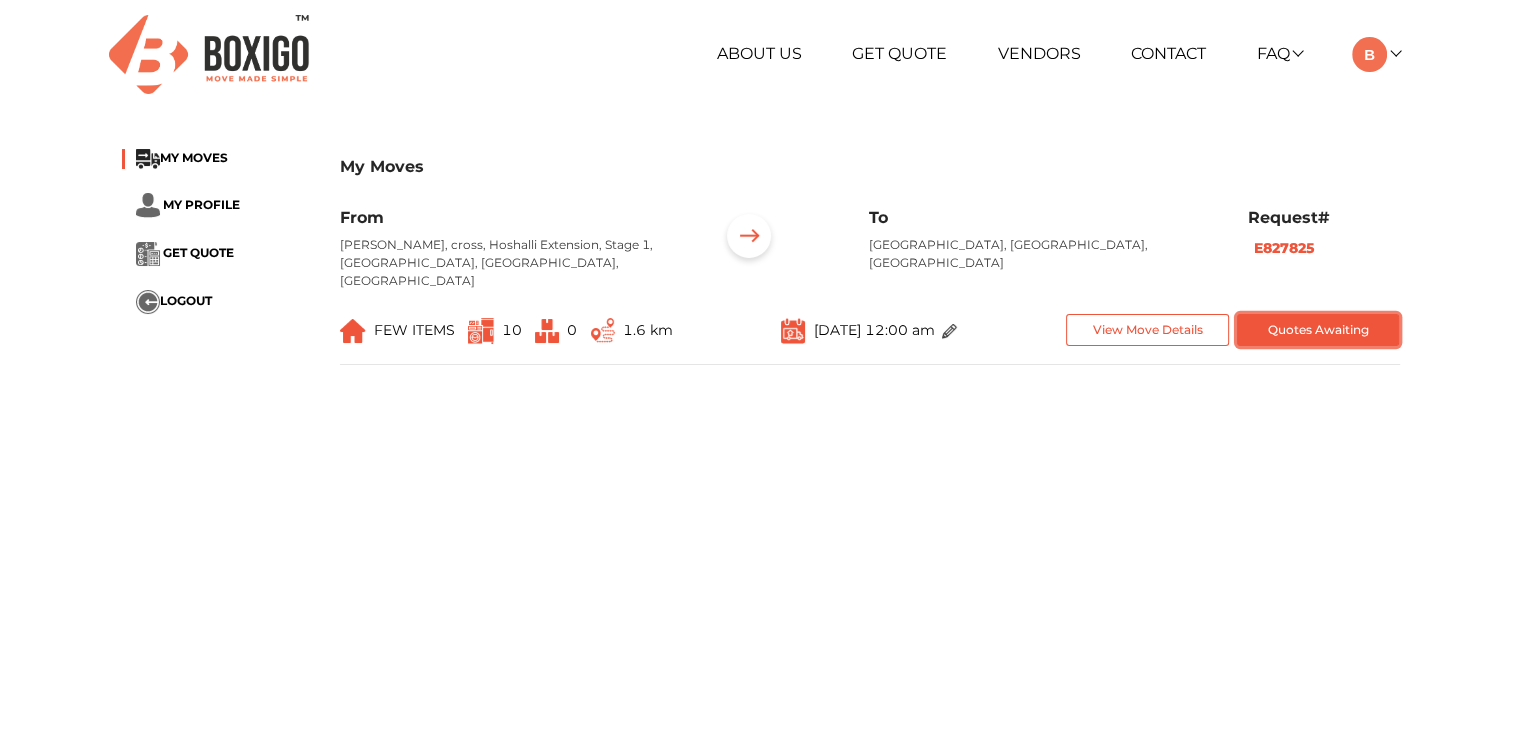 click on "Quotes Awaiting" at bounding box center (1318, 330) 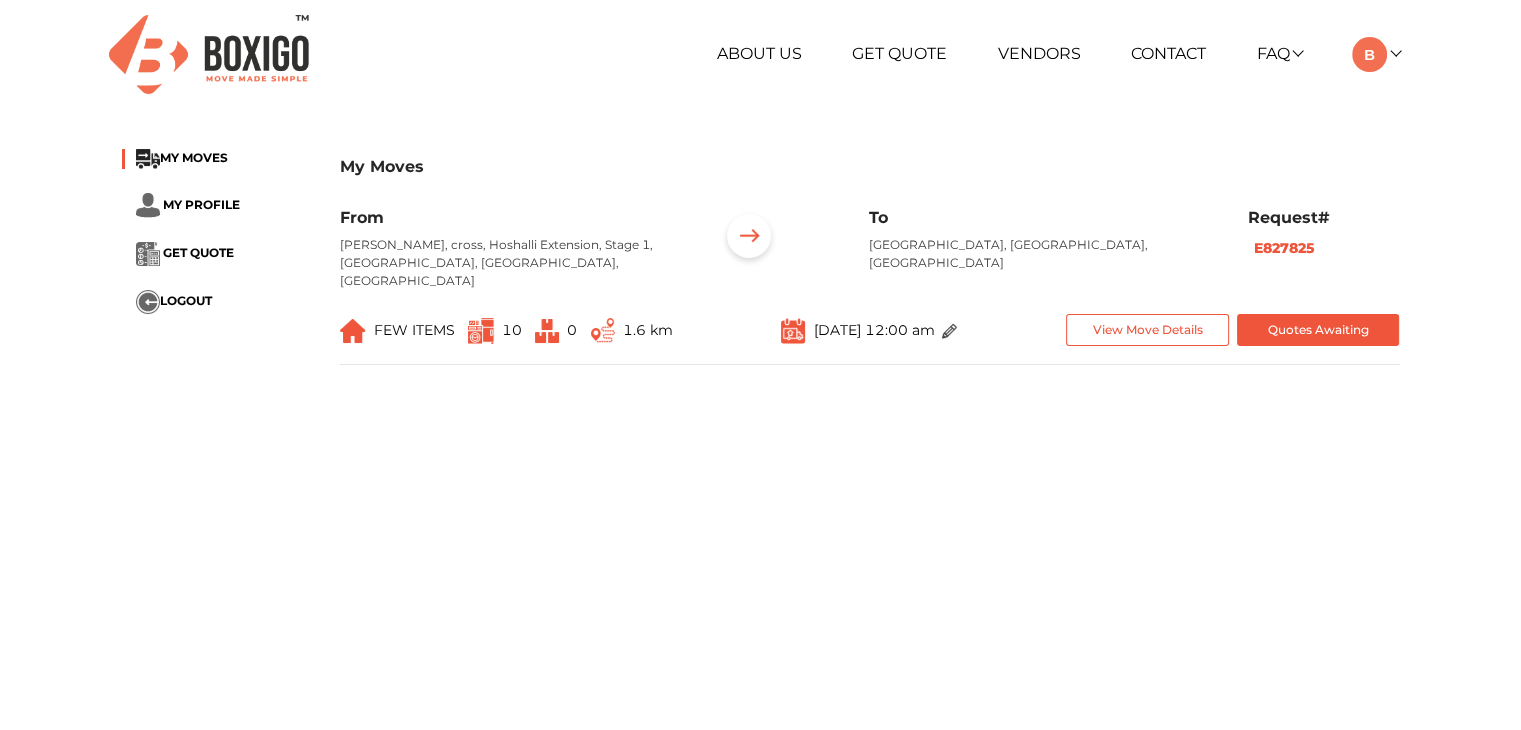 click on "Request#  E827825" at bounding box center (1324, 256) 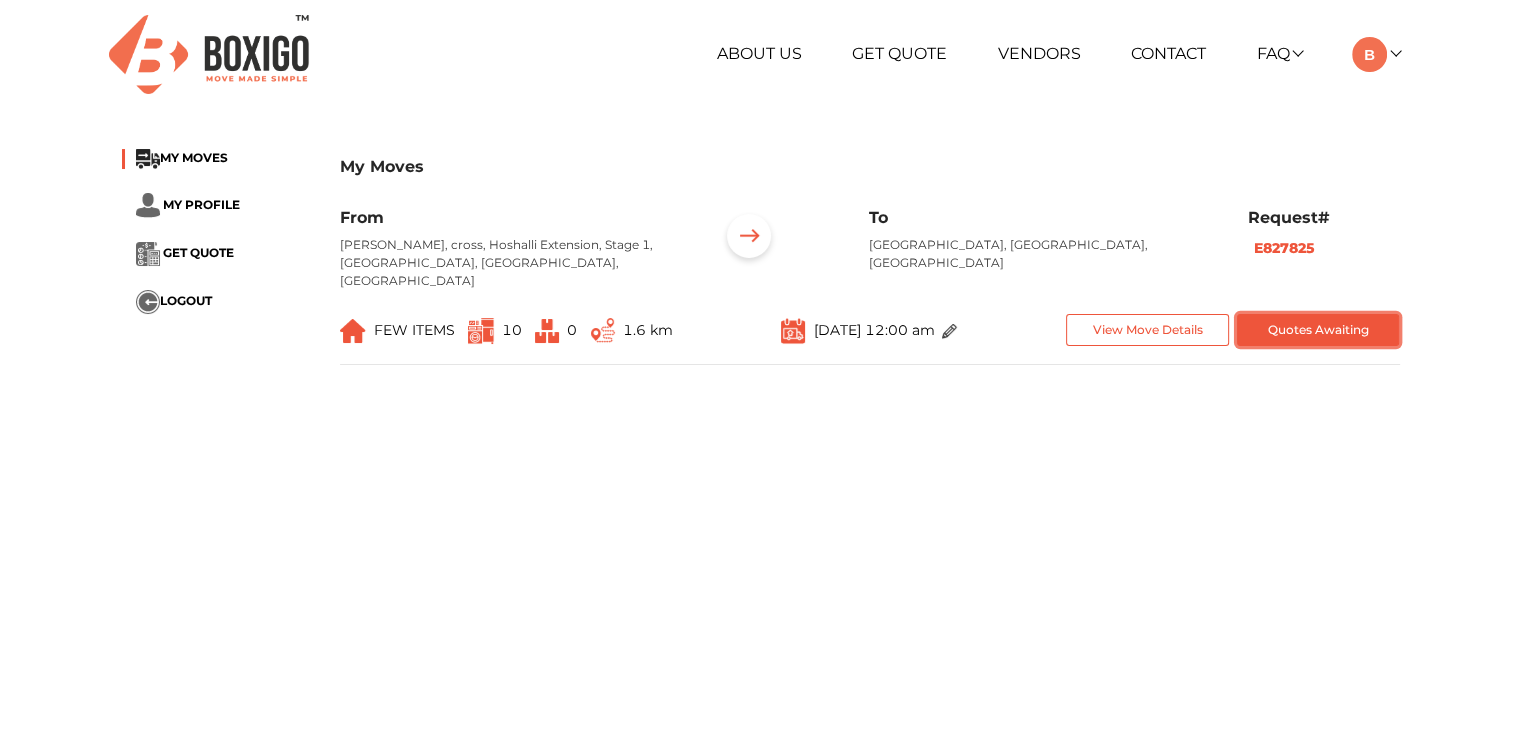 click on "Quotes Awaiting" at bounding box center (1318, 330) 